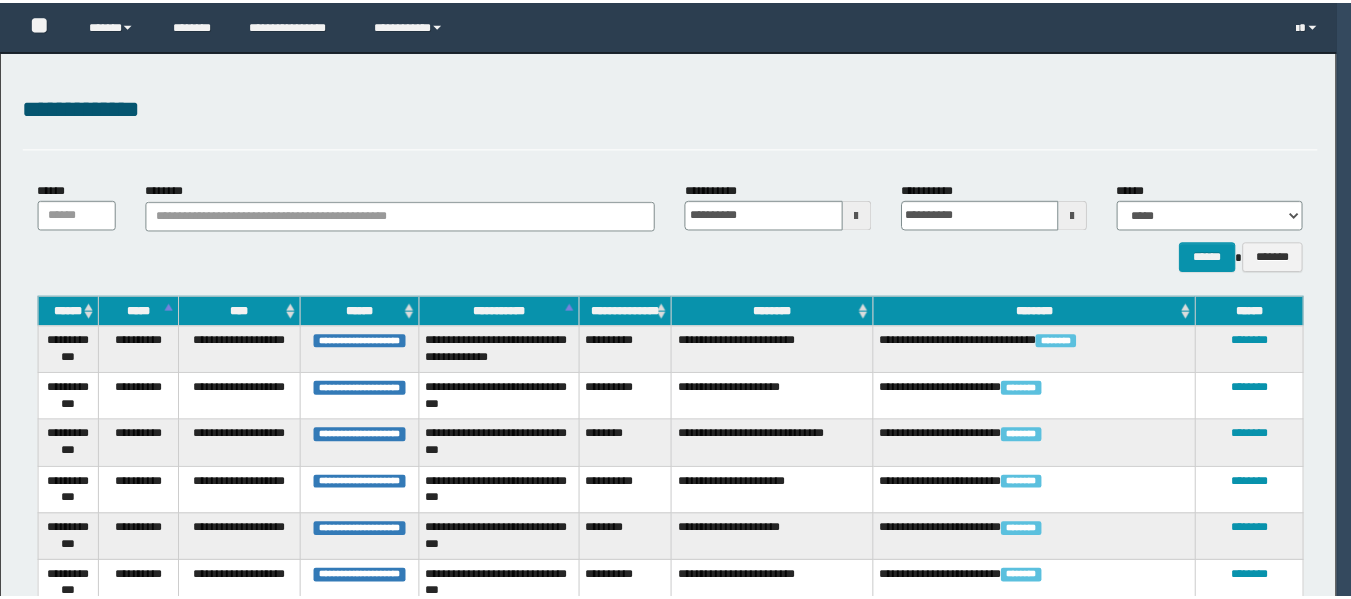 scroll, scrollTop: 0, scrollLeft: 0, axis: both 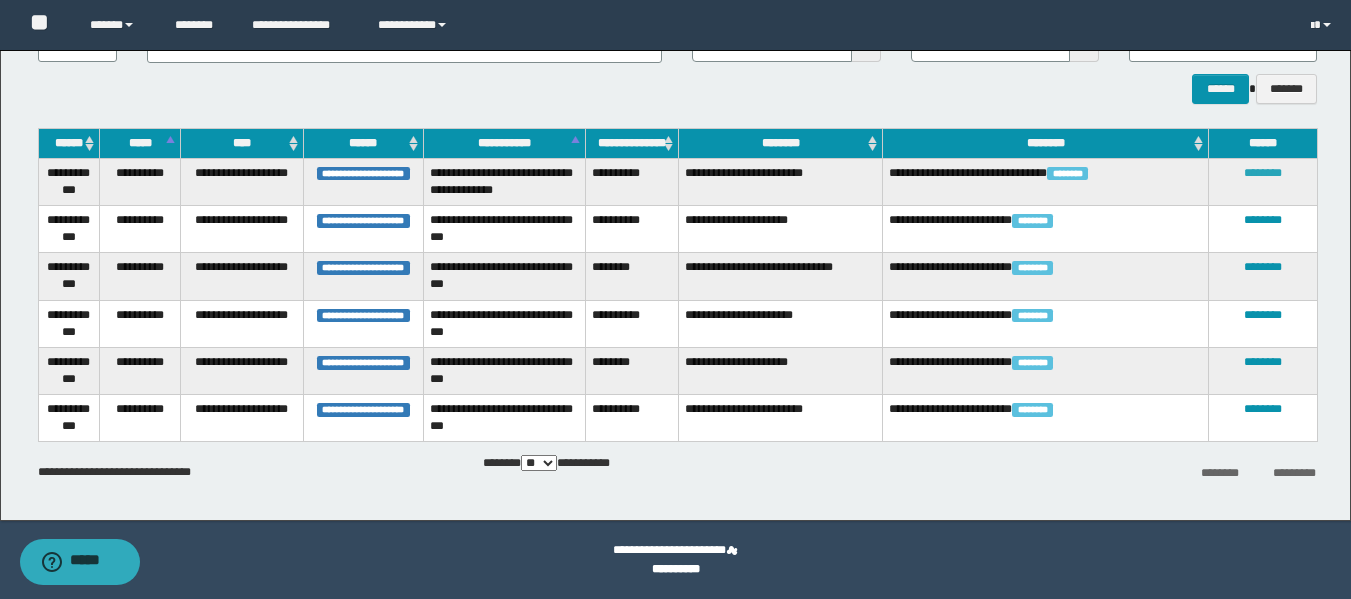 click on "********" at bounding box center [1263, 173] 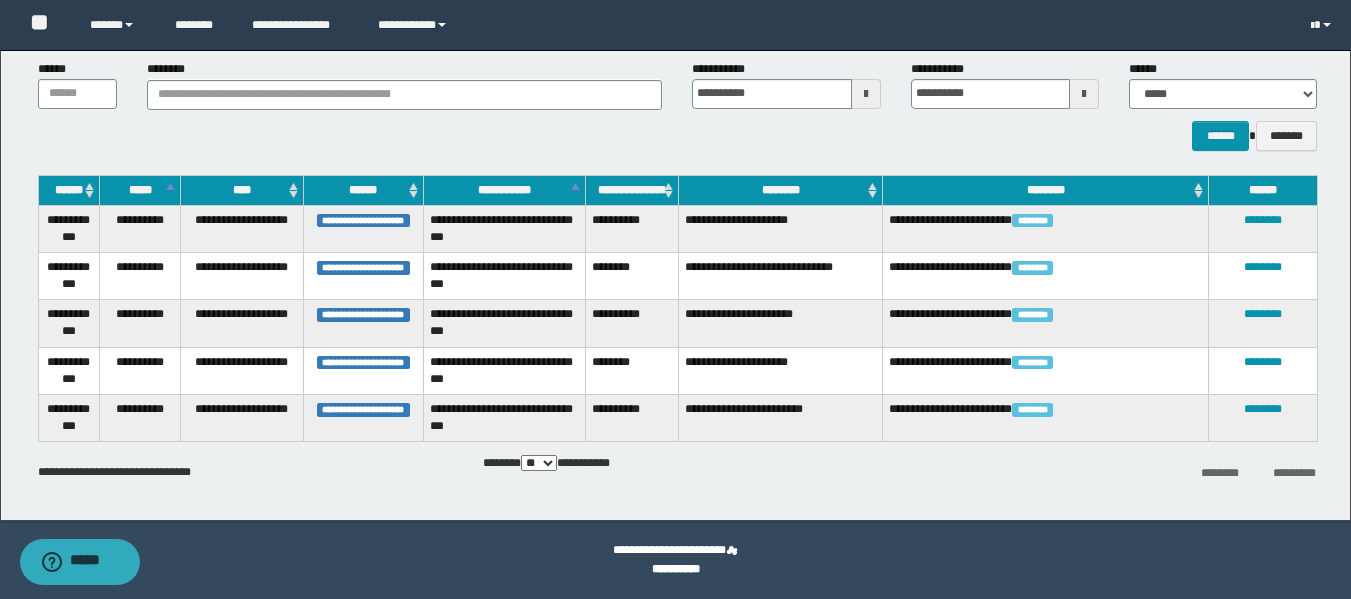 scroll, scrollTop: 121, scrollLeft: 0, axis: vertical 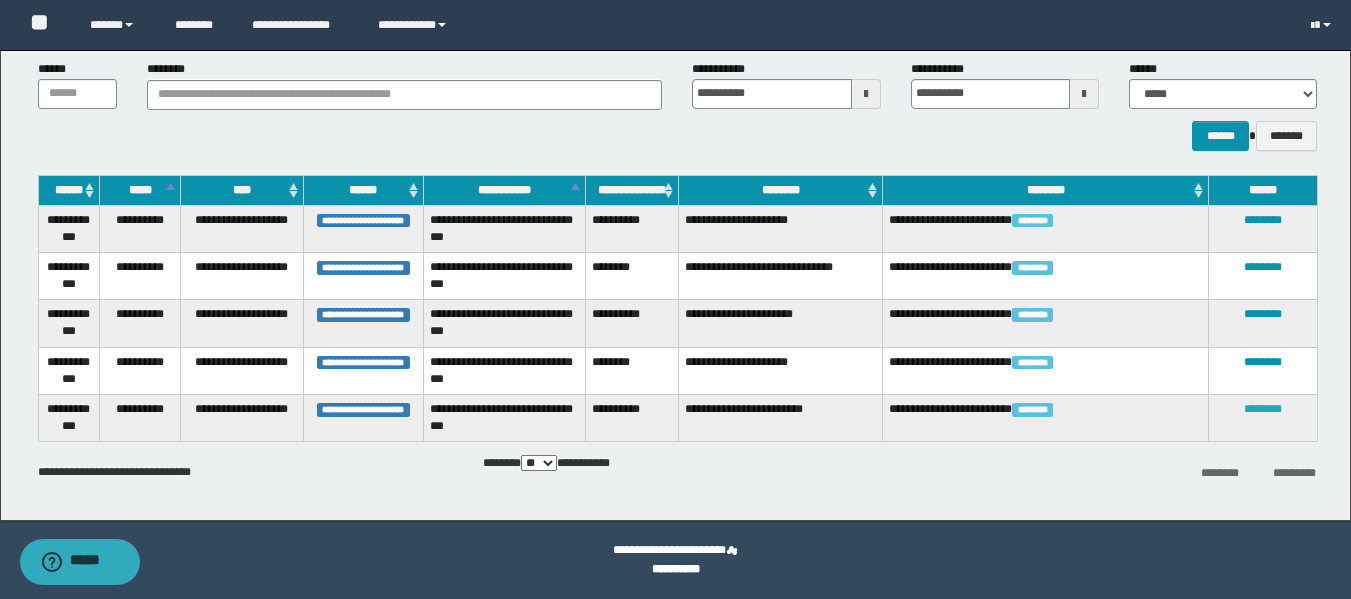 click on "********" at bounding box center [1263, 409] 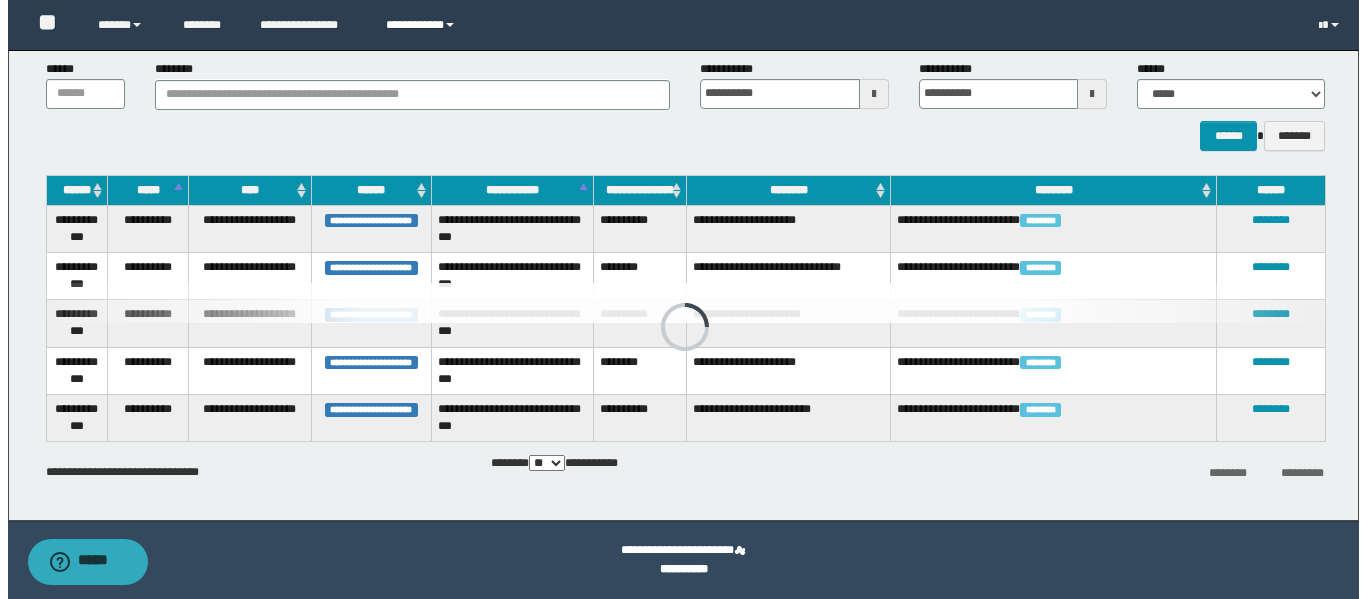 scroll, scrollTop: 0, scrollLeft: 0, axis: both 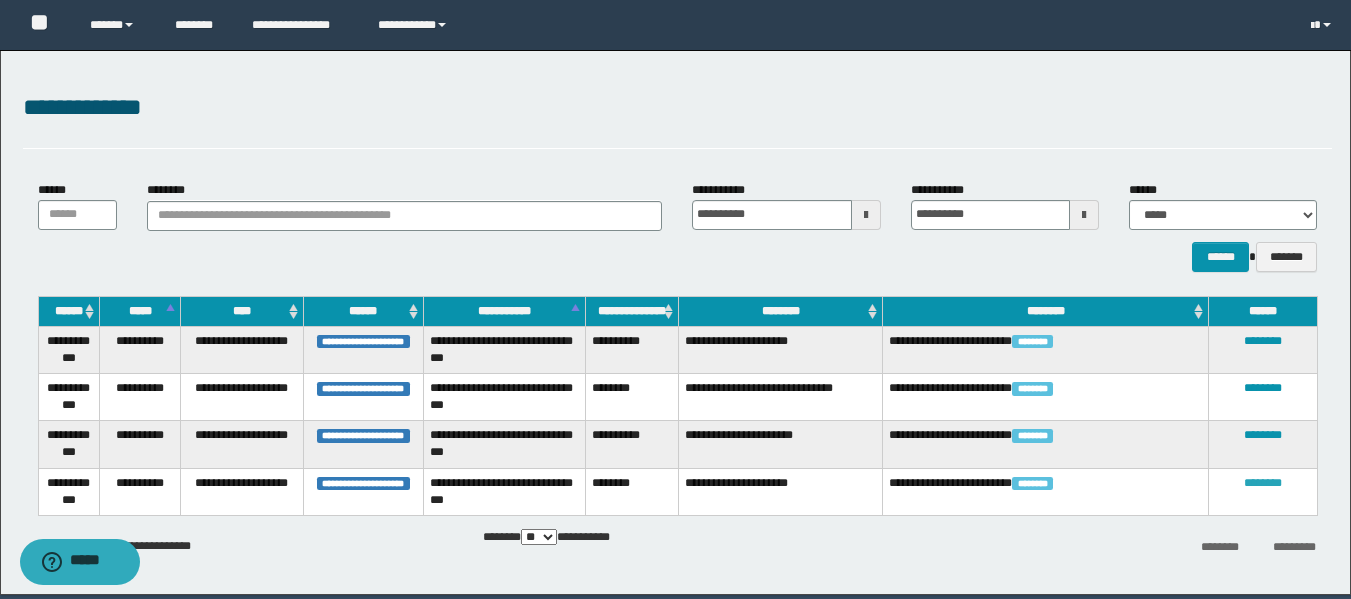 click on "********" at bounding box center [1263, 483] 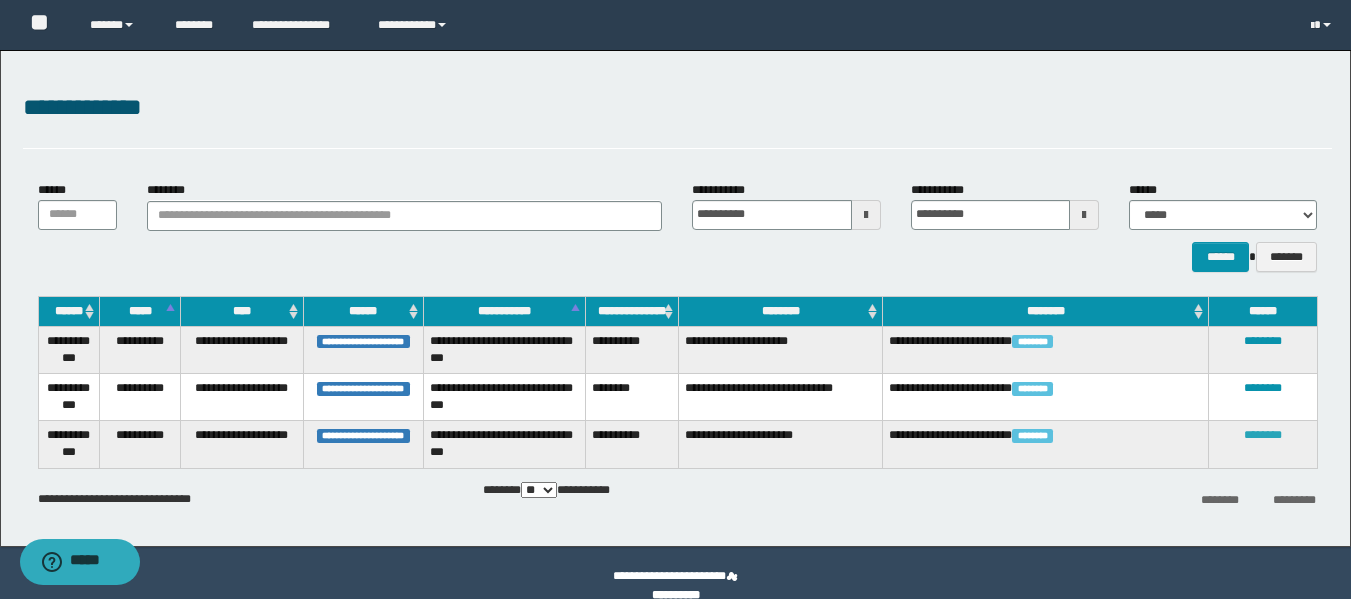 click on "********" at bounding box center [1263, 435] 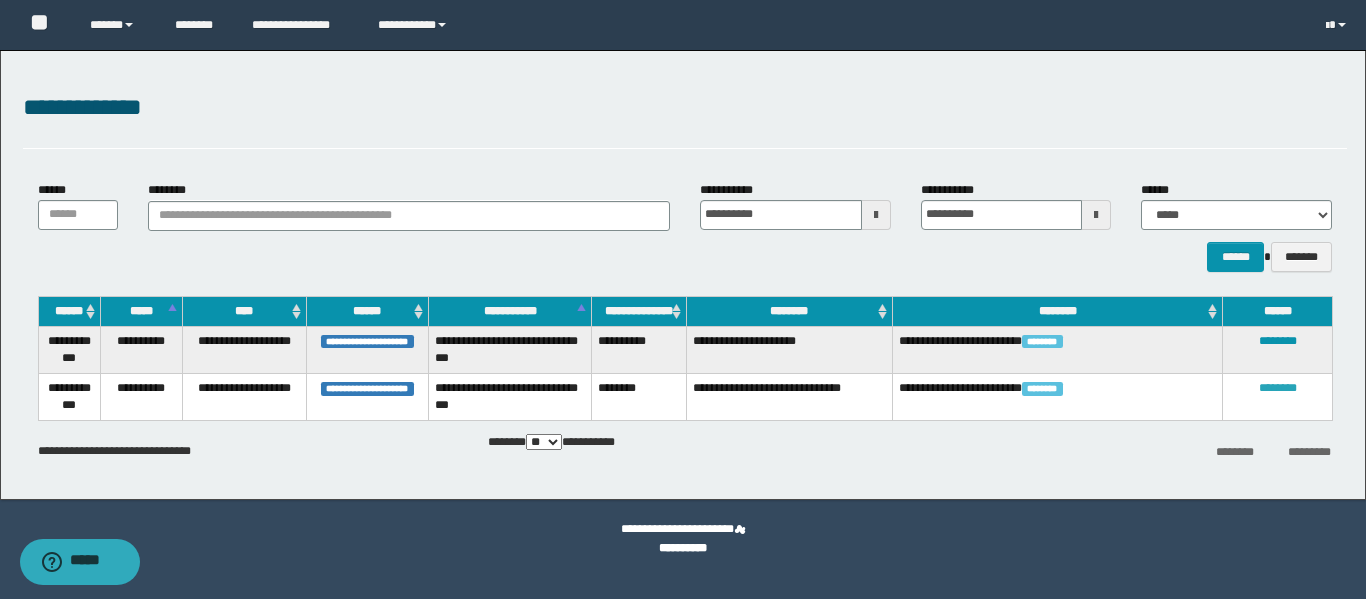 click on "********" at bounding box center (1278, 388) 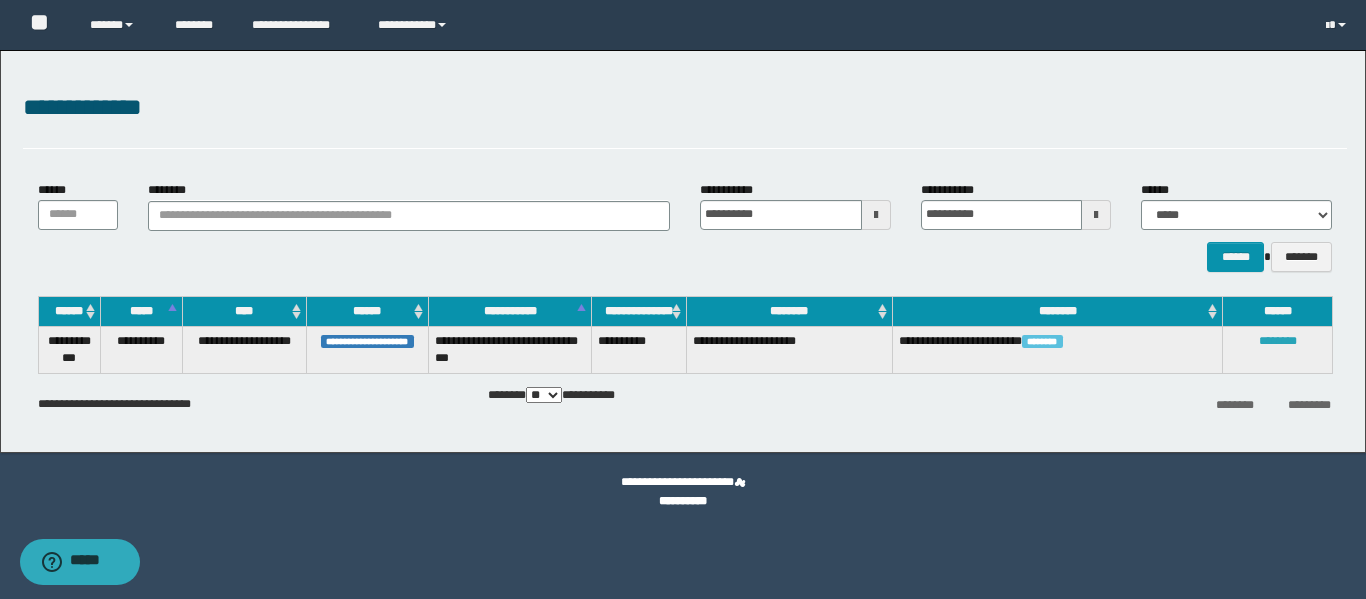 click on "********" at bounding box center (1278, 341) 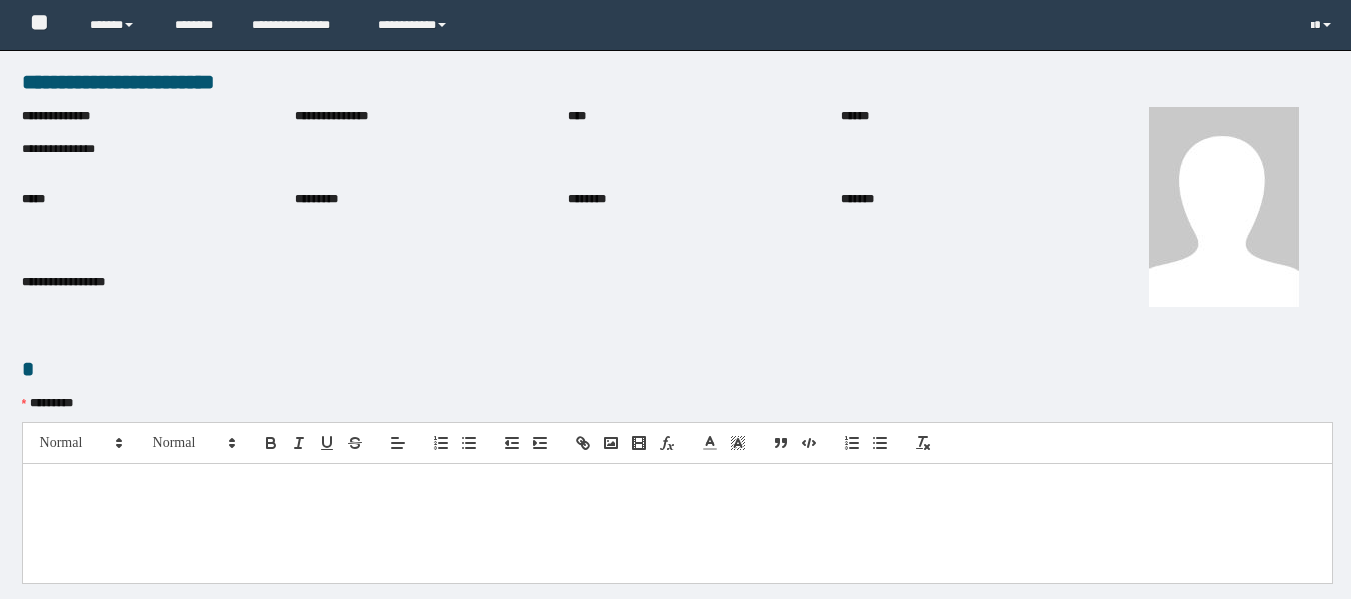 scroll, scrollTop: 0, scrollLeft: 0, axis: both 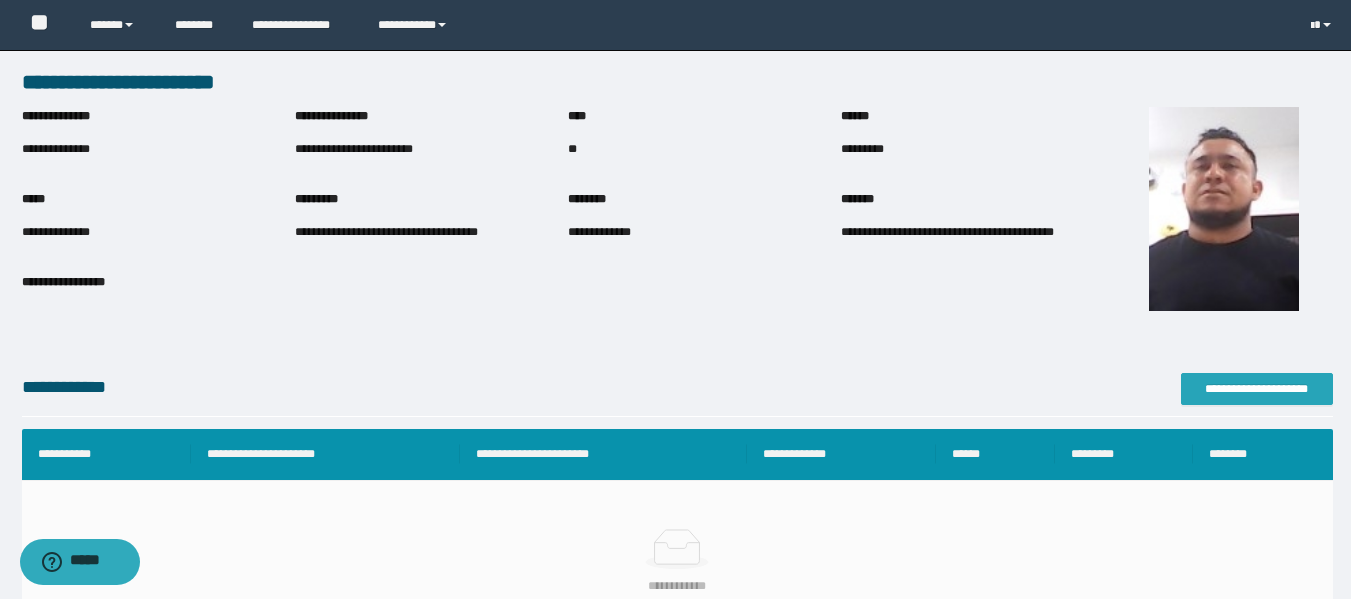 click on "**********" at bounding box center [1257, 389] 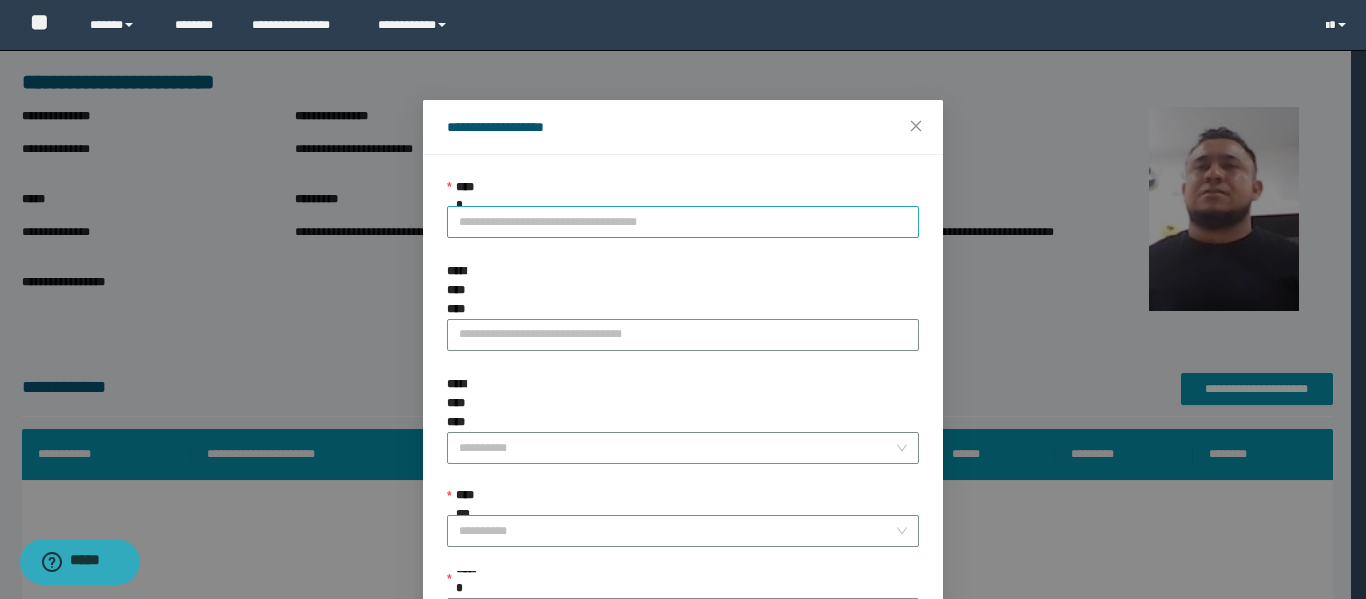 click on "**********" at bounding box center [683, 222] 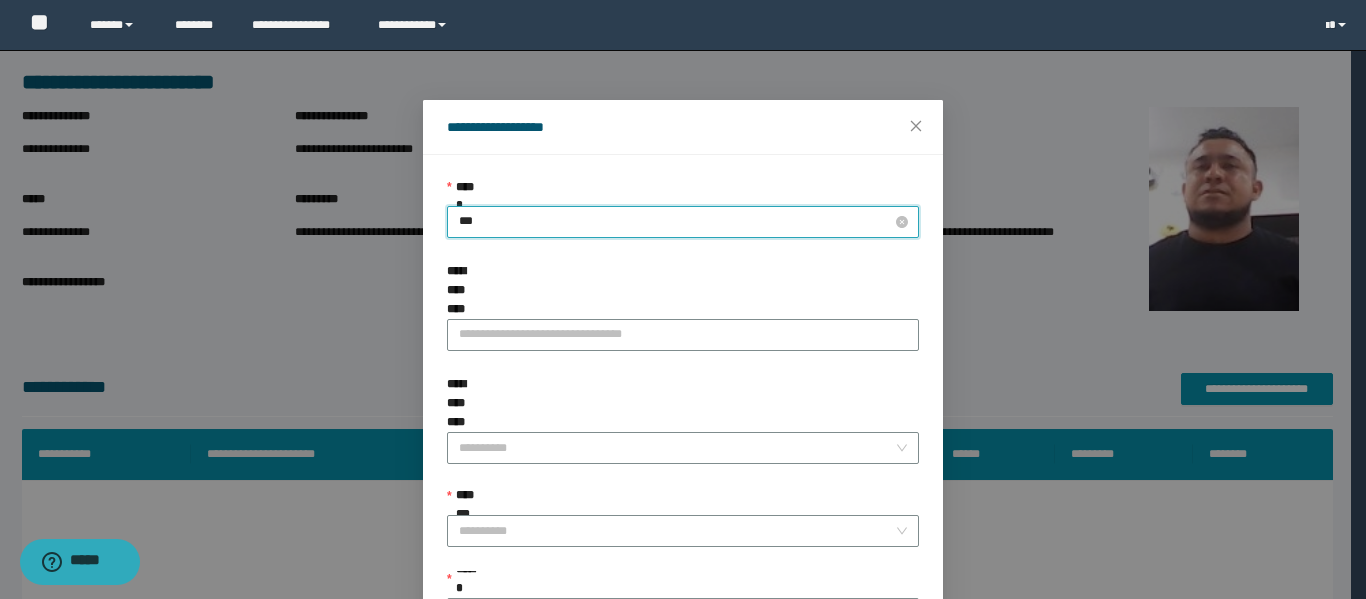 type on "****" 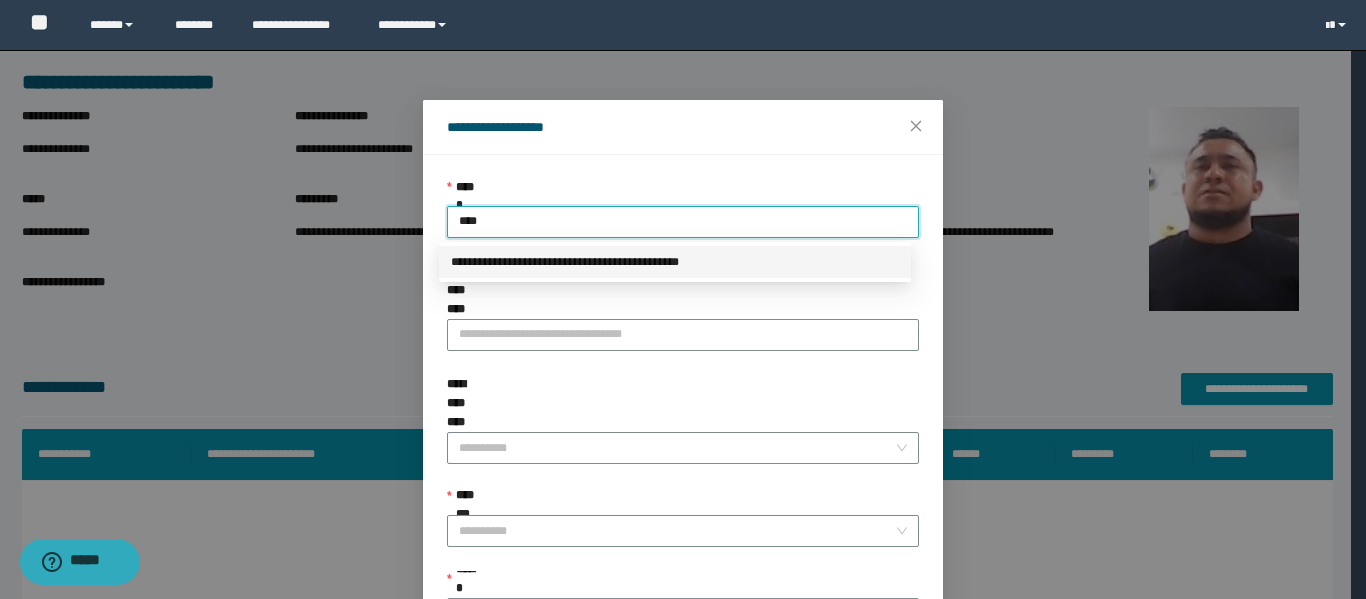 click on "**********" at bounding box center [675, 262] 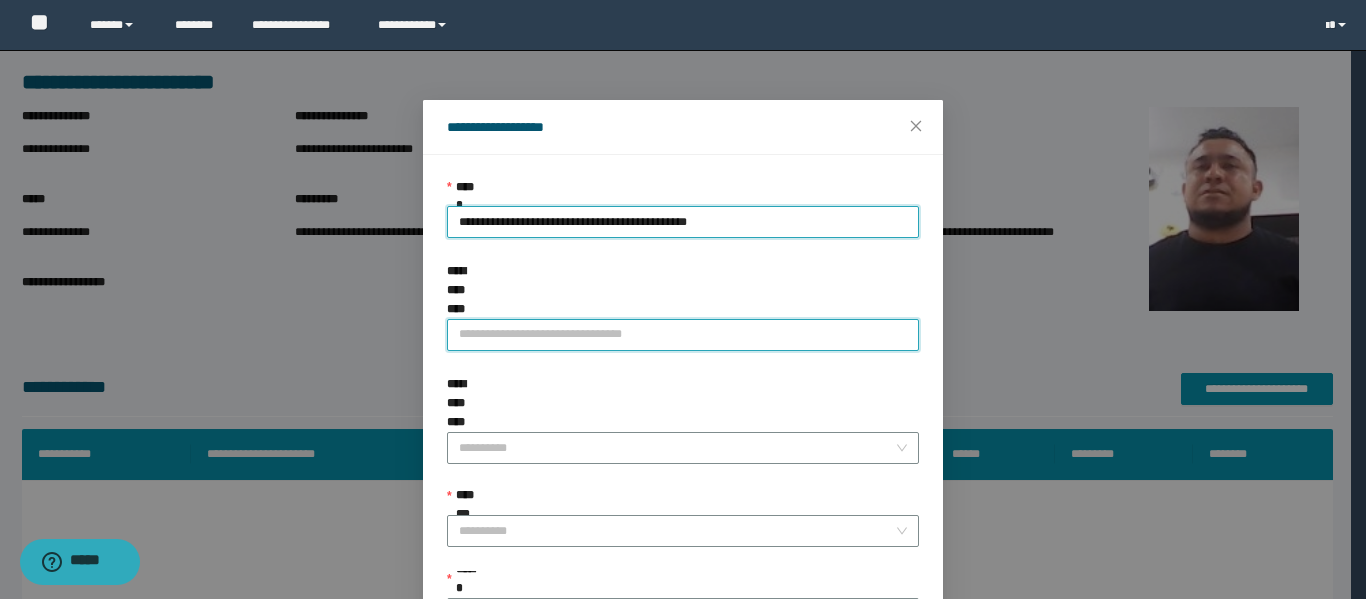 click on "**********" at bounding box center [683, 335] 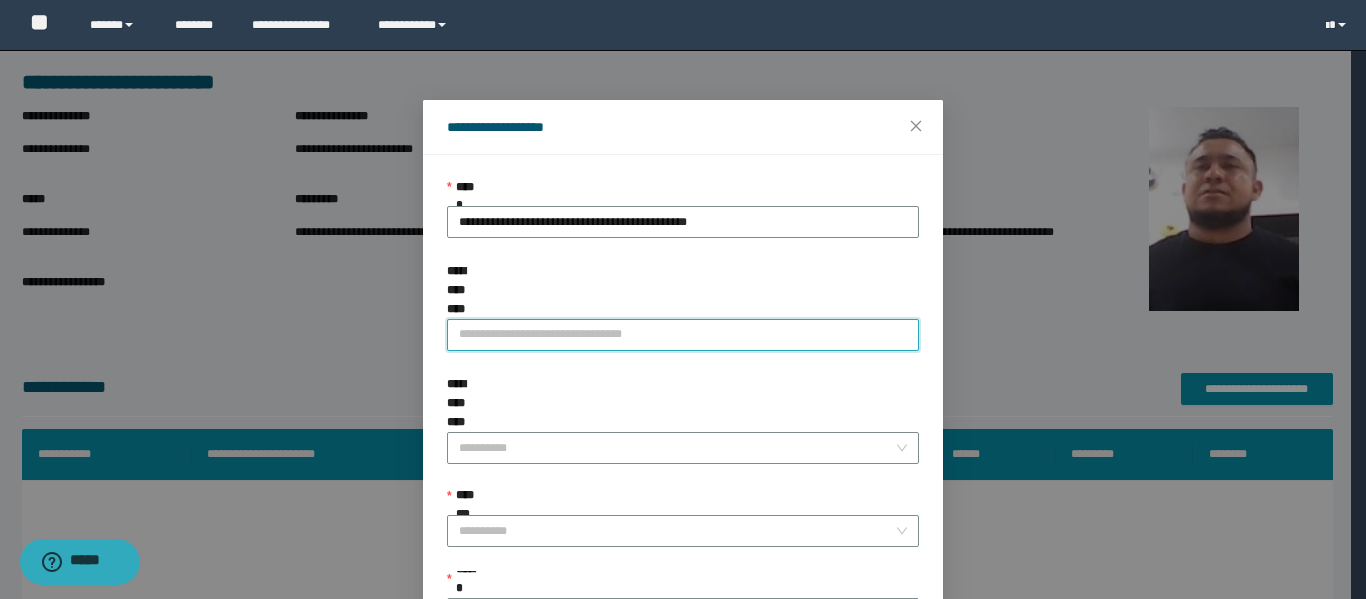 type on "**********" 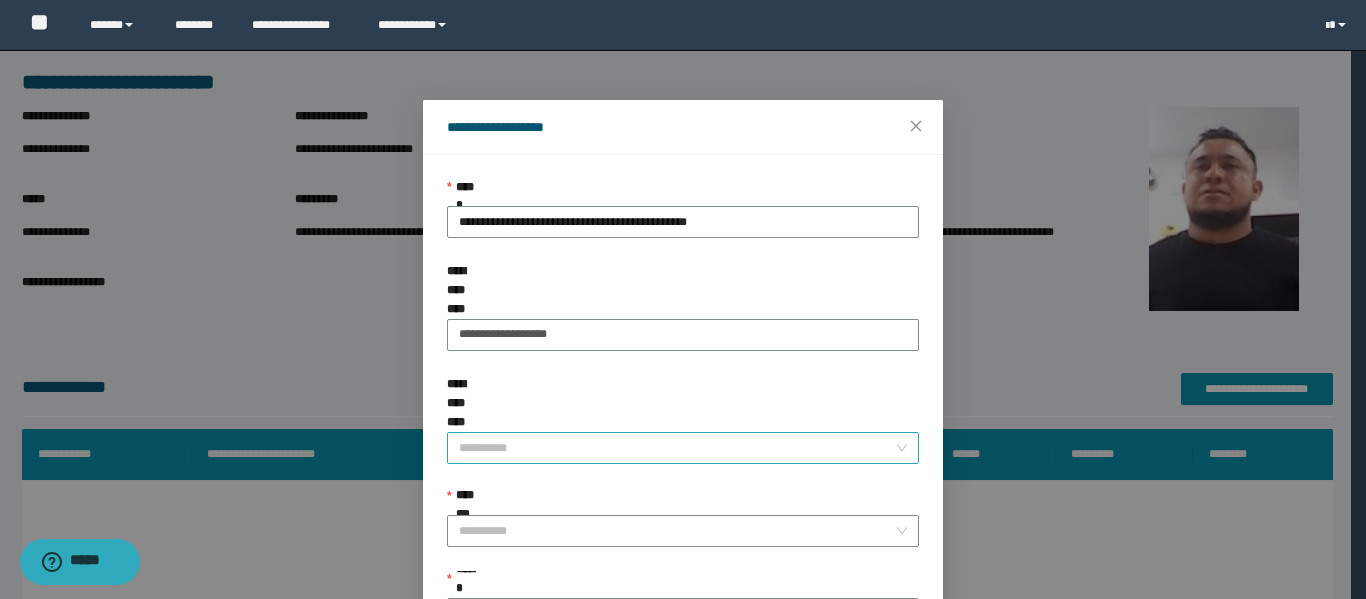 click on "**********" at bounding box center (677, 448) 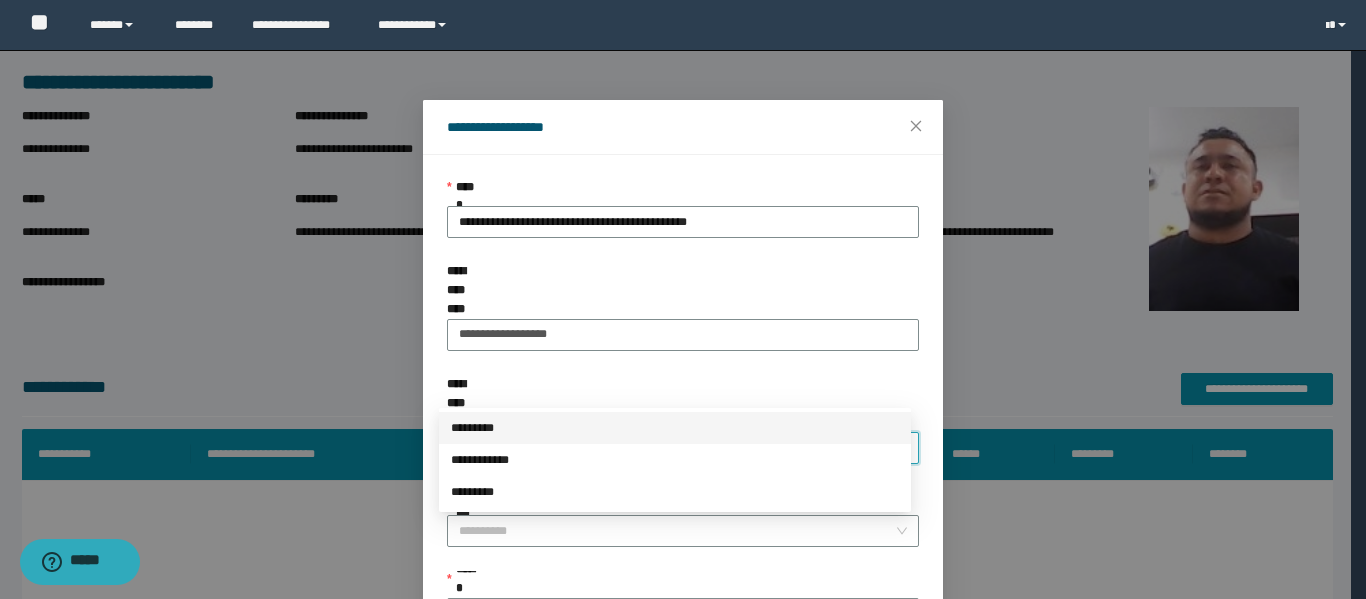 click on "*********" at bounding box center (675, 428) 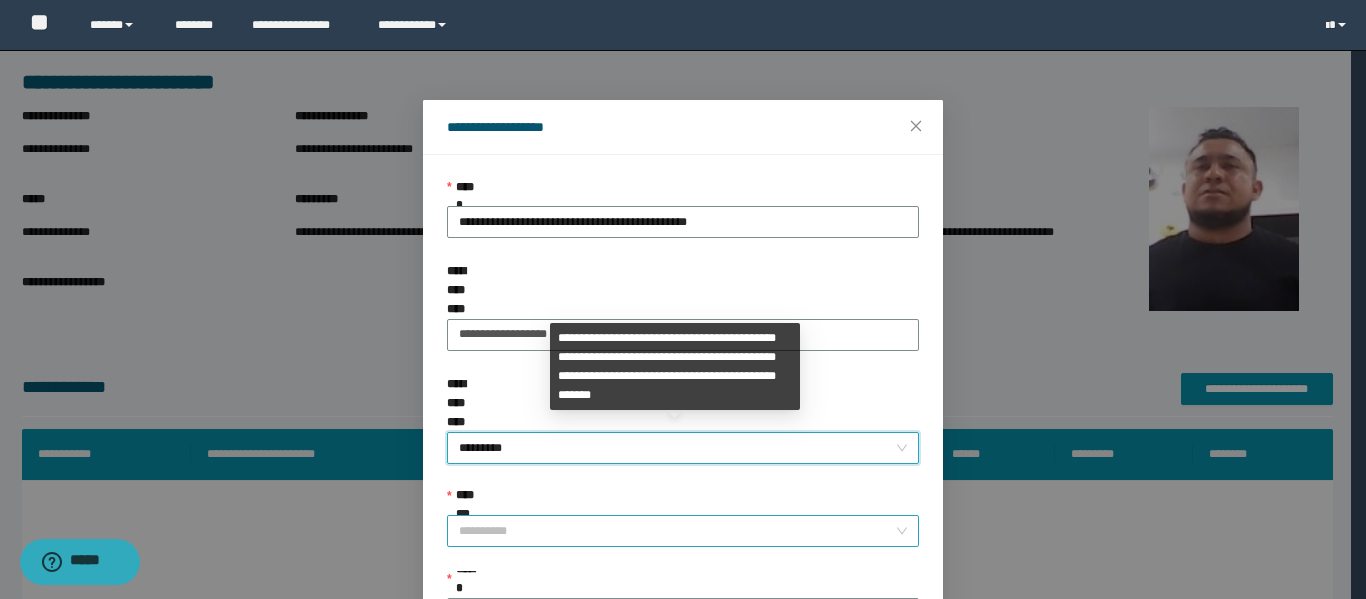 click on "**********" at bounding box center (677, 531) 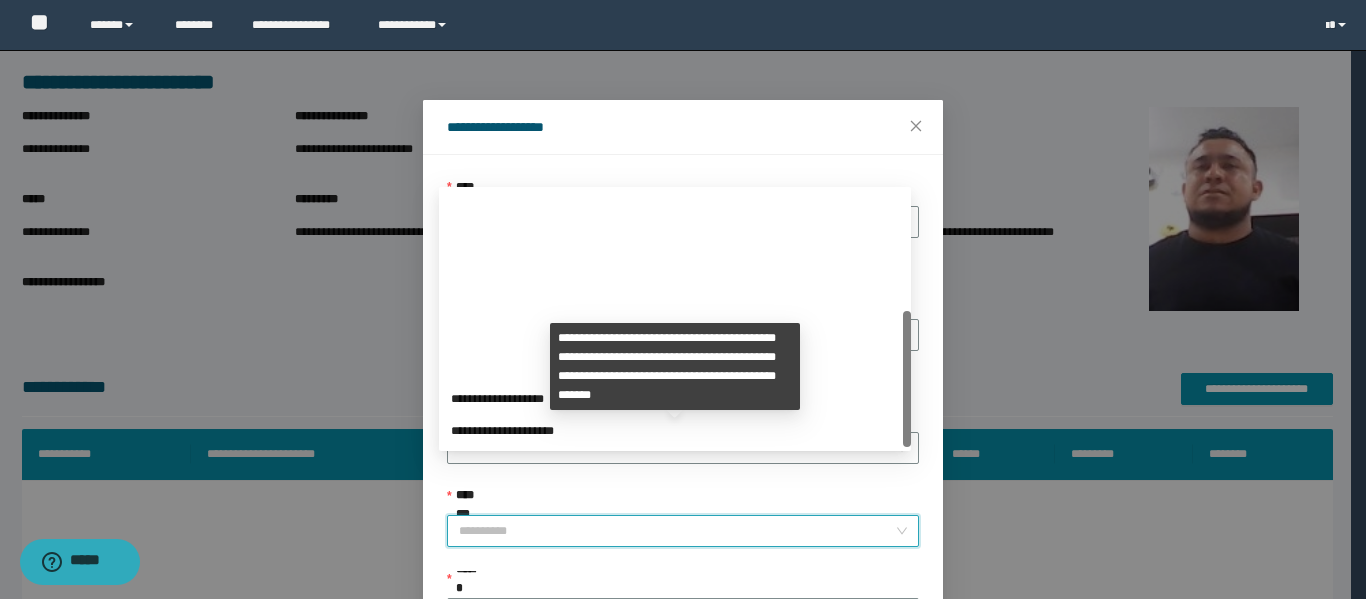 scroll, scrollTop: 224, scrollLeft: 0, axis: vertical 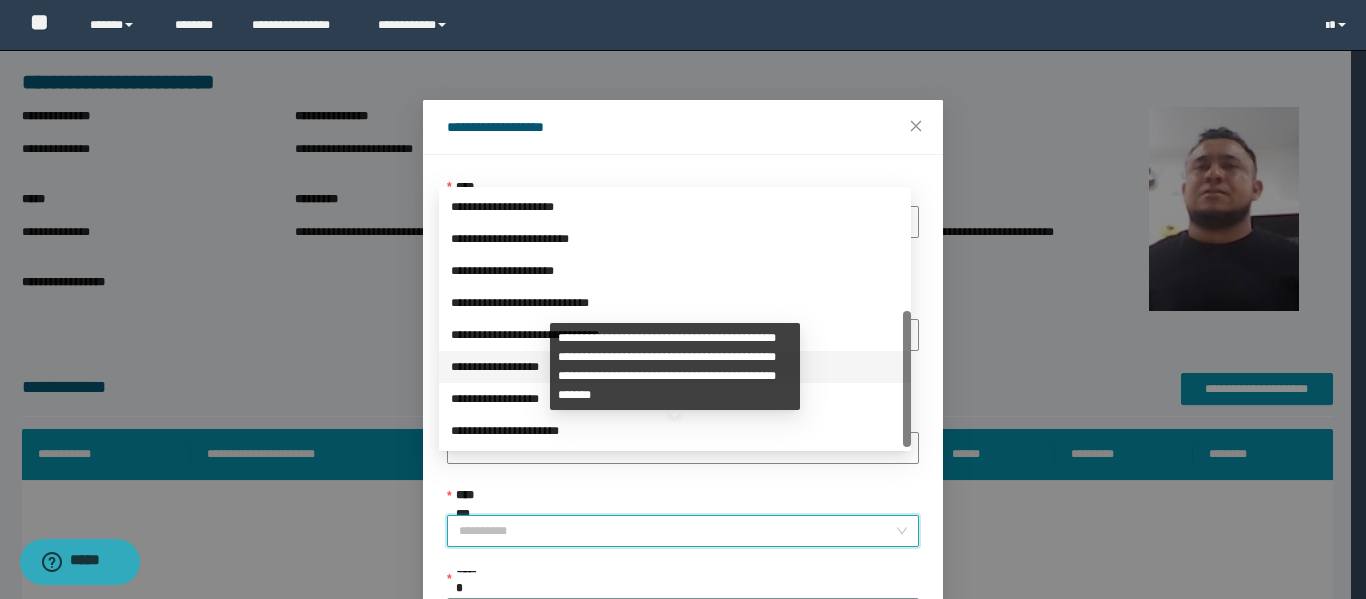 click on "**********" at bounding box center (675, 367) 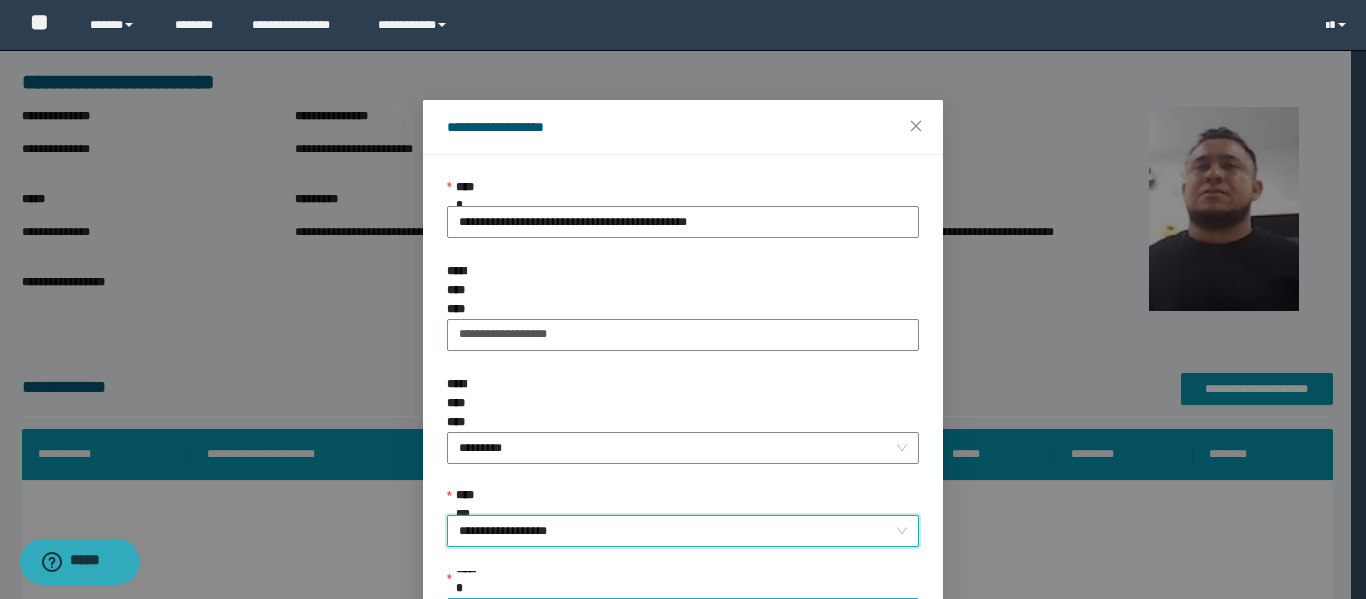 click on "******" at bounding box center [677, 614] 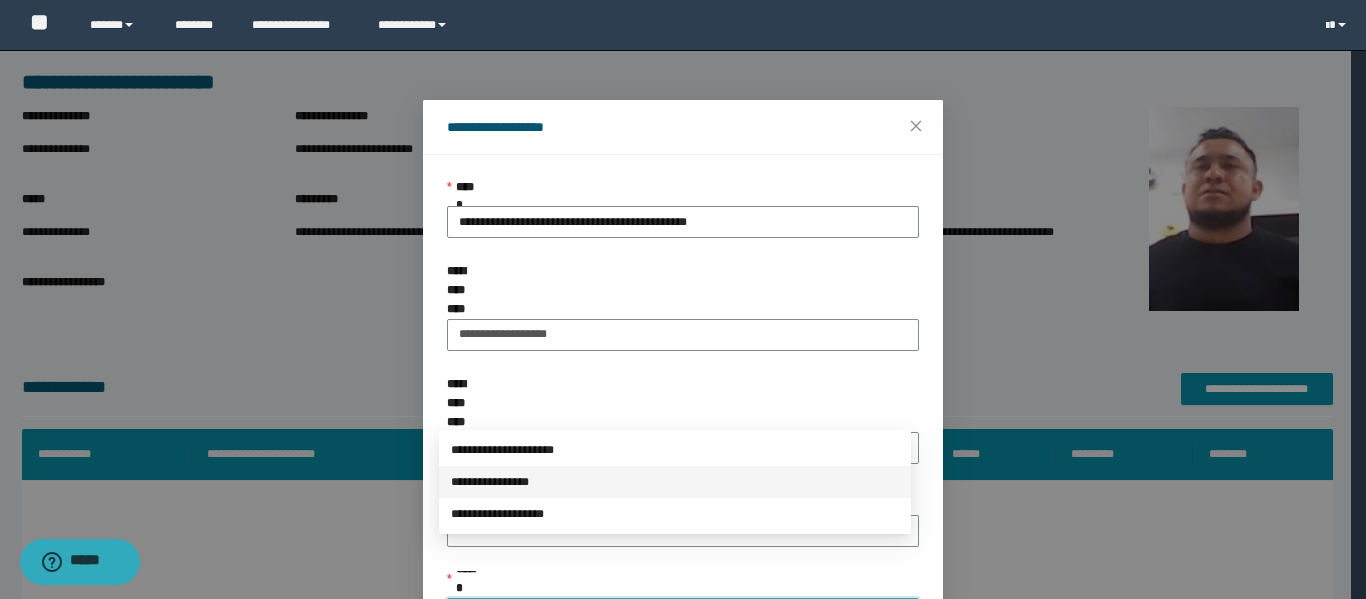 click on "**********" at bounding box center [675, 482] 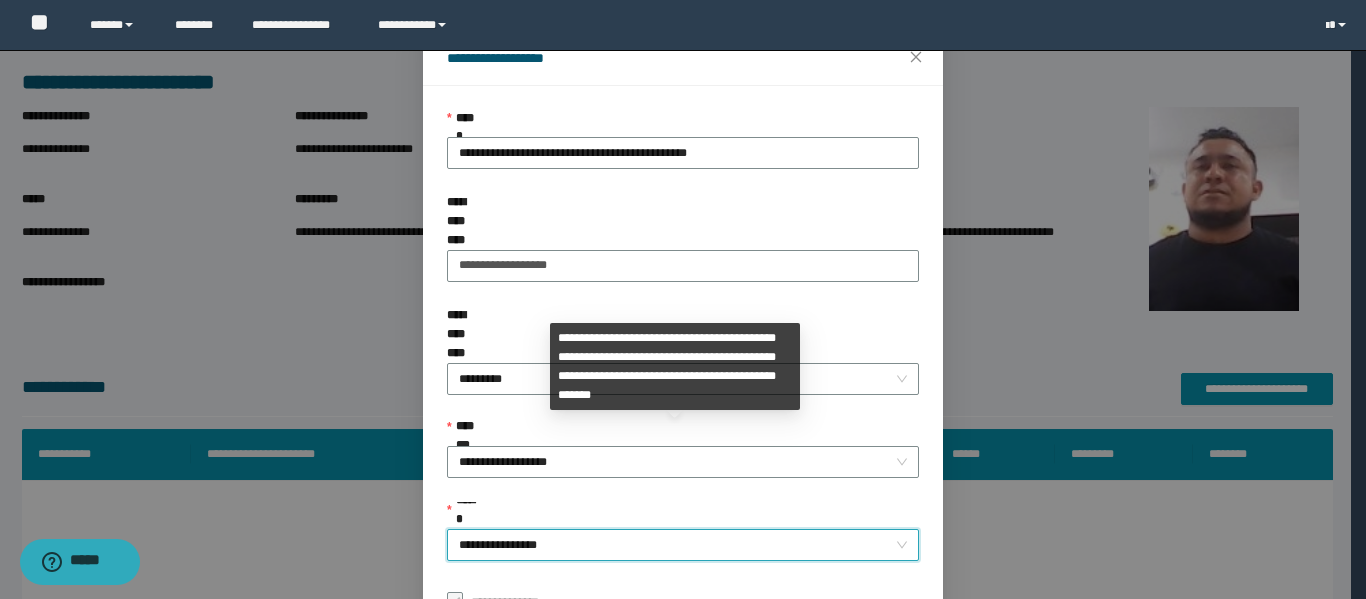 scroll, scrollTop: 153, scrollLeft: 0, axis: vertical 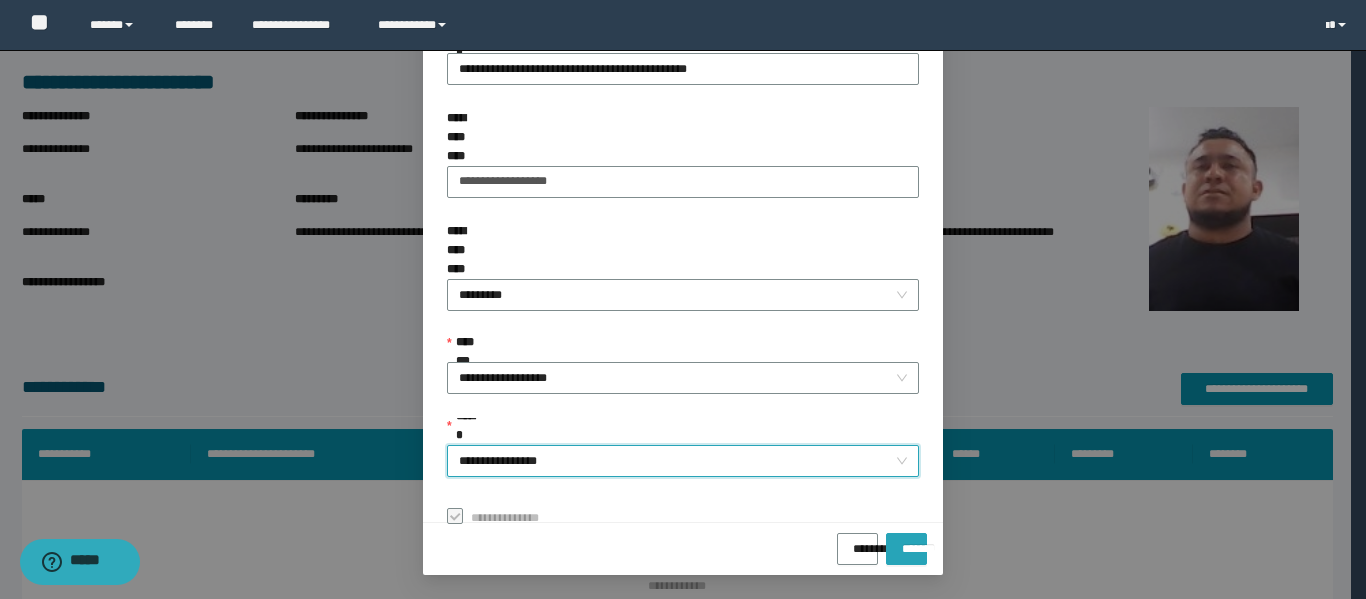 click on "*******" at bounding box center [906, 542] 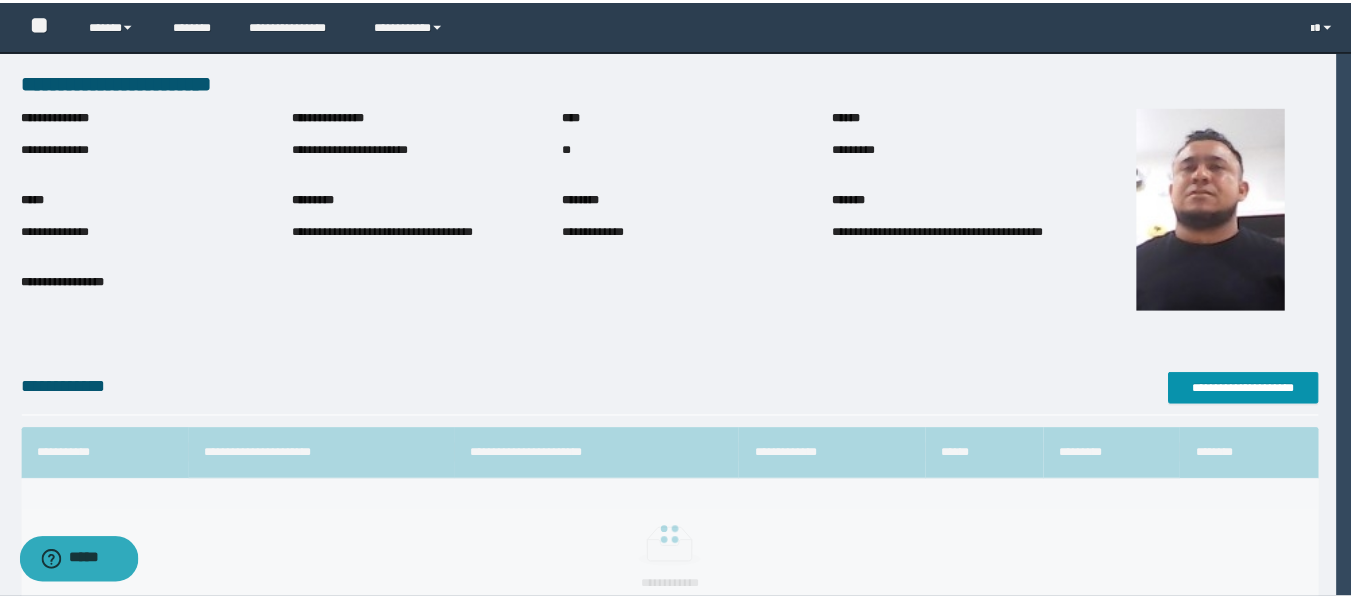 scroll, scrollTop: 106, scrollLeft: 0, axis: vertical 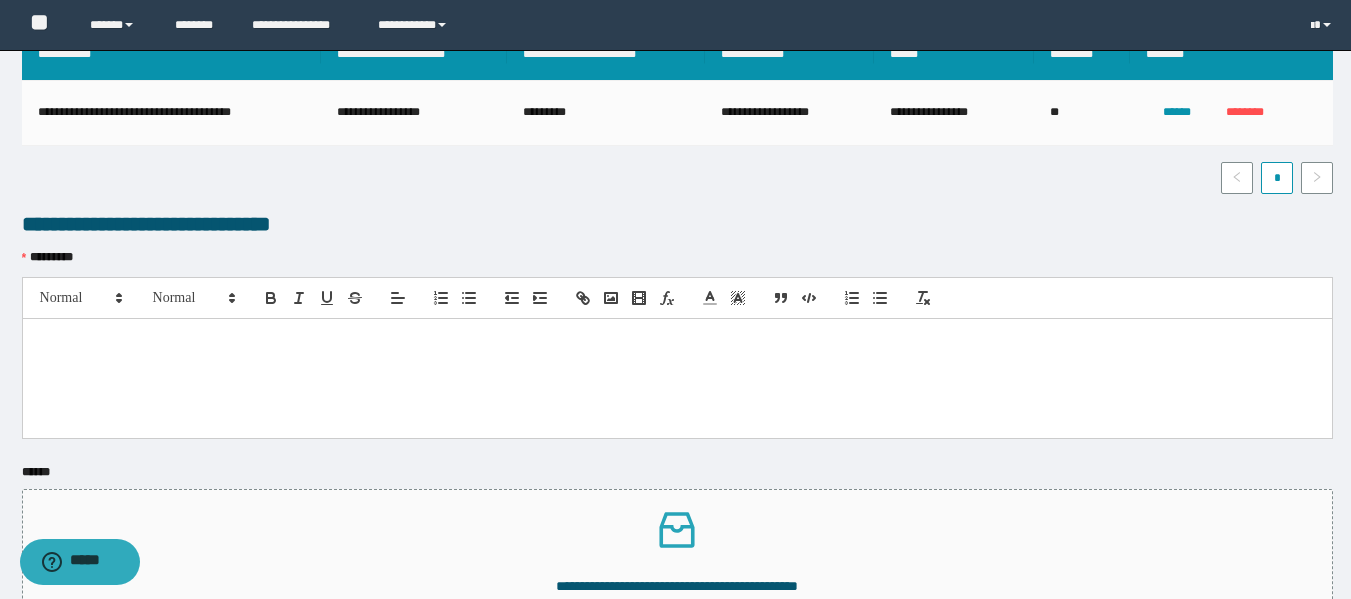 click at bounding box center (677, 378) 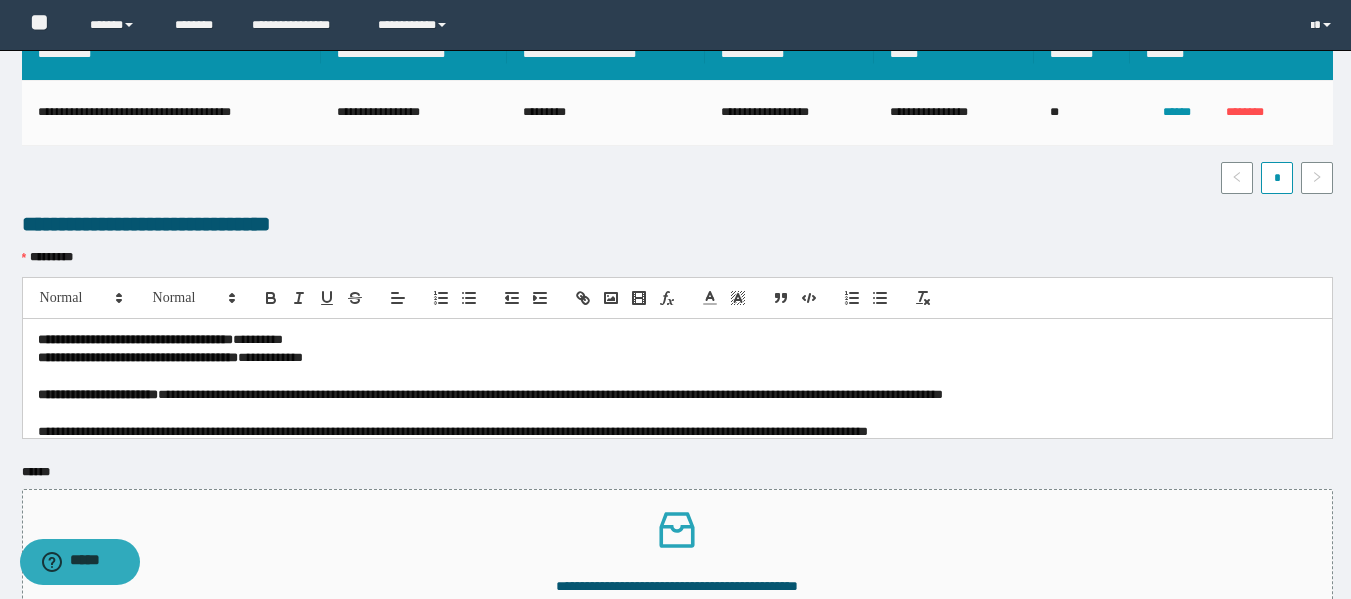 scroll, scrollTop: 0, scrollLeft: 0, axis: both 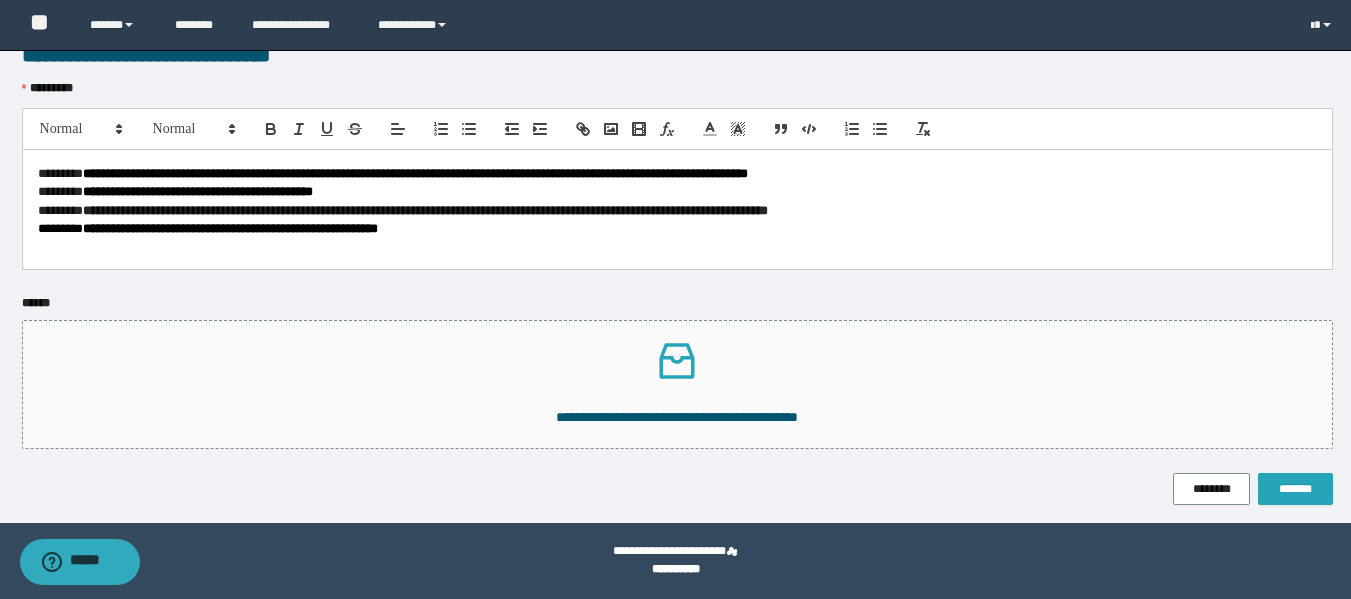 click on "*******" at bounding box center (1295, 489) 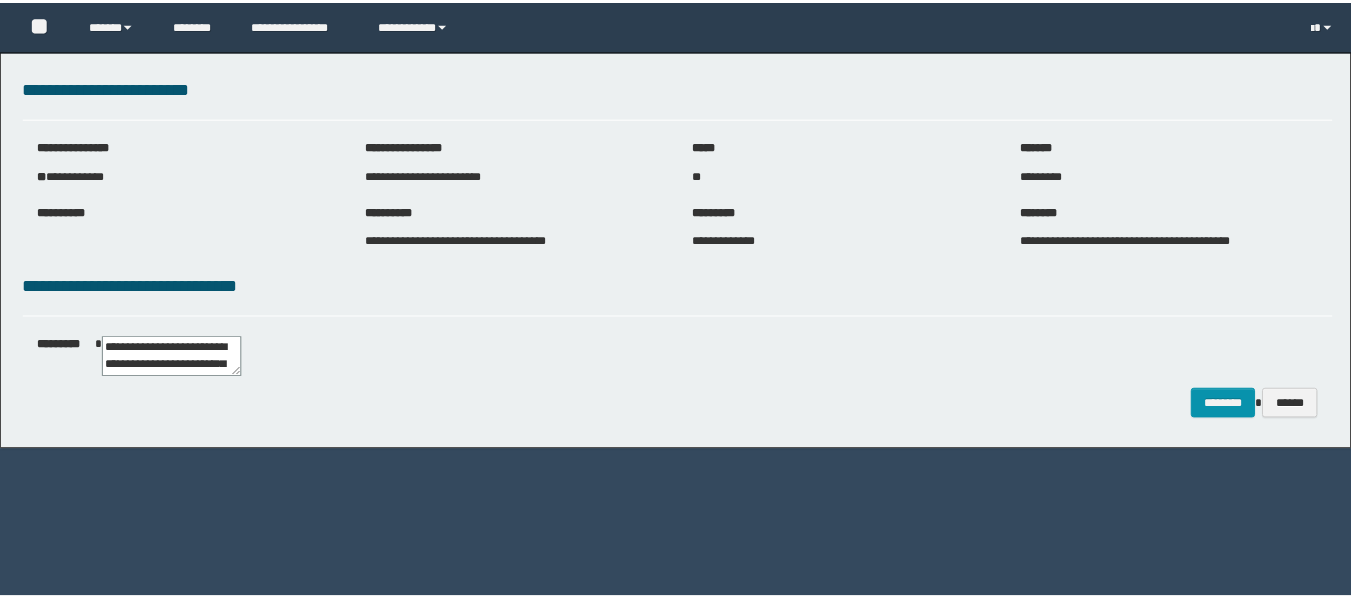 scroll, scrollTop: 0, scrollLeft: 0, axis: both 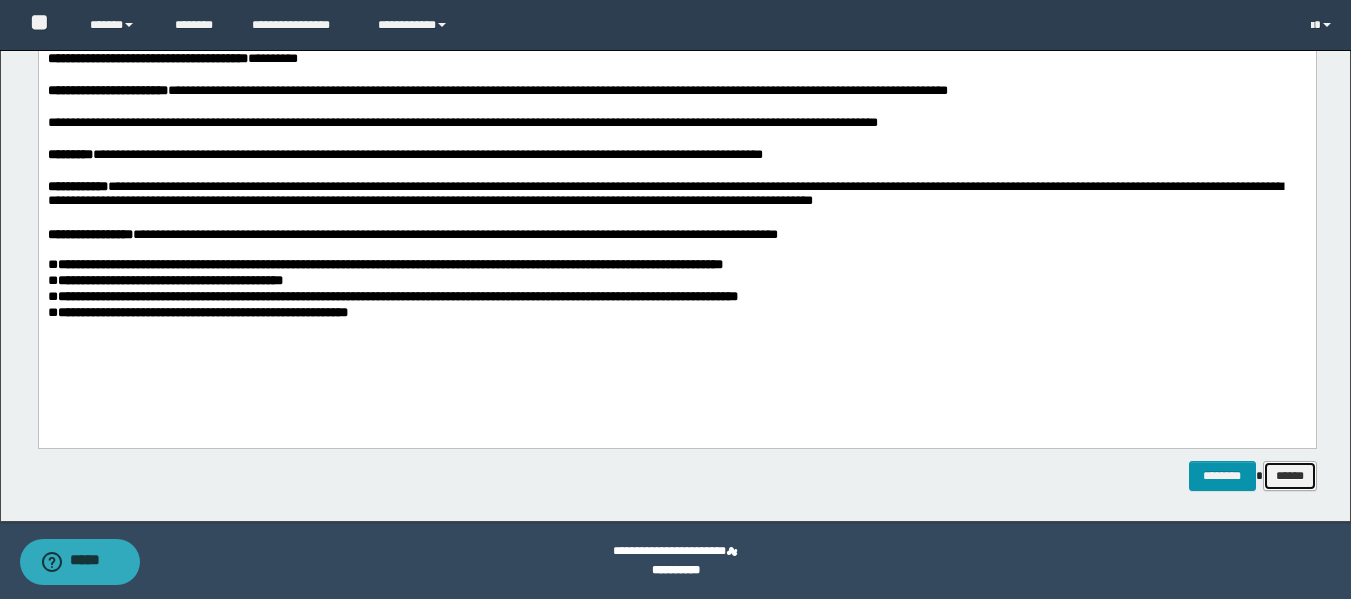 click on "******" at bounding box center (1290, 476) 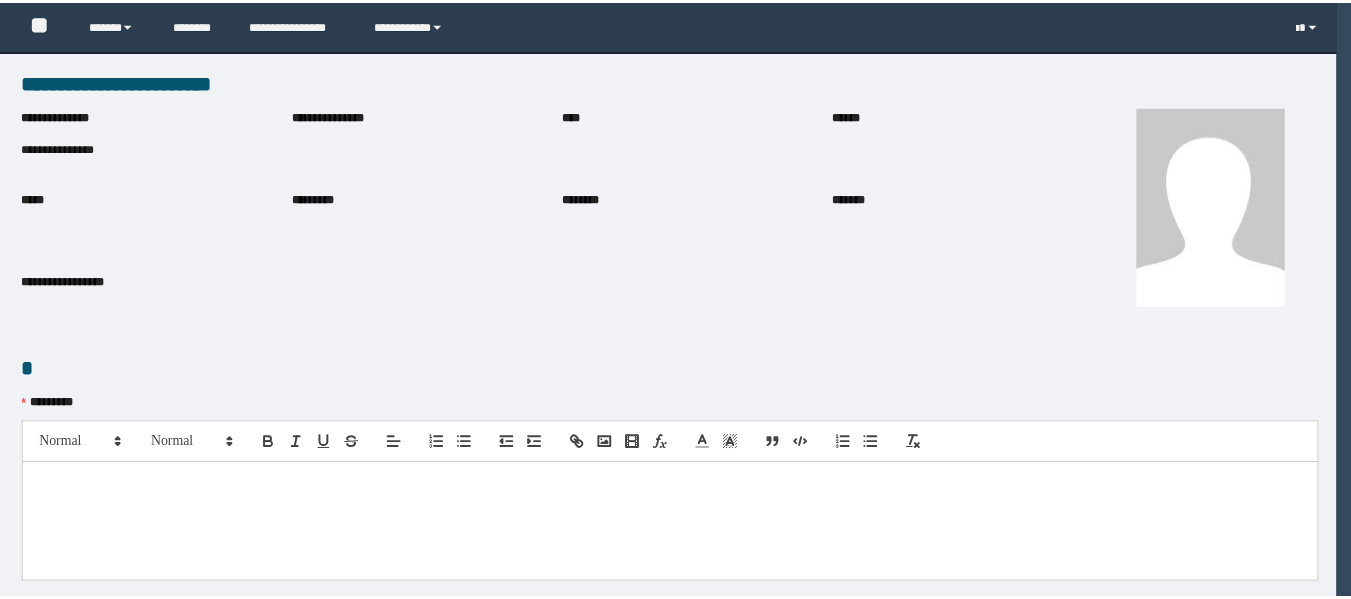 scroll, scrollTop: 0, scrollLeft: 0, axis: both 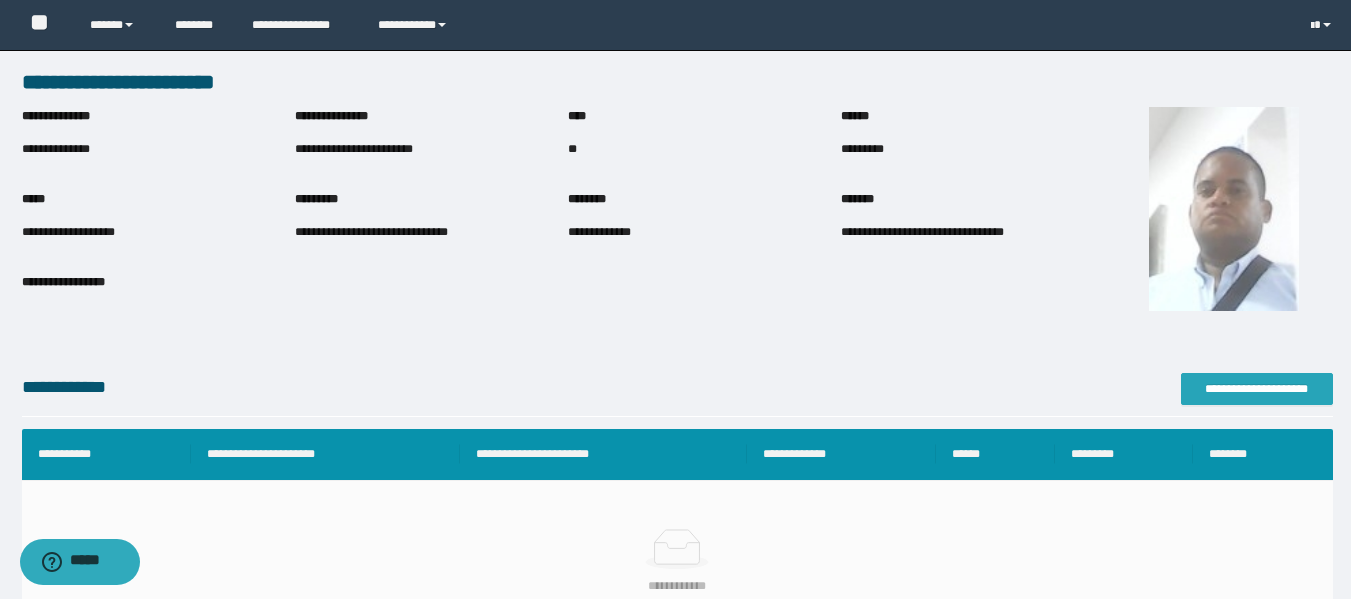 click on "**********" at bounding box center [1257, 389] 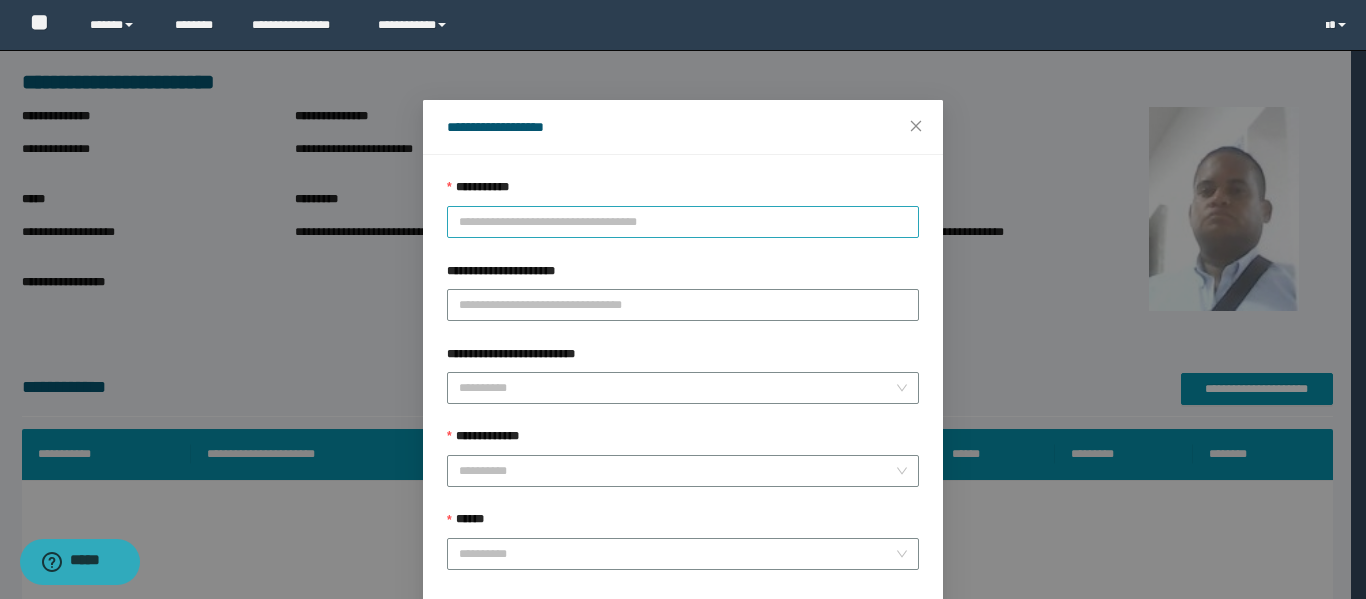 click on "**********" at bounding box center [683, 222] 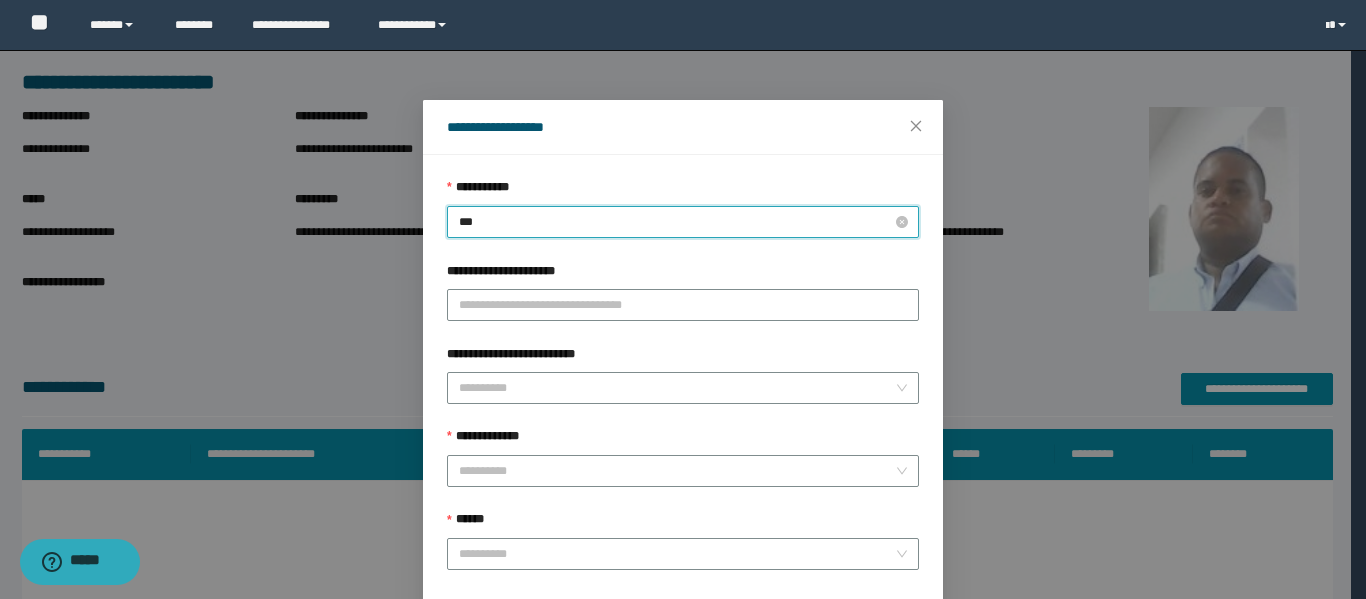 type on "****" 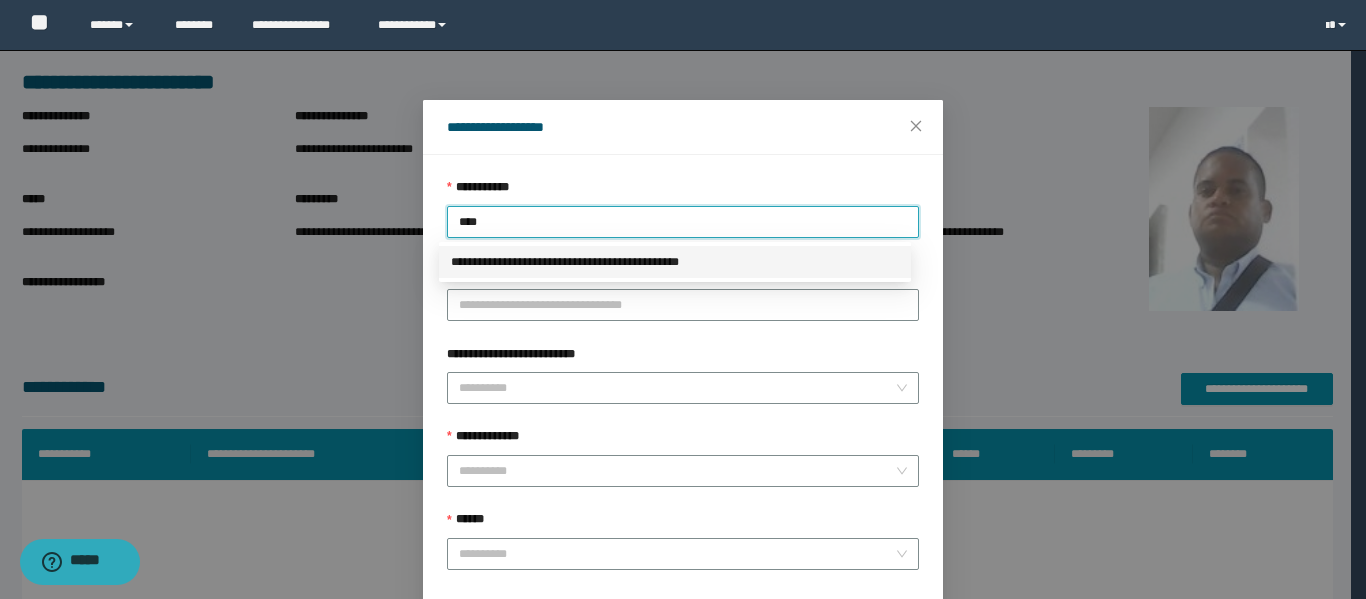 click on "**********" at bounding box center [675, 262] 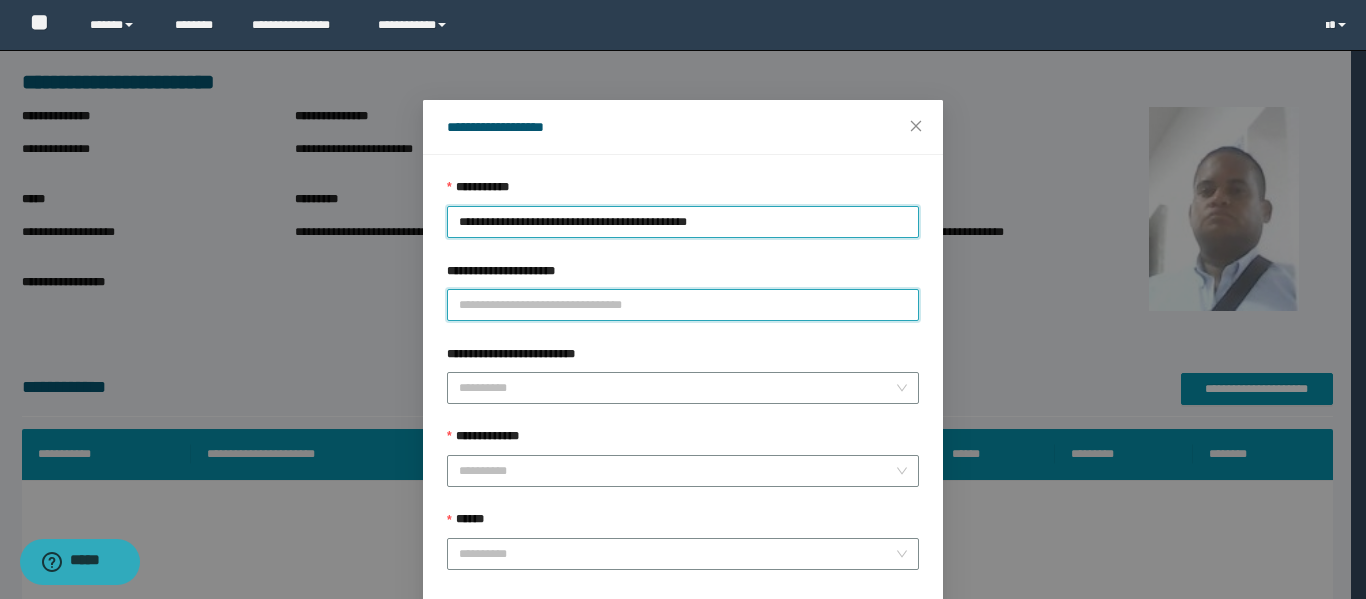 click on "**********" at bounding box center (683, 305) 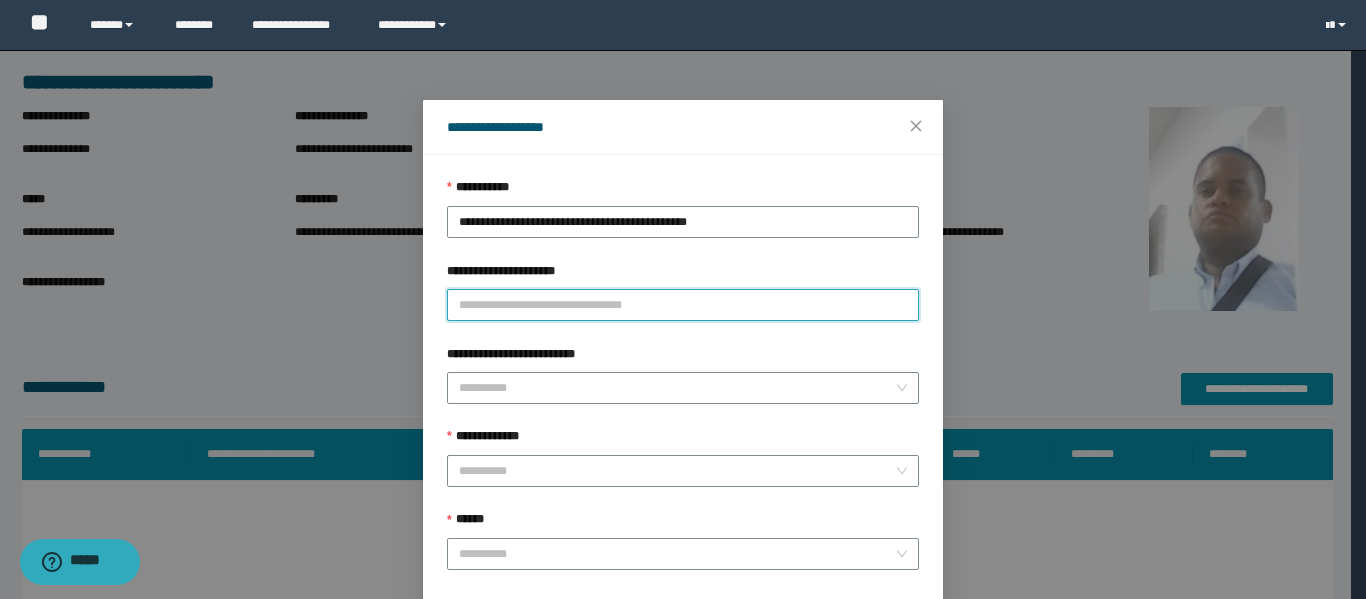 type on "**********" 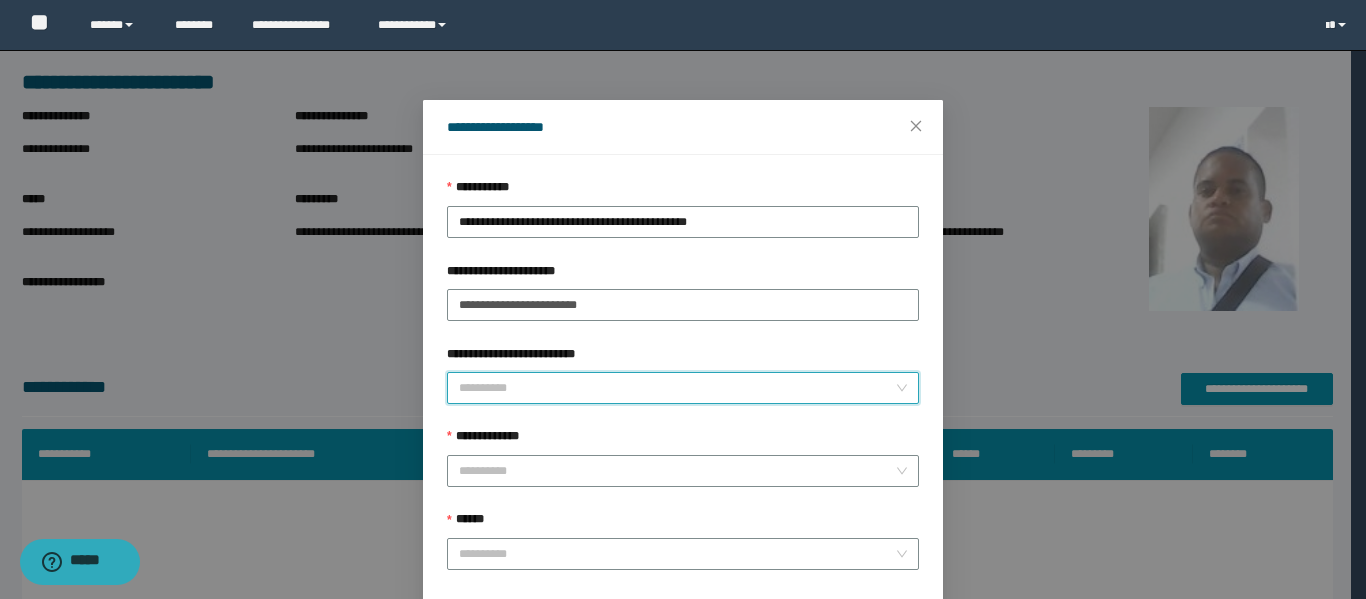 click on "**********" at bounding box center (677, 388) 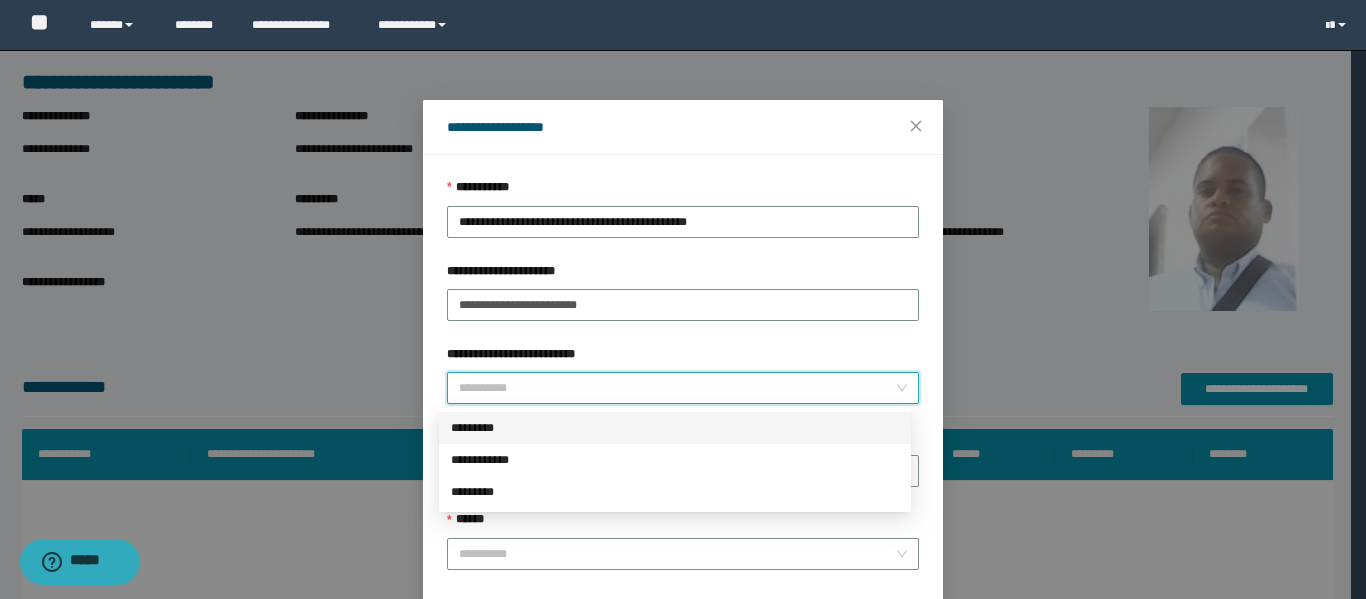 click on "*********" at bounding box center (675, 428) 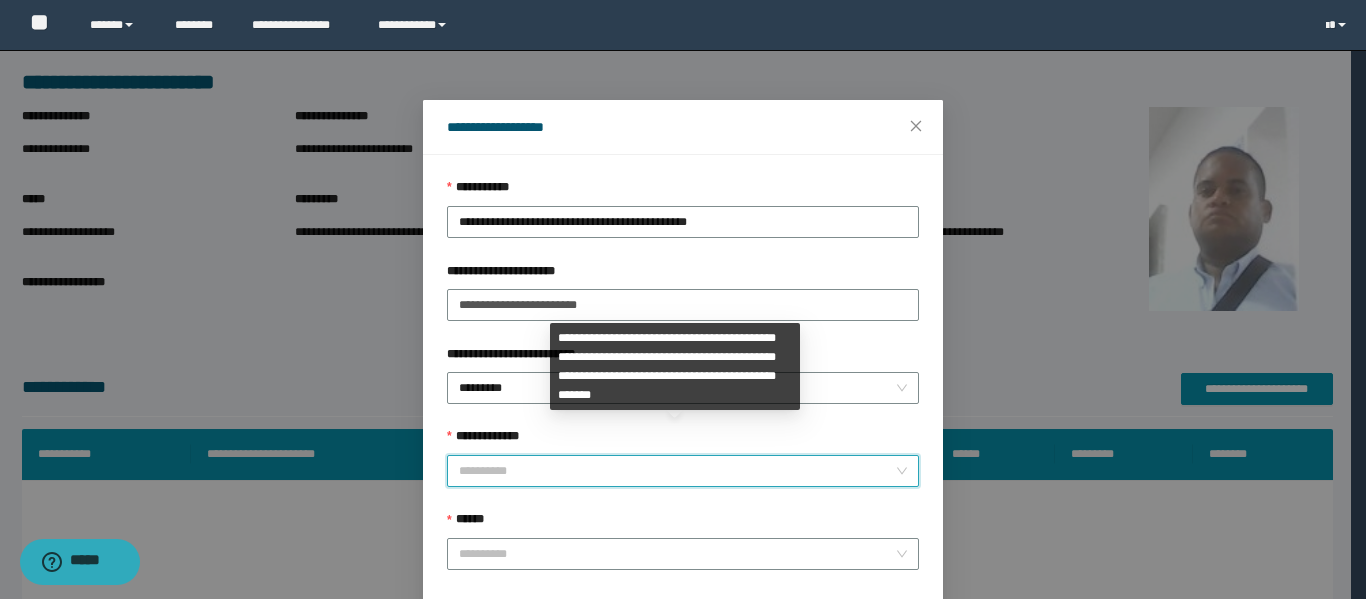 click on "**********" at bounding box center [677, 471] 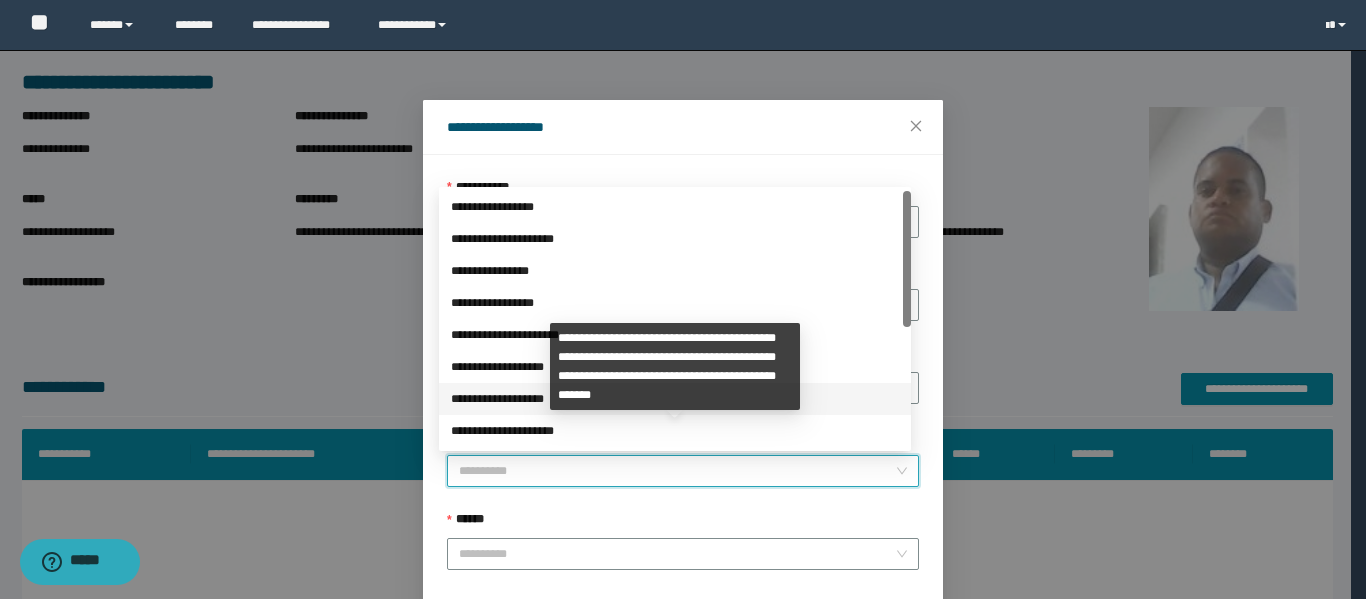 scroll, scrollTop: 224, scrollLeft: 0, axis: vertical 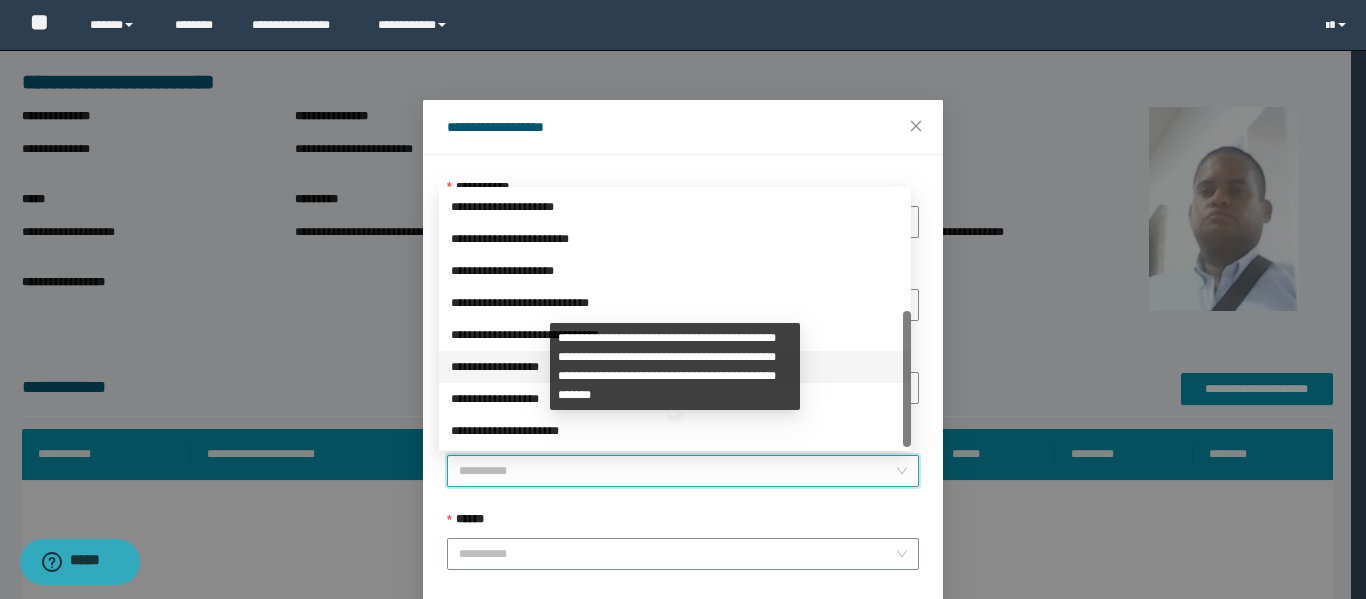click on "**********" at bounding box center [675, 367] 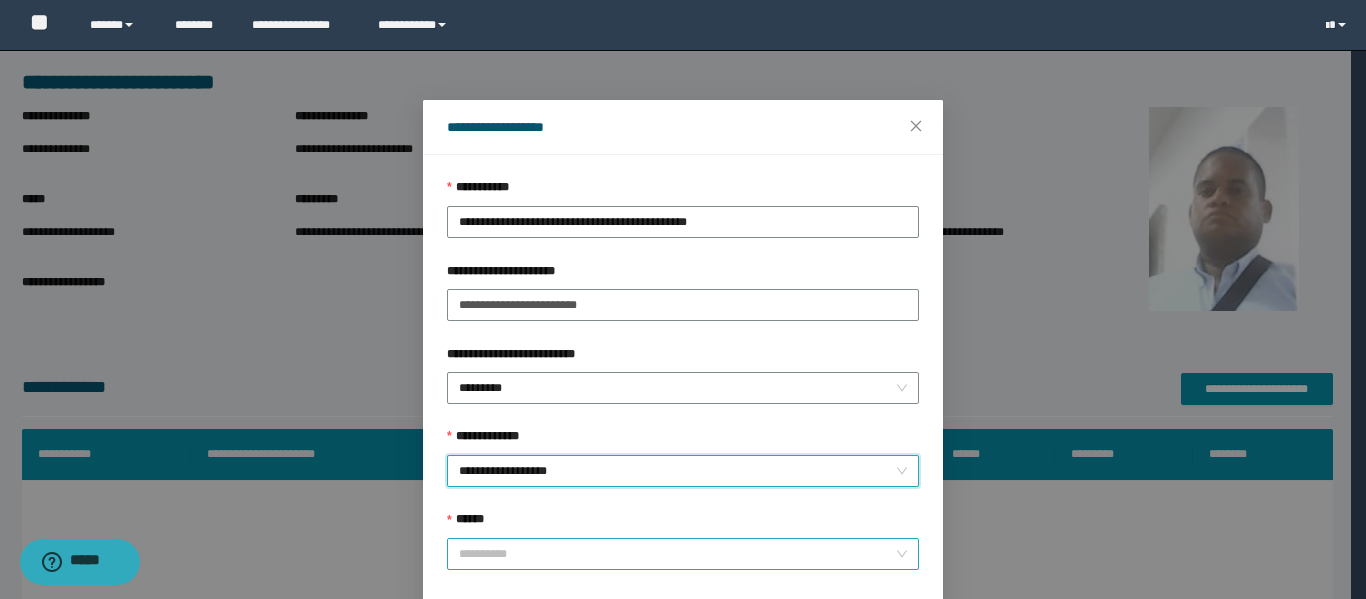 click on "******" at bounding box center [677, 554] 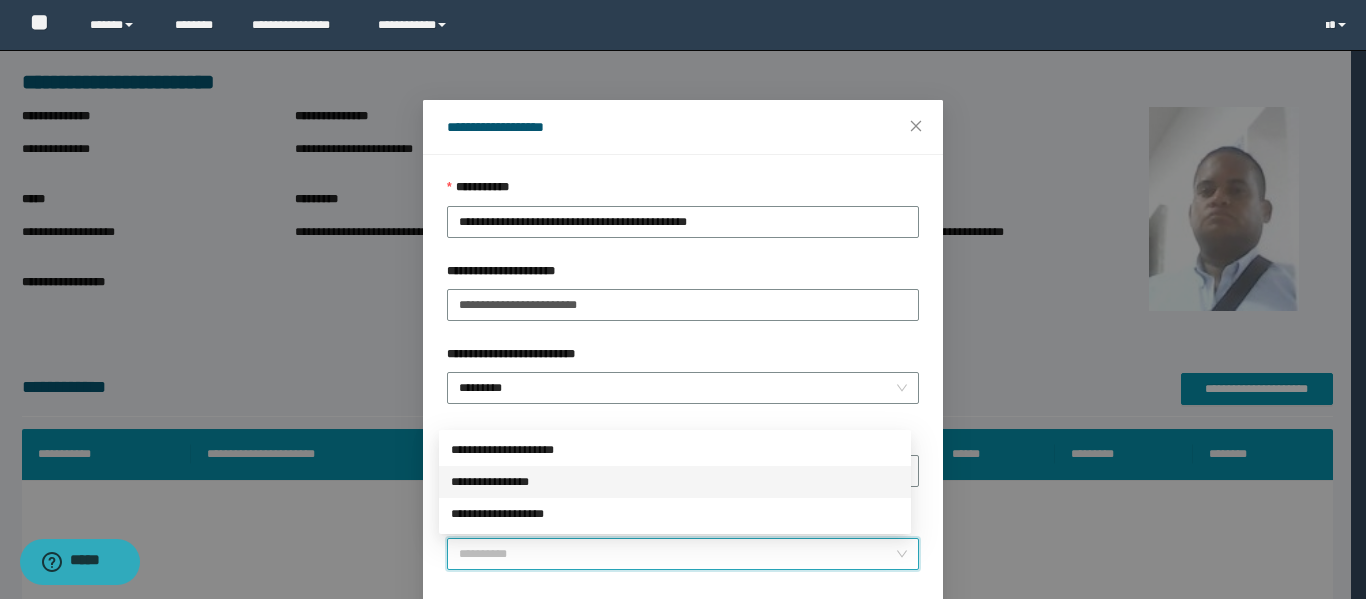 click on "**********" at bounding box center [675, 482] 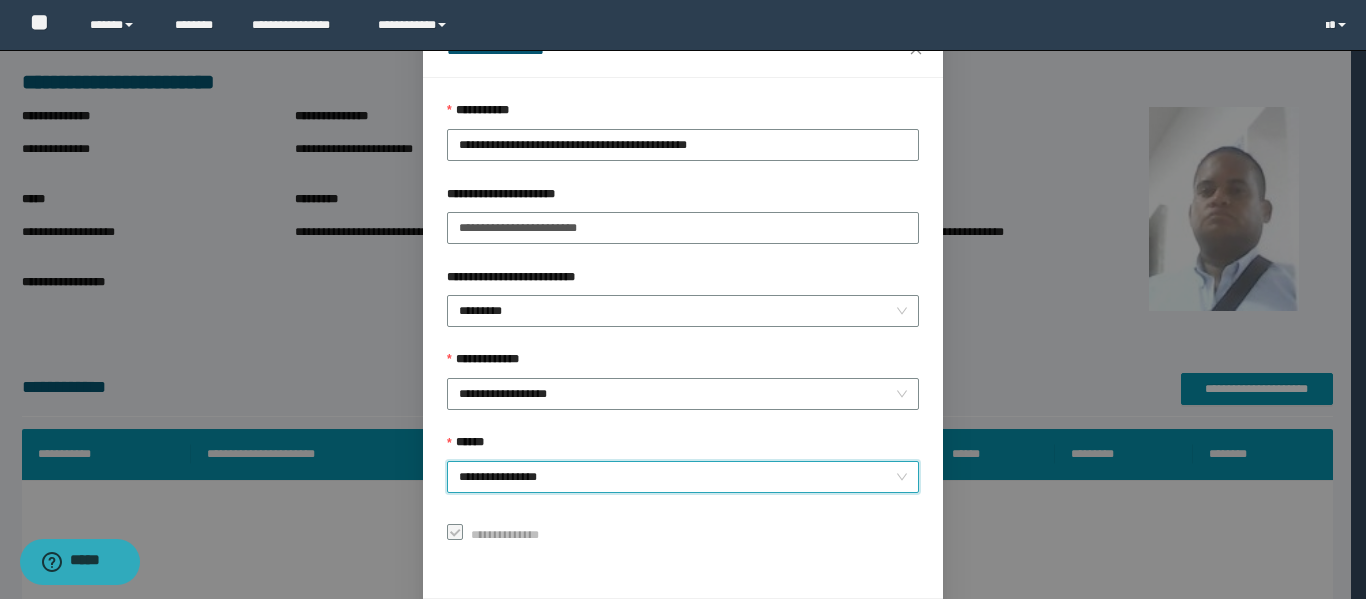 scroll, scrollTop: 153, scrollLeft: 0, axis: vertical 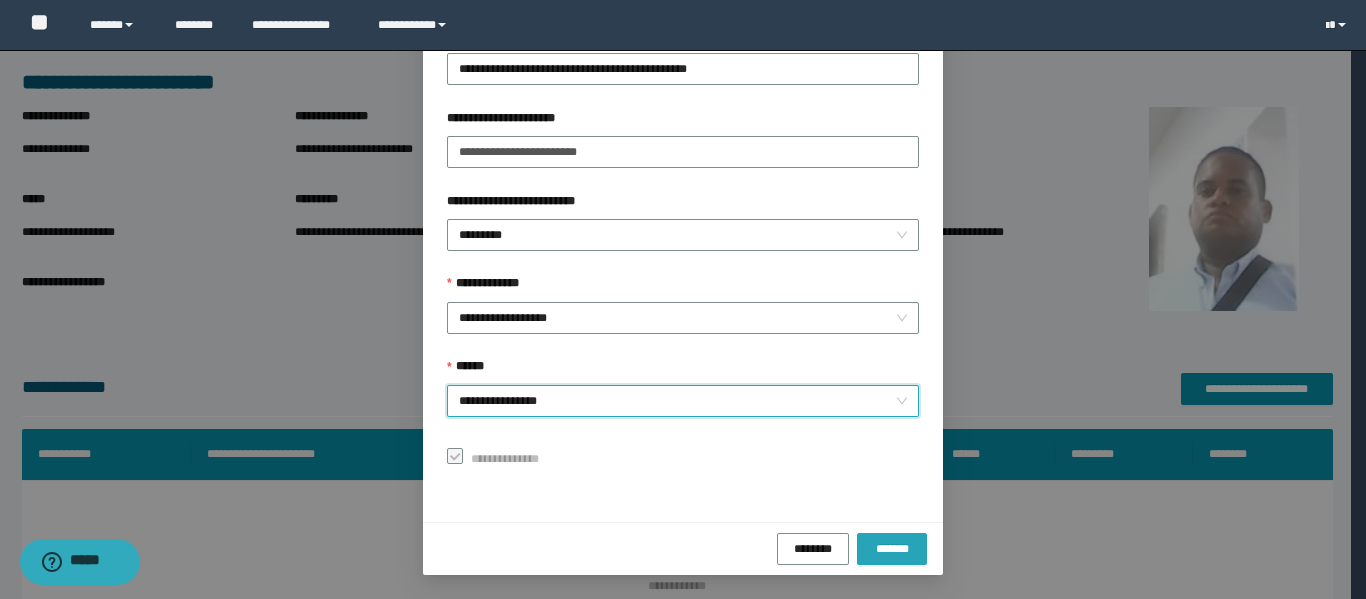 click on "*******" at bounding box center (892, 548) 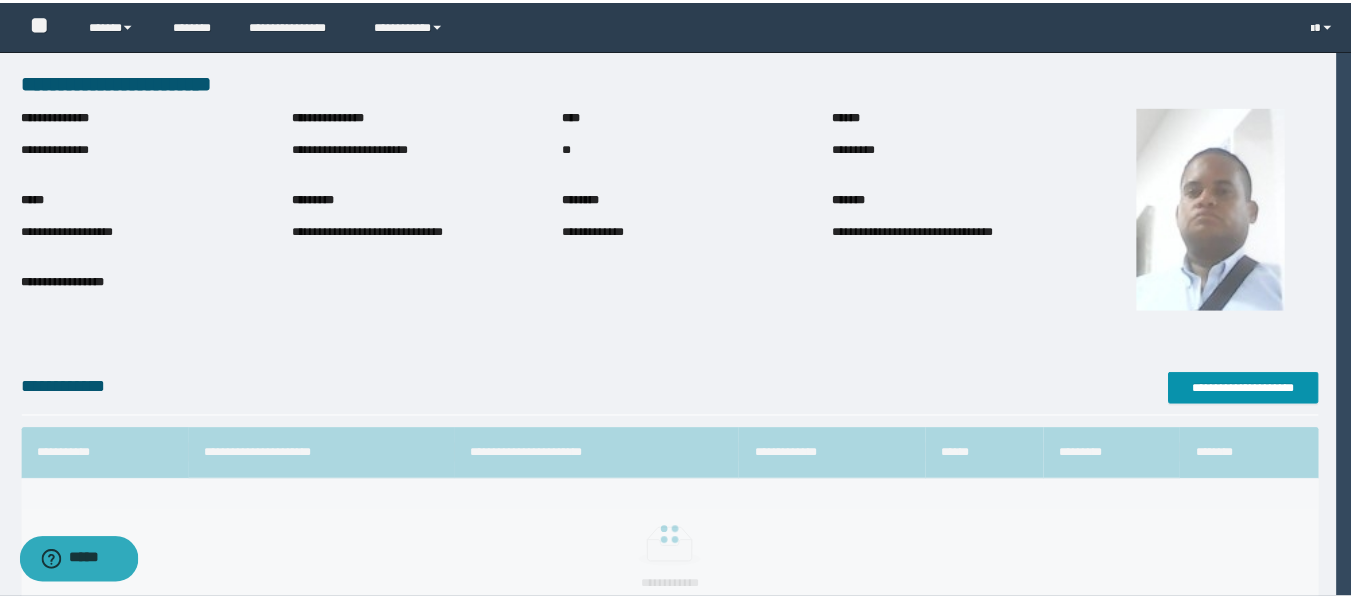scroll, scrollTop: 106, scrollLeft: 0, axis: vertical 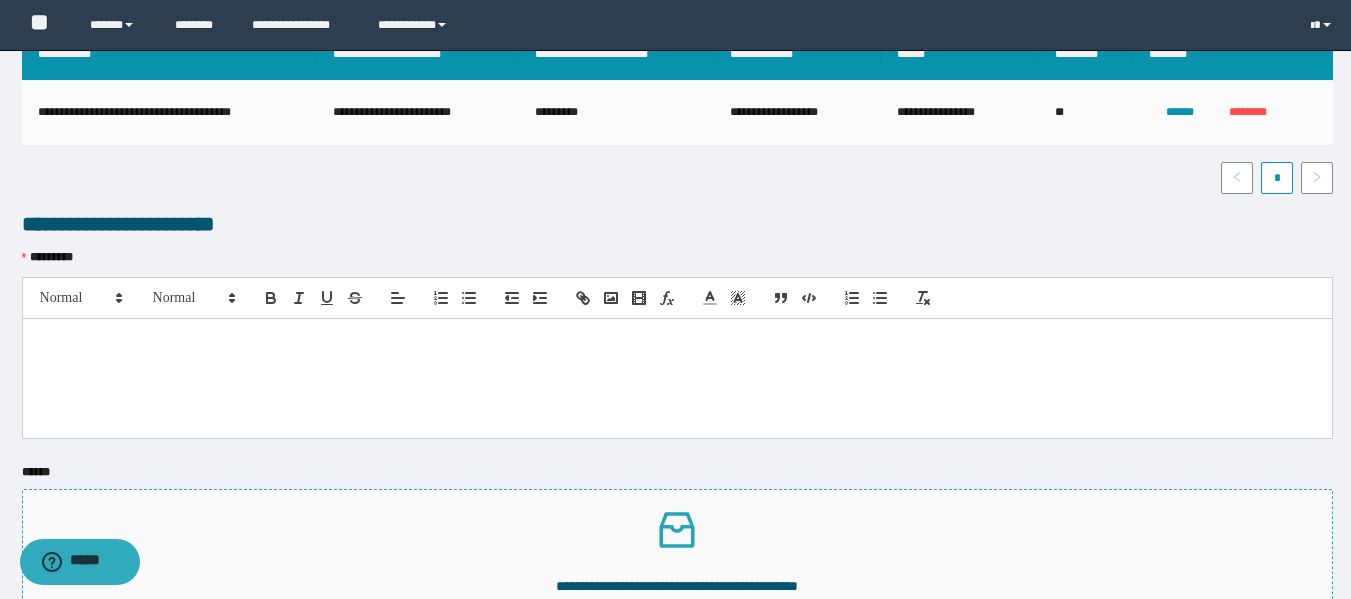 click on "**********" at bounding box center (677, 586) 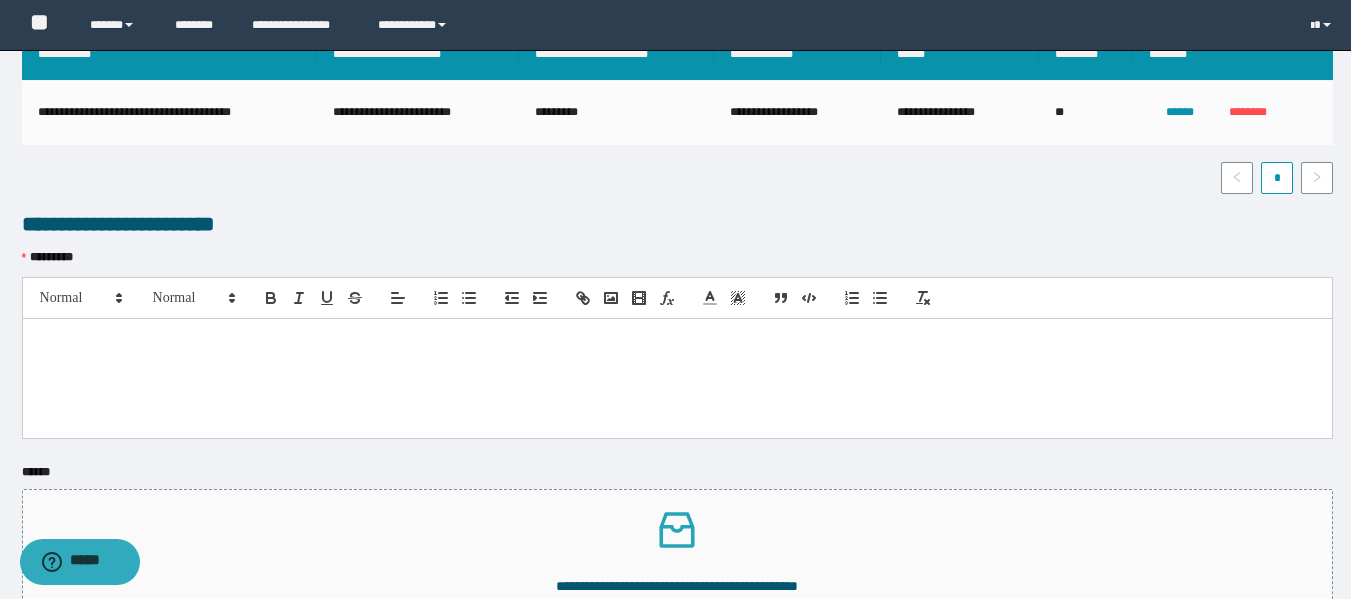 click at bounding box center (677, 340) 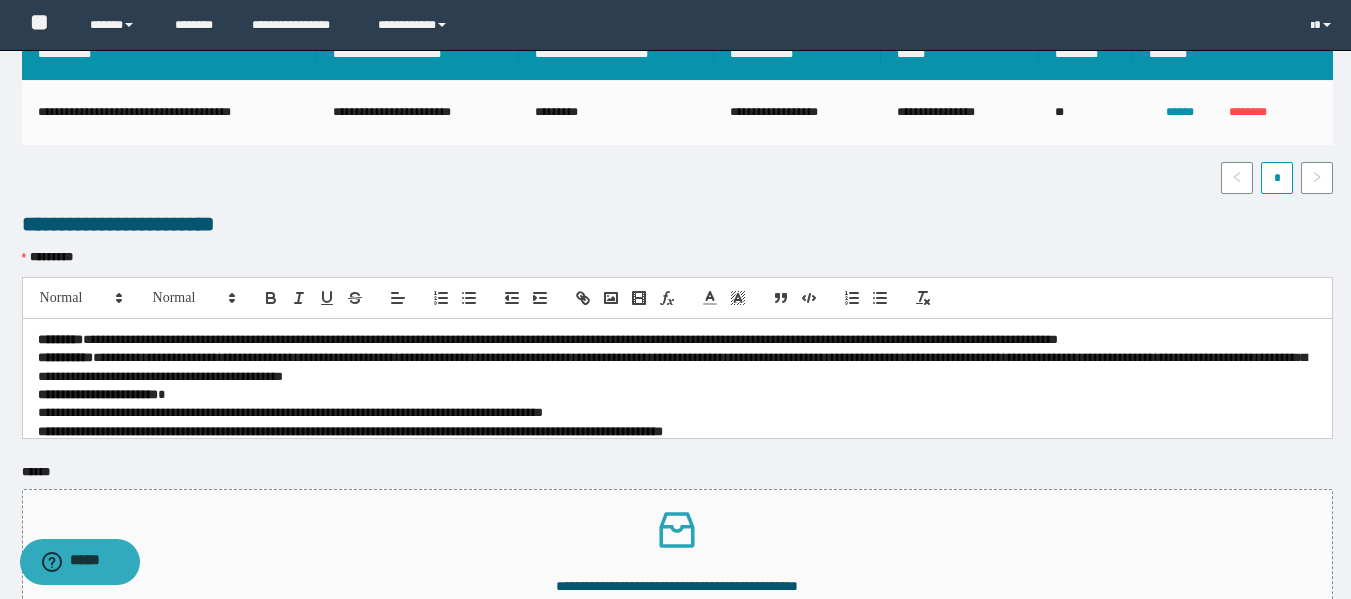 scroll, scrollTop: 0, scrollLeft: 0, axis: both 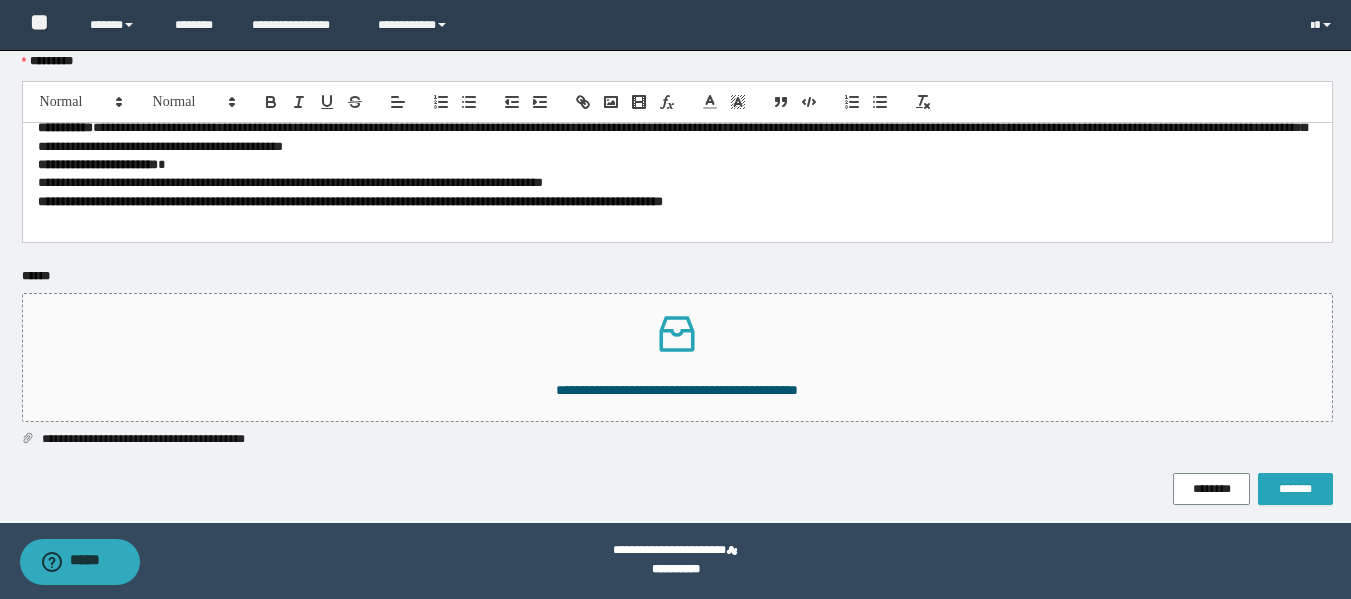 click on "*******" at bounding box center [1295, 489] 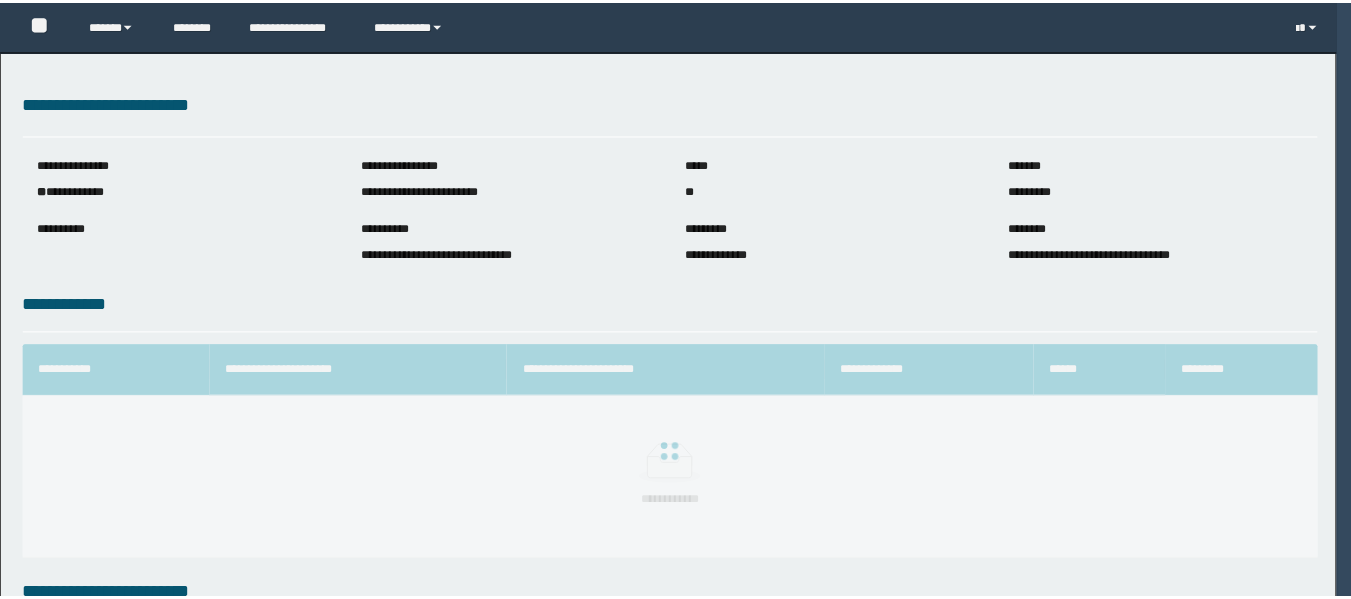 scroll, scrollTop: 0, scrollLeft: 0, axis: both 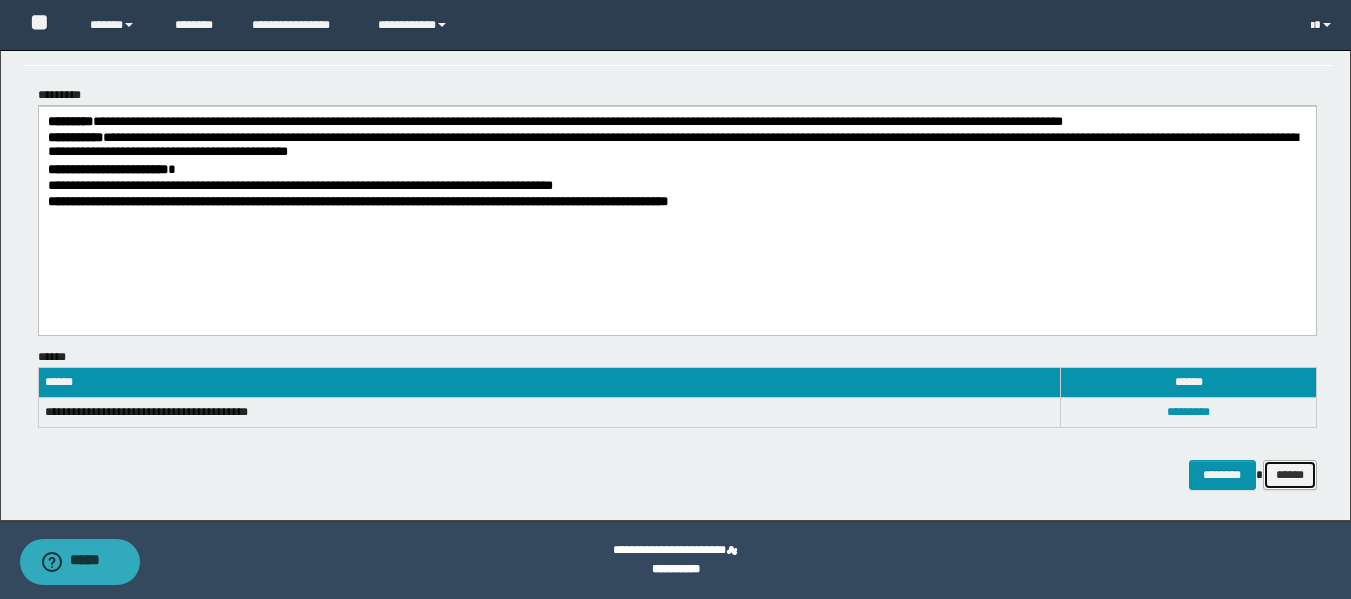 click on "******" at bounding box center (1290, 475) 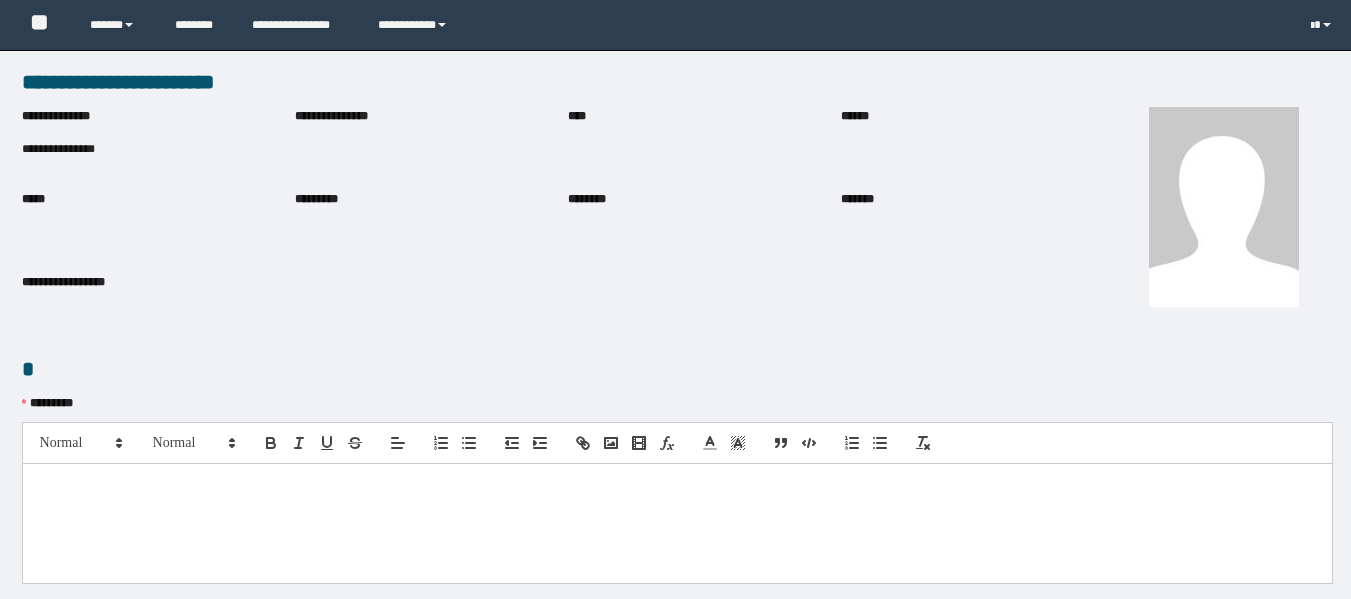 scroll, scrollTop: 0, scrollLeft: 0, axis: both 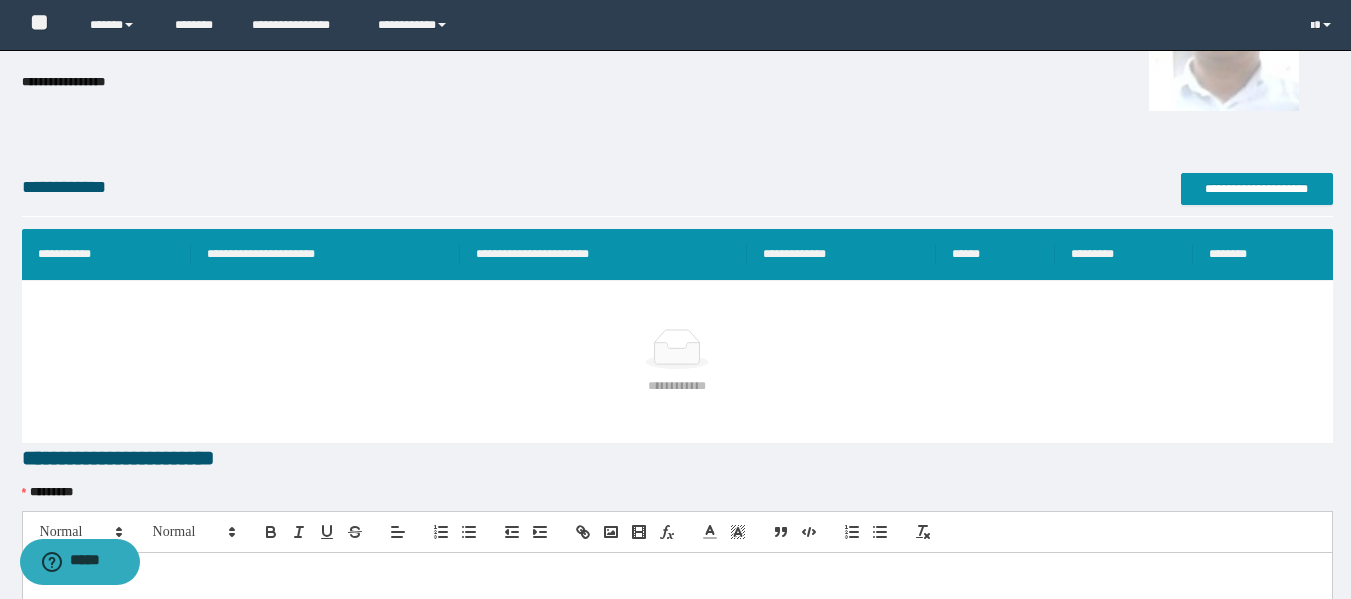 click on "**********" at bounding box center (677, 363) 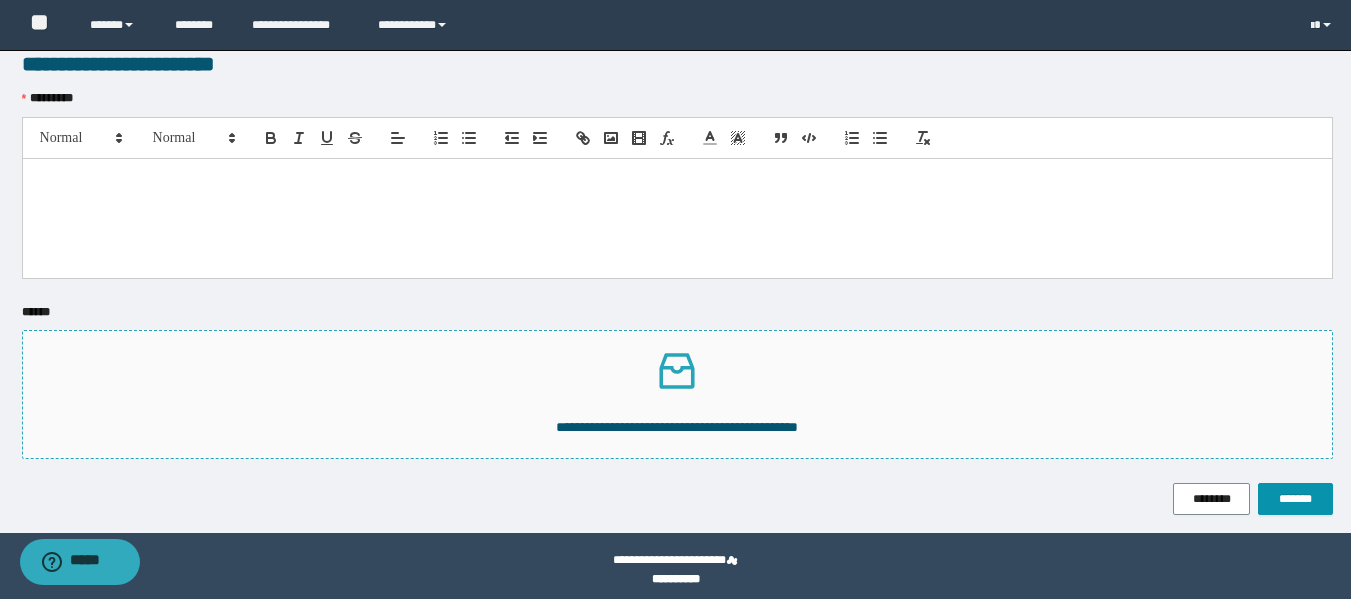 scroll, scrollTop: 600, scrollLeft: 0, axis: vertical 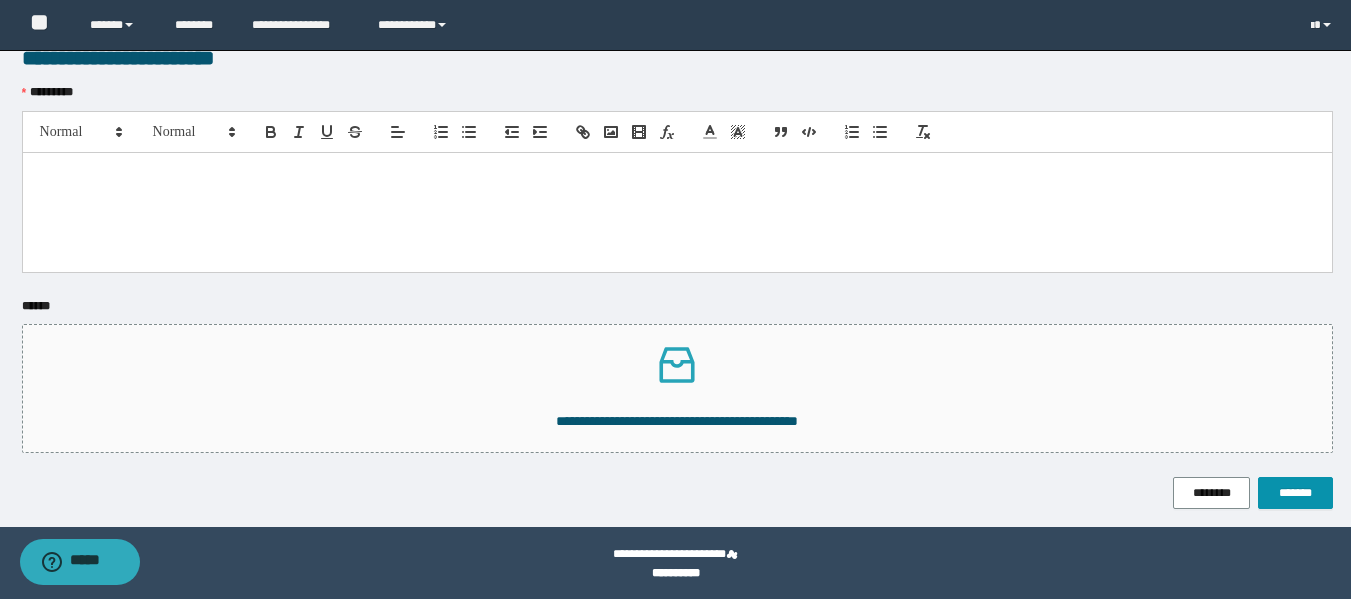 click at bounding box center (677, 174) 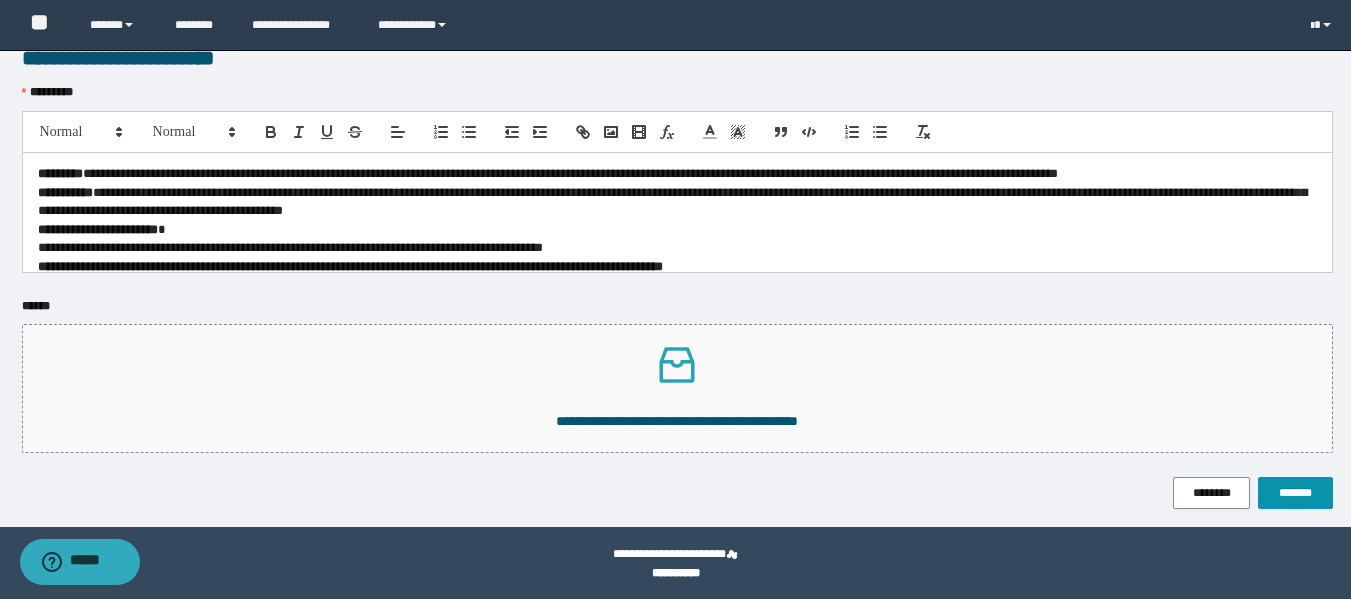 scroll, scrollTop: 0, scrollLeft: 0, axis: both 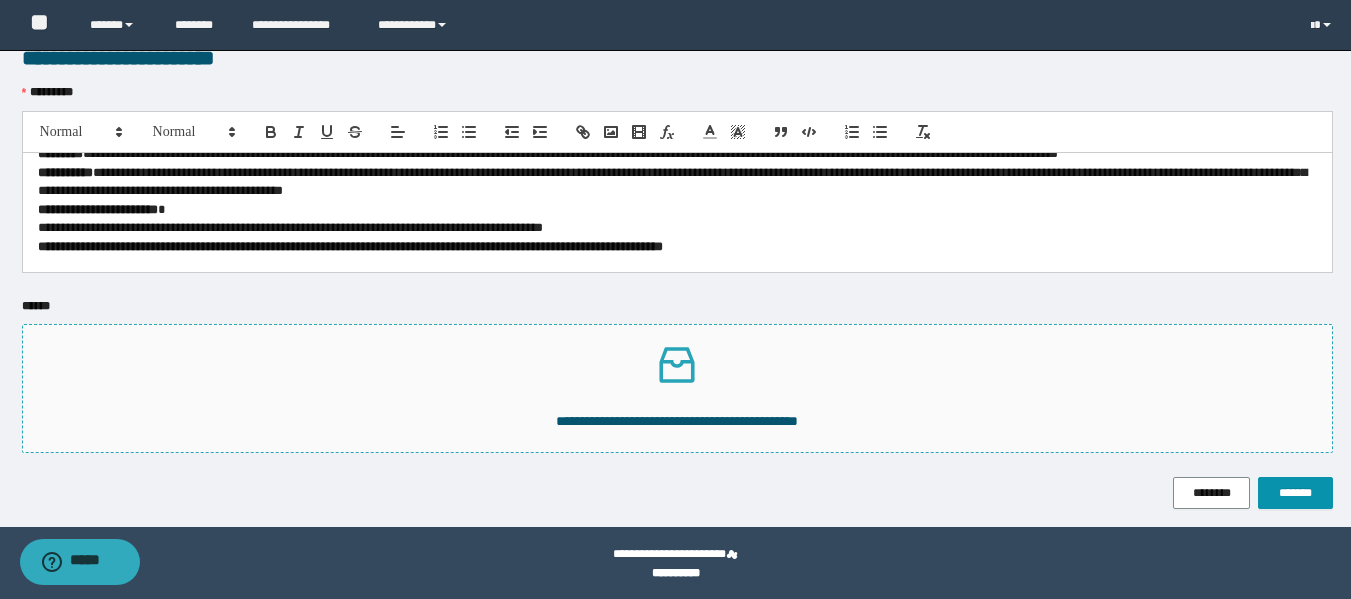 click on "**********" at bounding box center (677, 421) 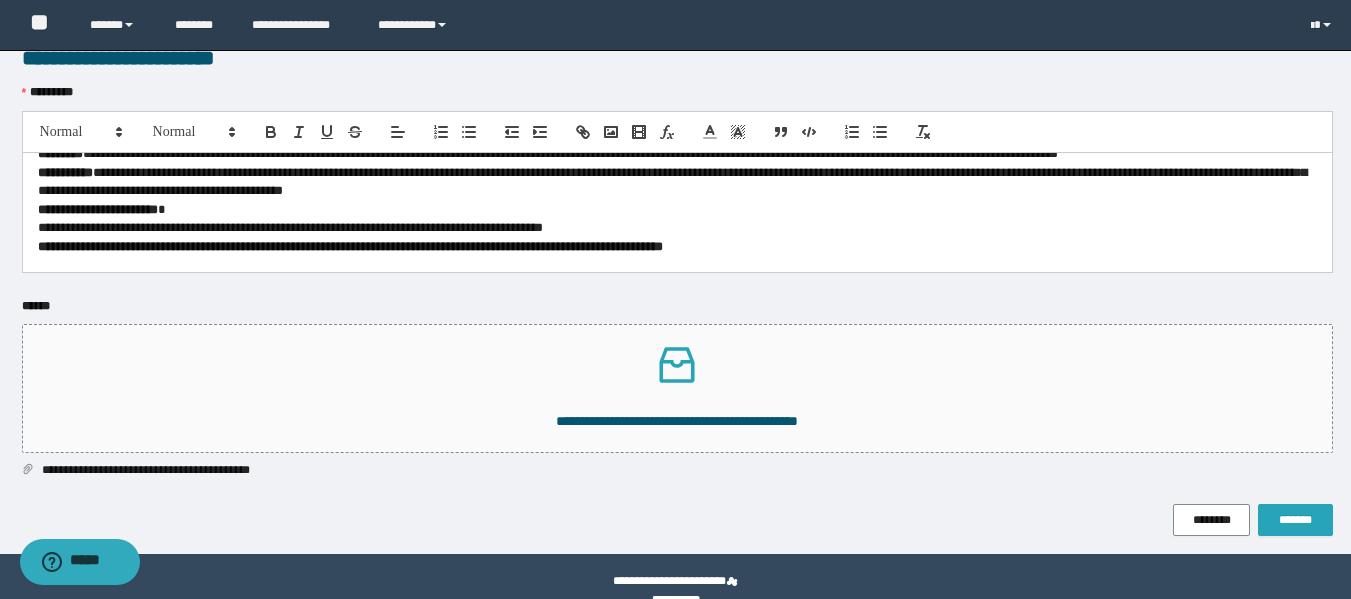 click on "*******" at bounding box center [1295, 520] 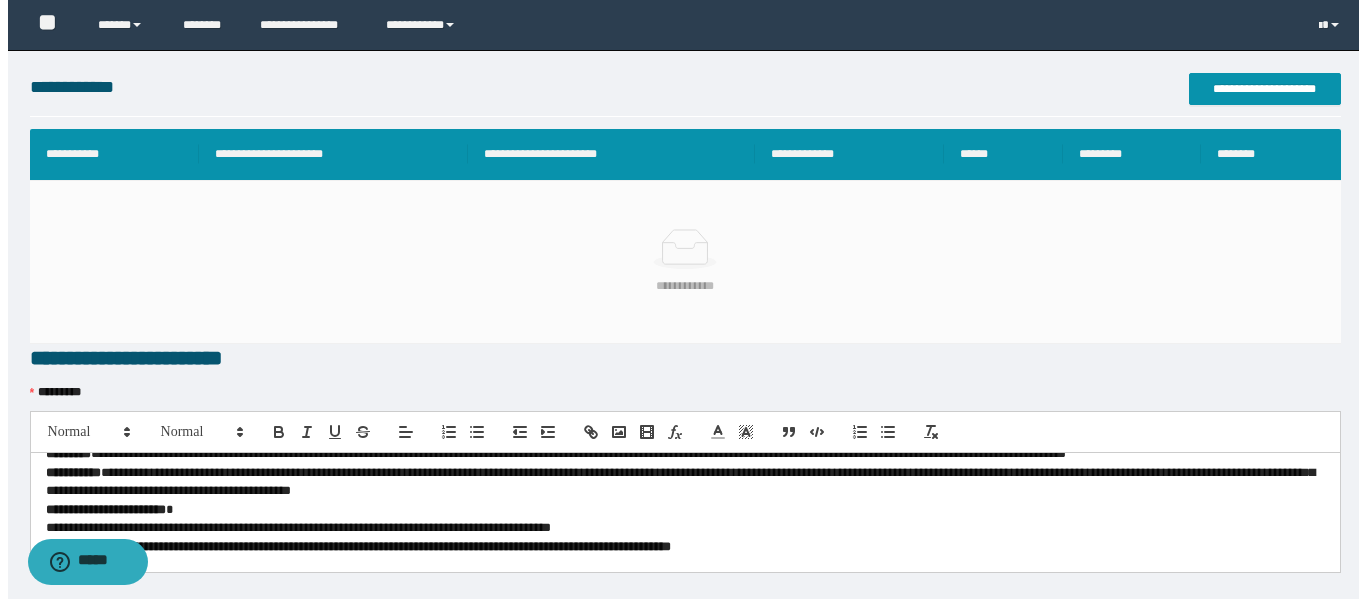 scroll, scrollTop: 200, scrollLeft: 0, axis: vertical 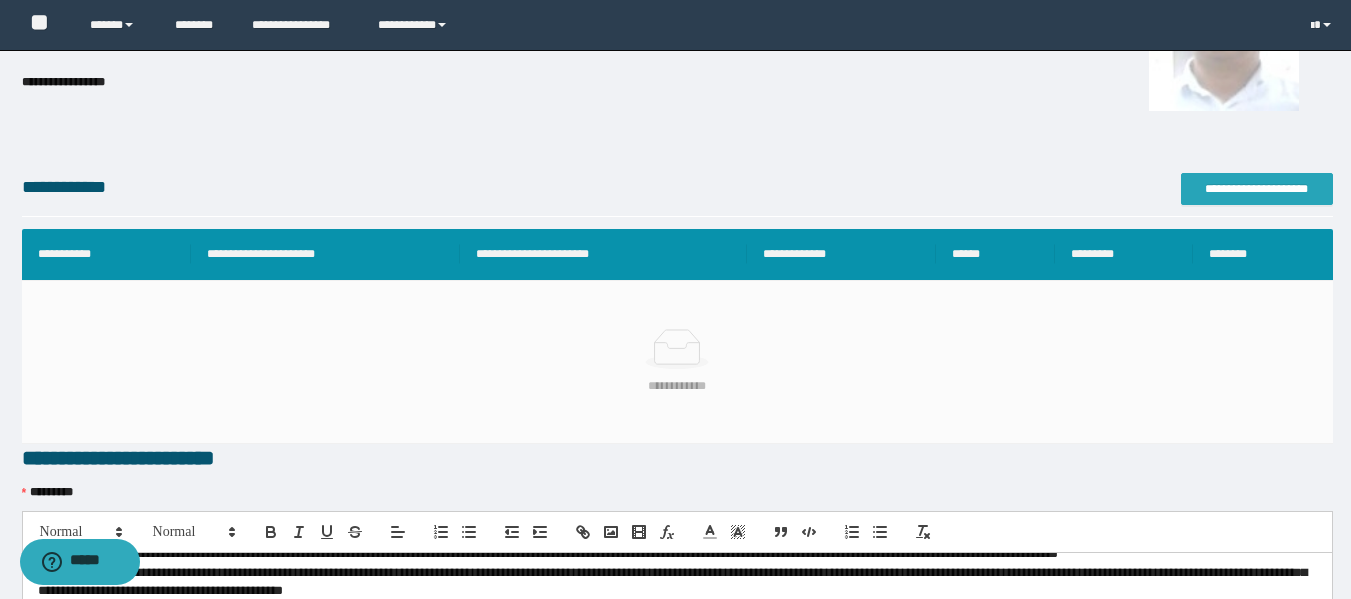 click on "**********" at bounding box center (1257, 189) 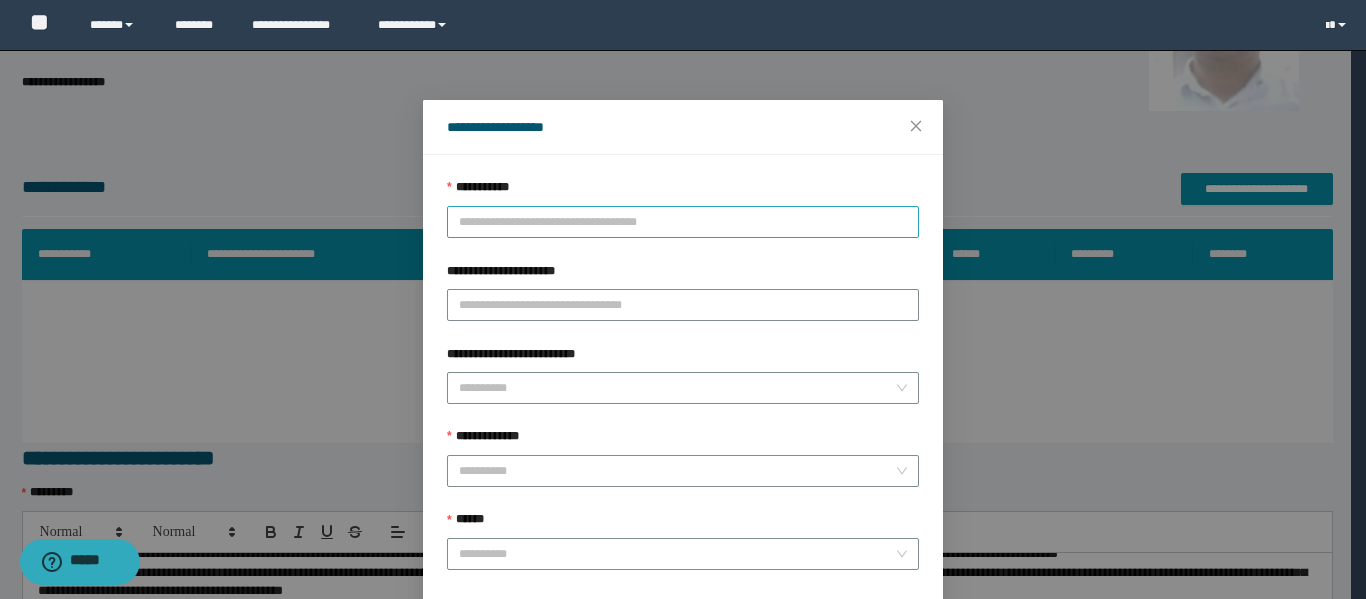 click on "**********" at bounding box center [683, 222] 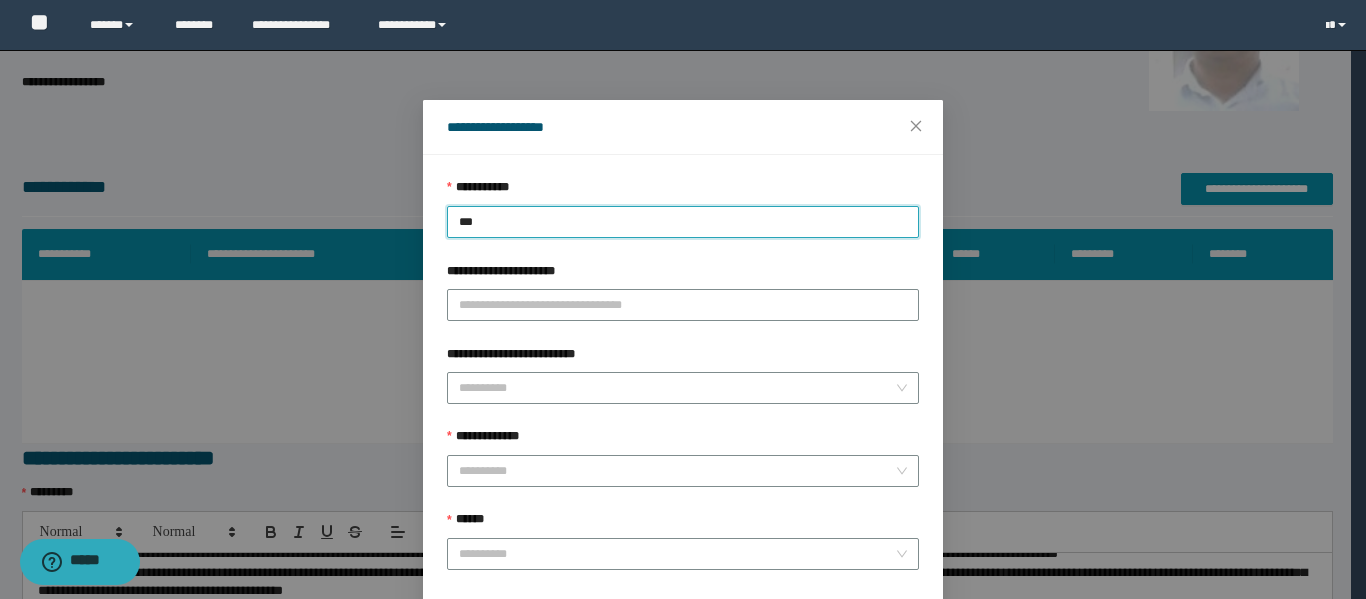 type on "****" 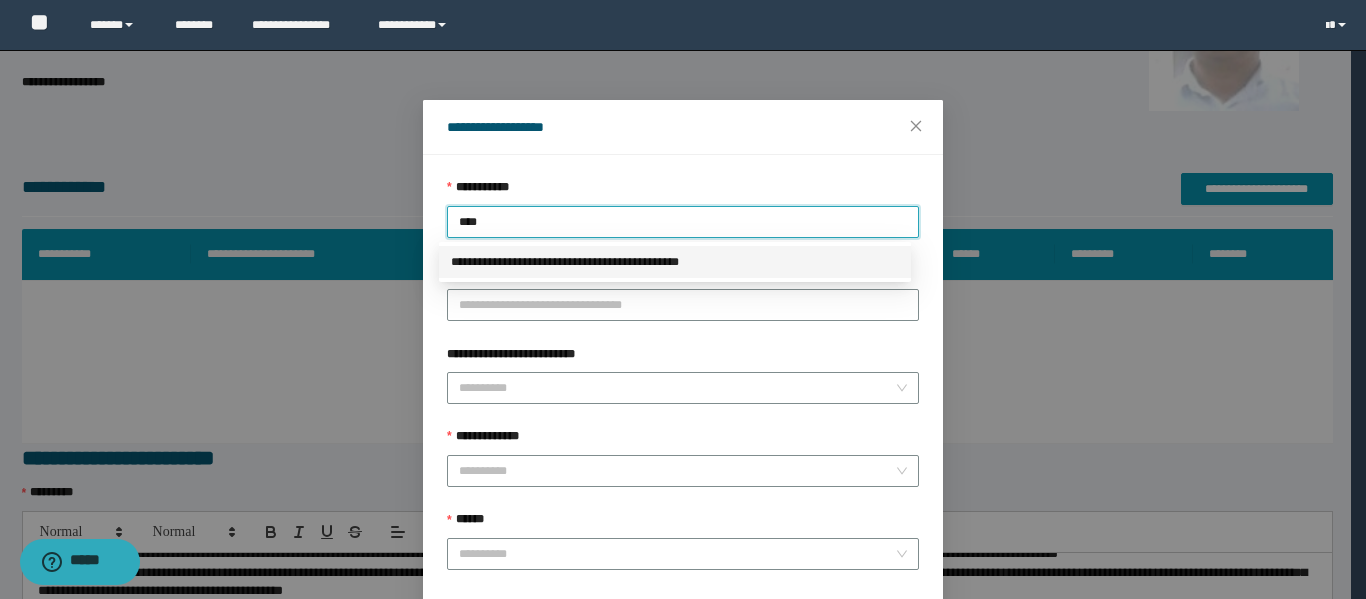 click on "**********" at bounding box center (675, 262) 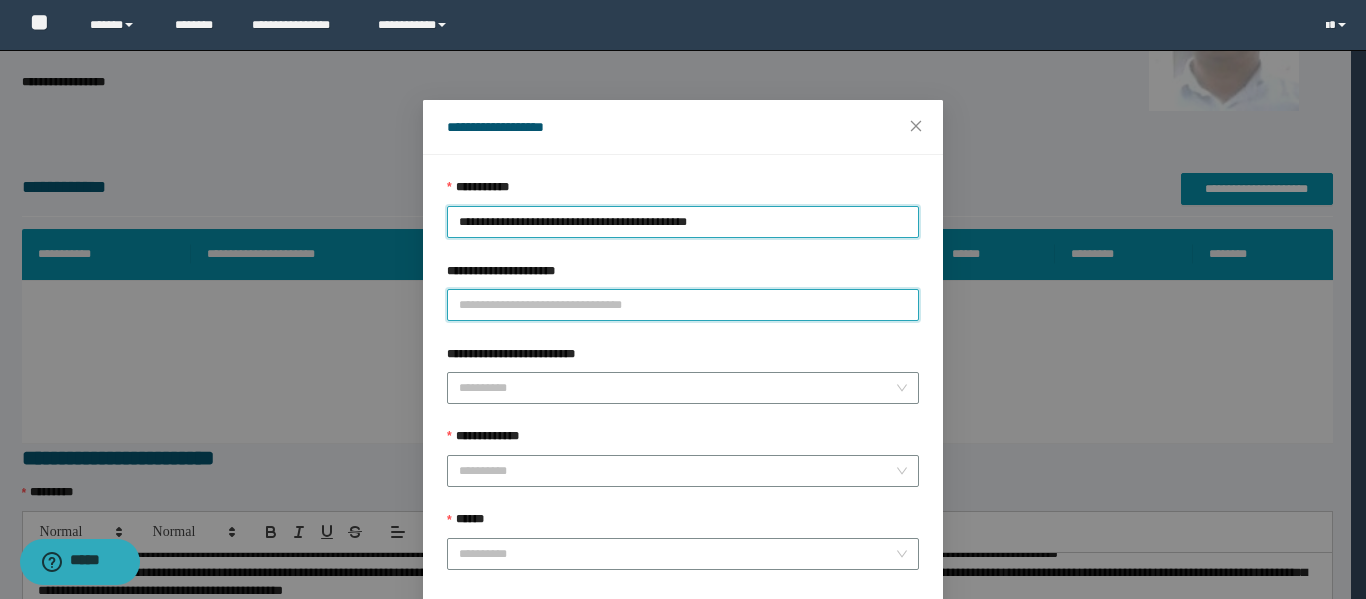 click on "**********" at bounding box center (683, 305) 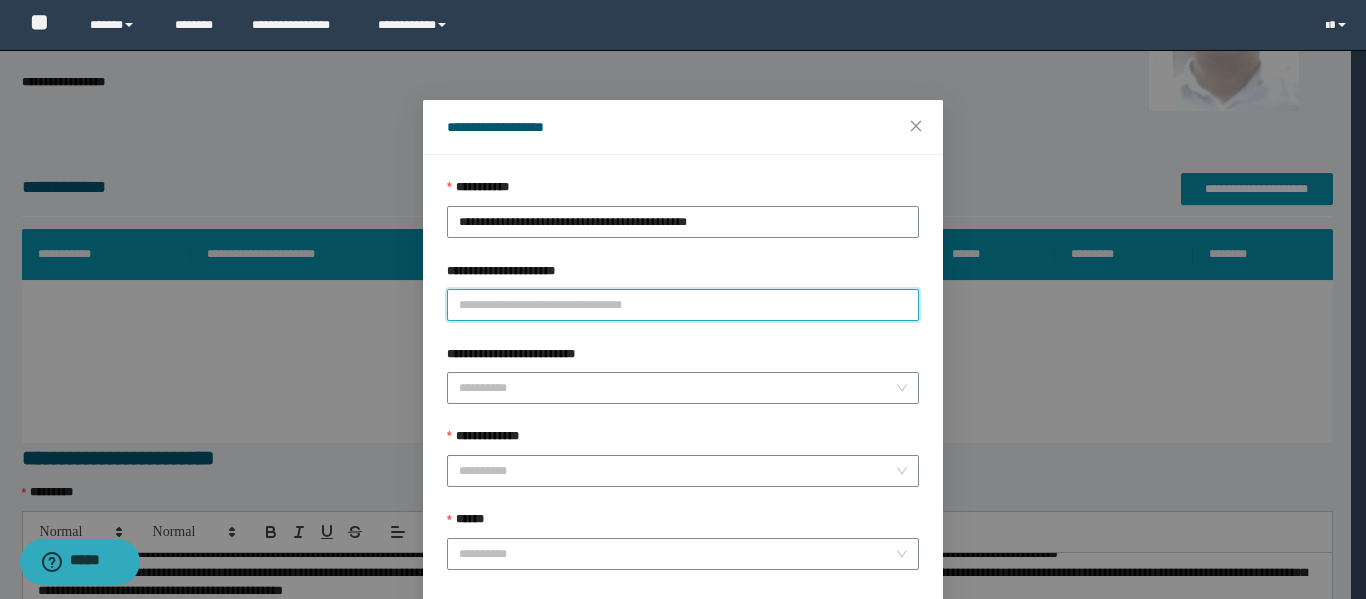type on "**********" 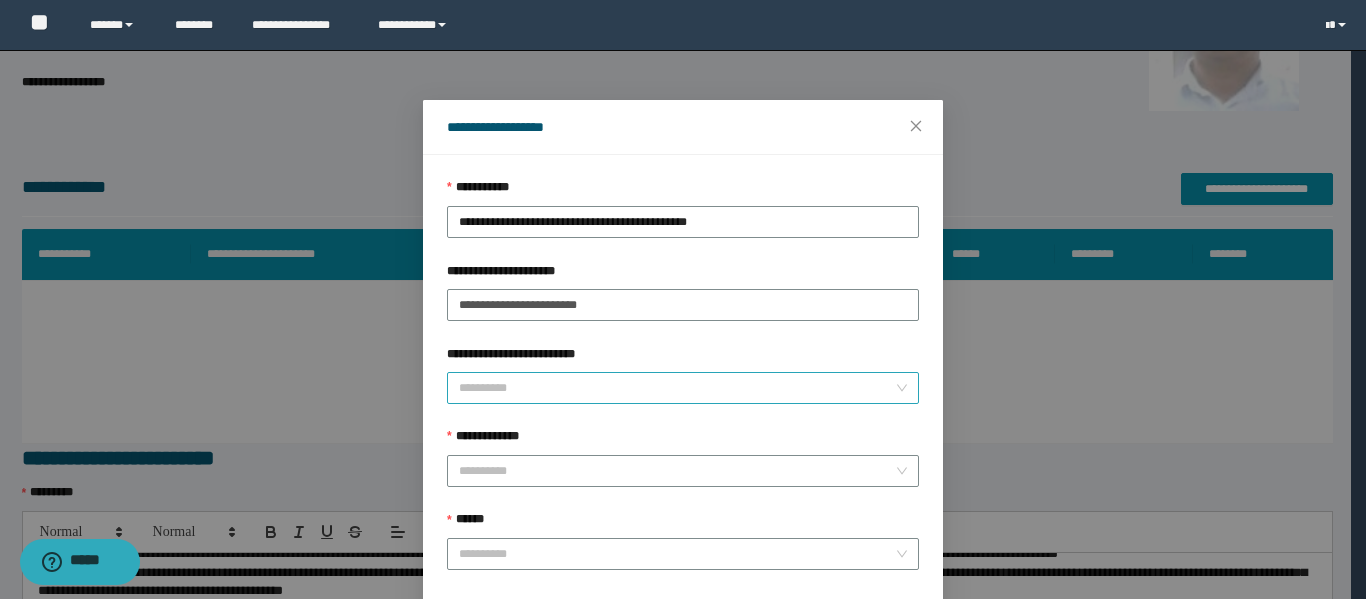 click on "**********" at bounding box center (677, 388) 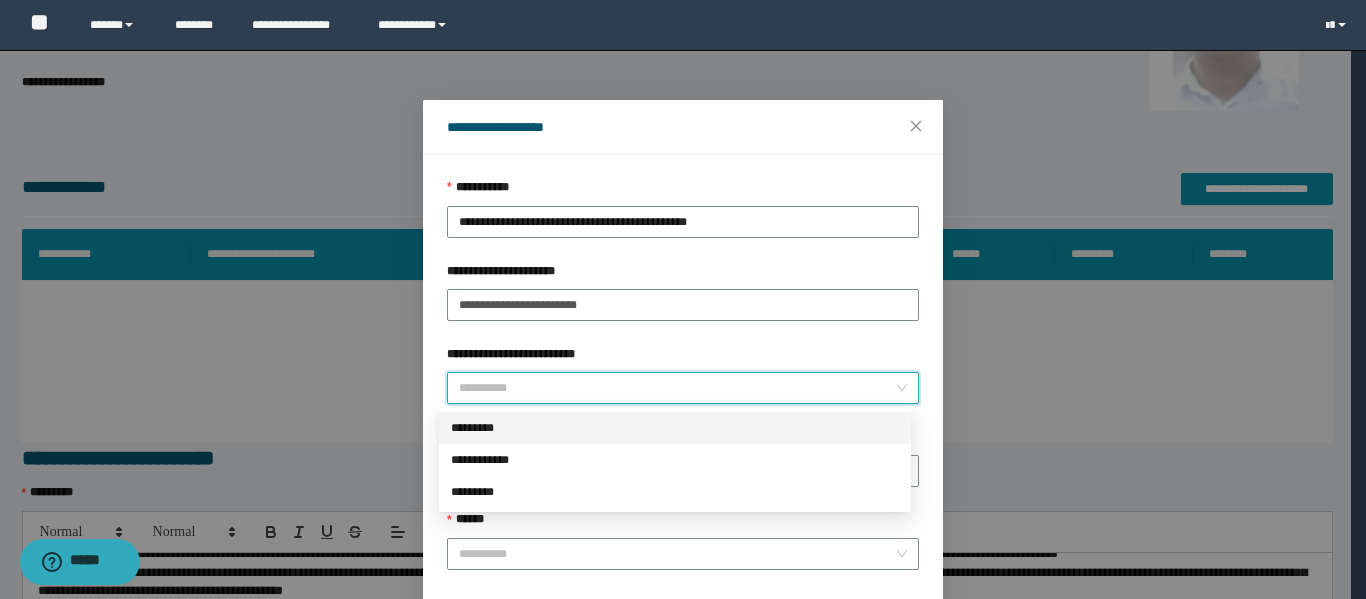 drag, startPoint x: 615, startPoint y: 428, endPoint x: 609, endPoint y: 440, distance: 13.416408 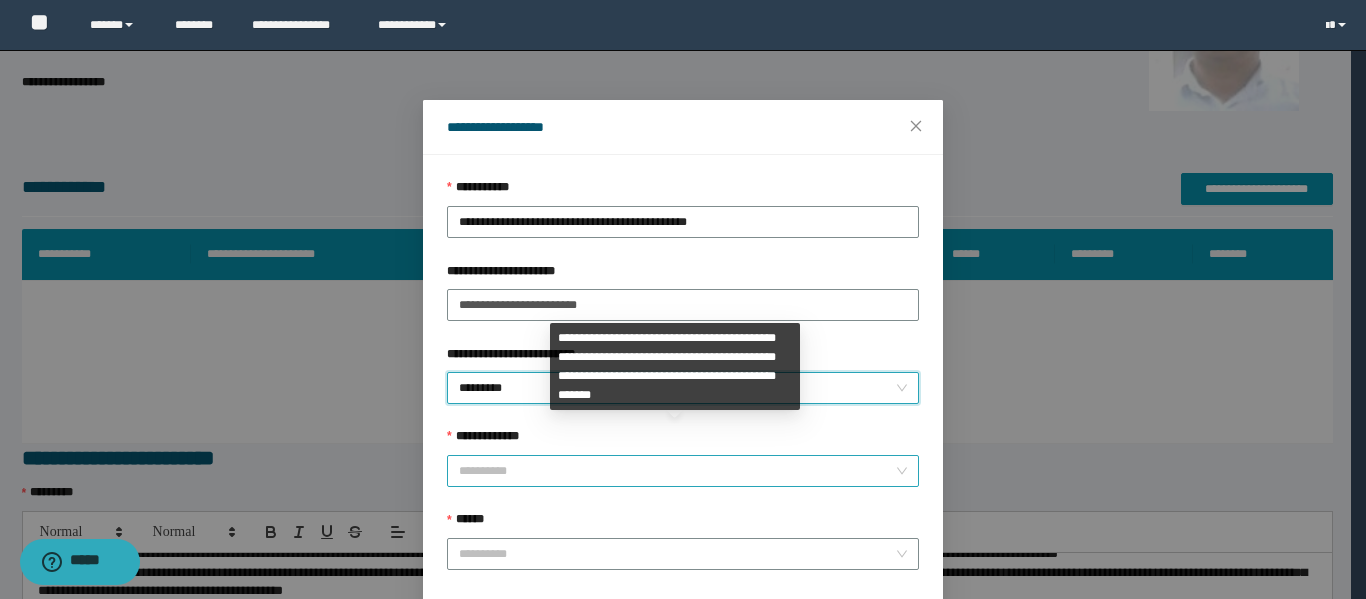 click on "**********" at bounding box center [677, 471] 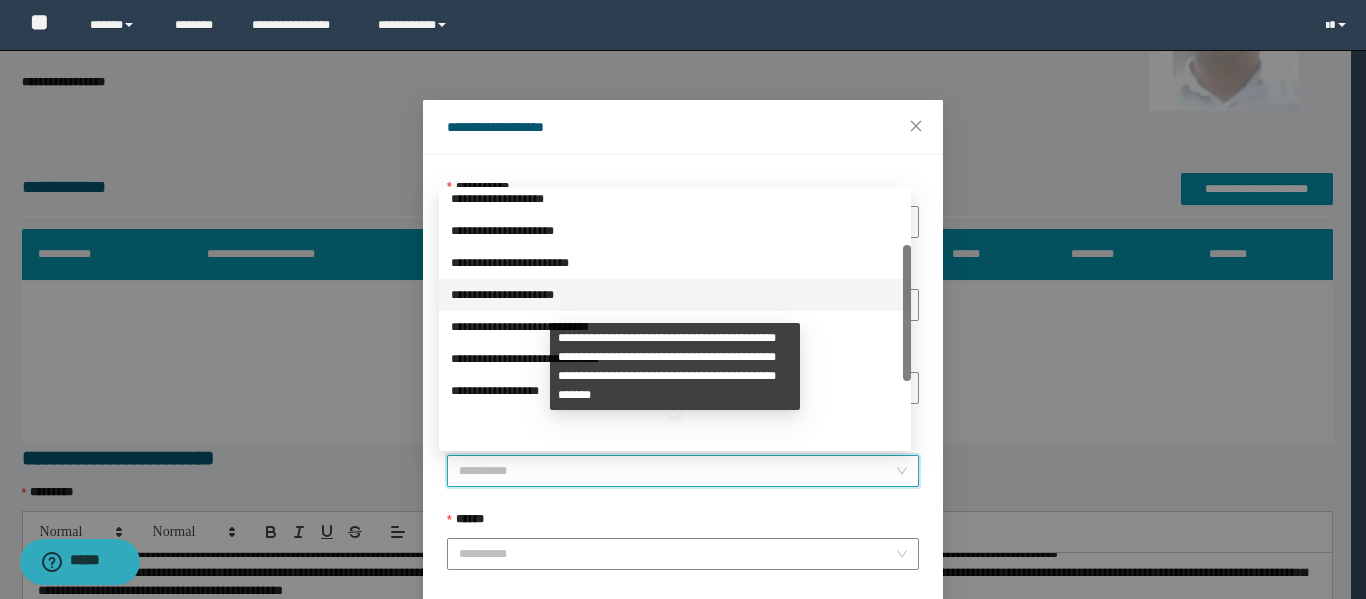 scroll, scrollTop: 224, scrollLeft: 0, axis: vertical 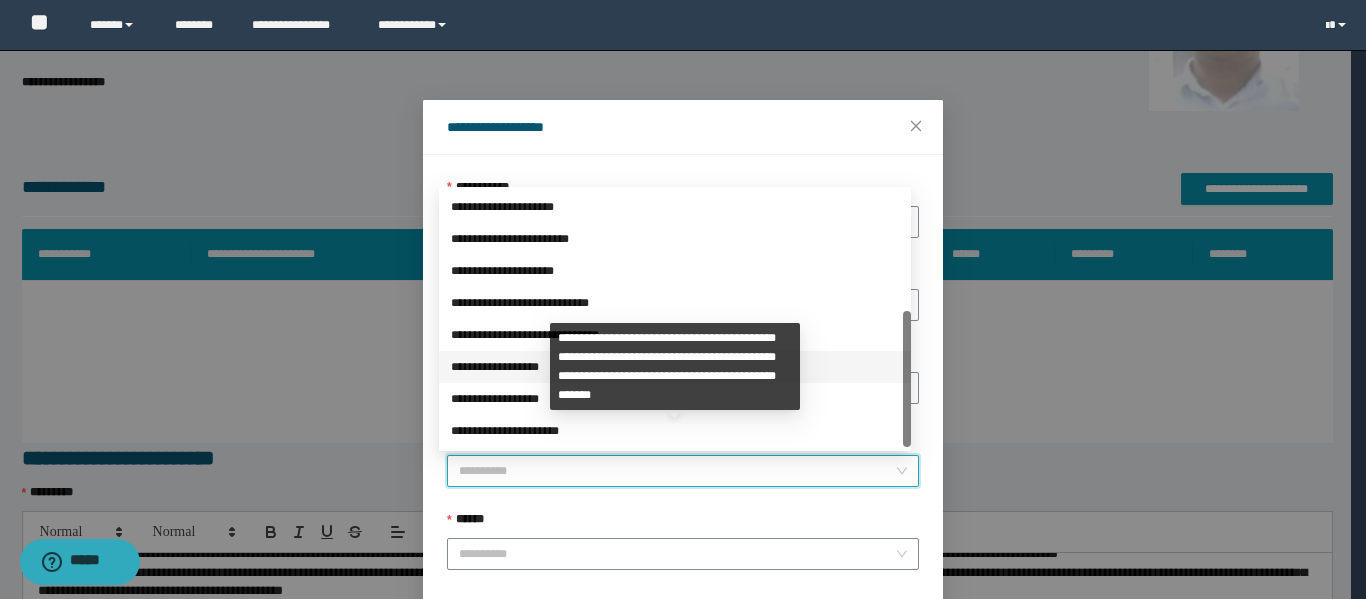 click on "**********" at bounding box center [675, 367] 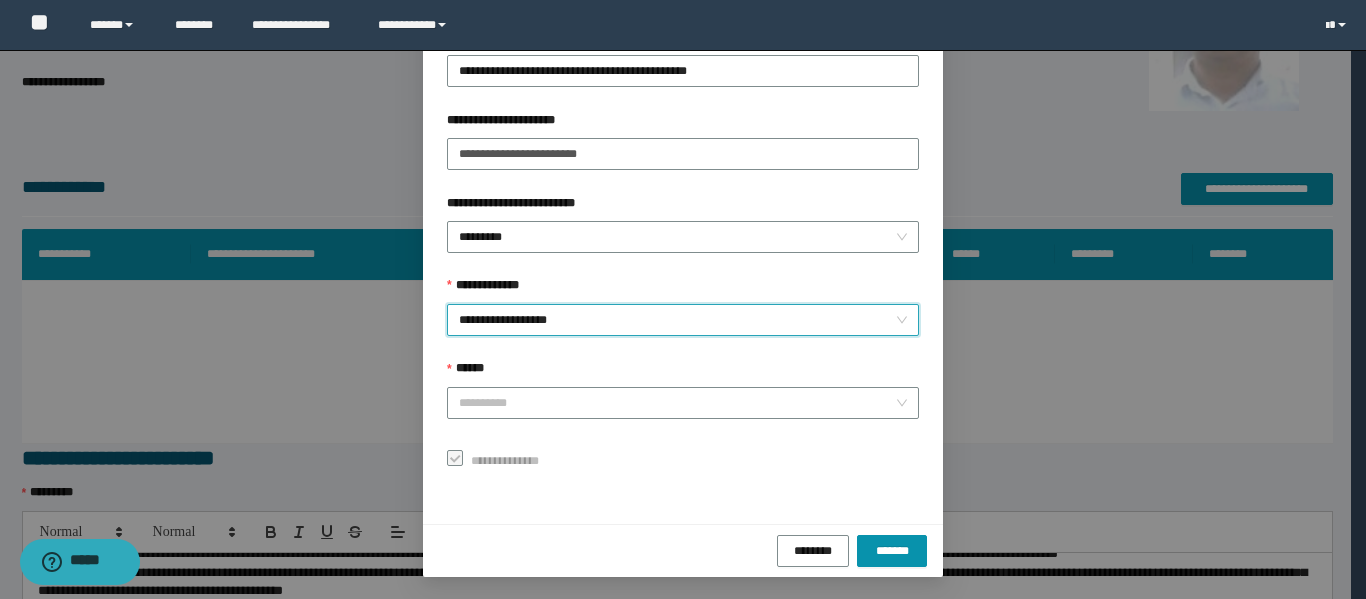 scroll, scrollTop: 153, scrollLeft: 0, axis: vertical 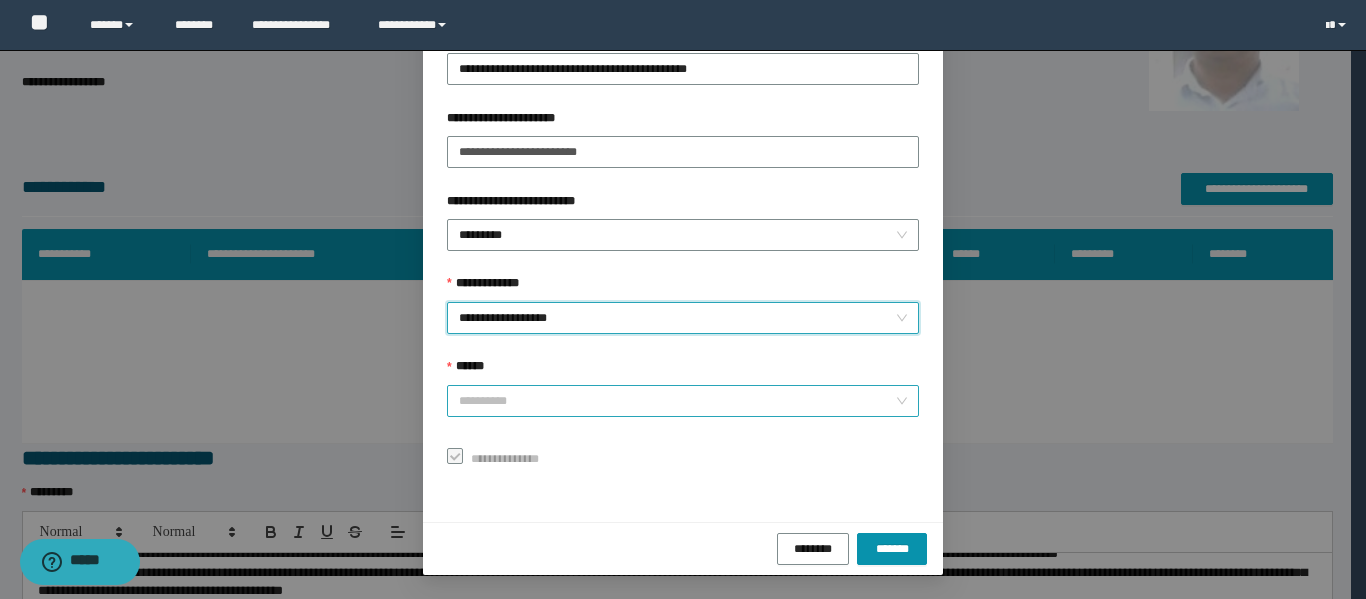 click on "******" at bounding box center [677, 401] 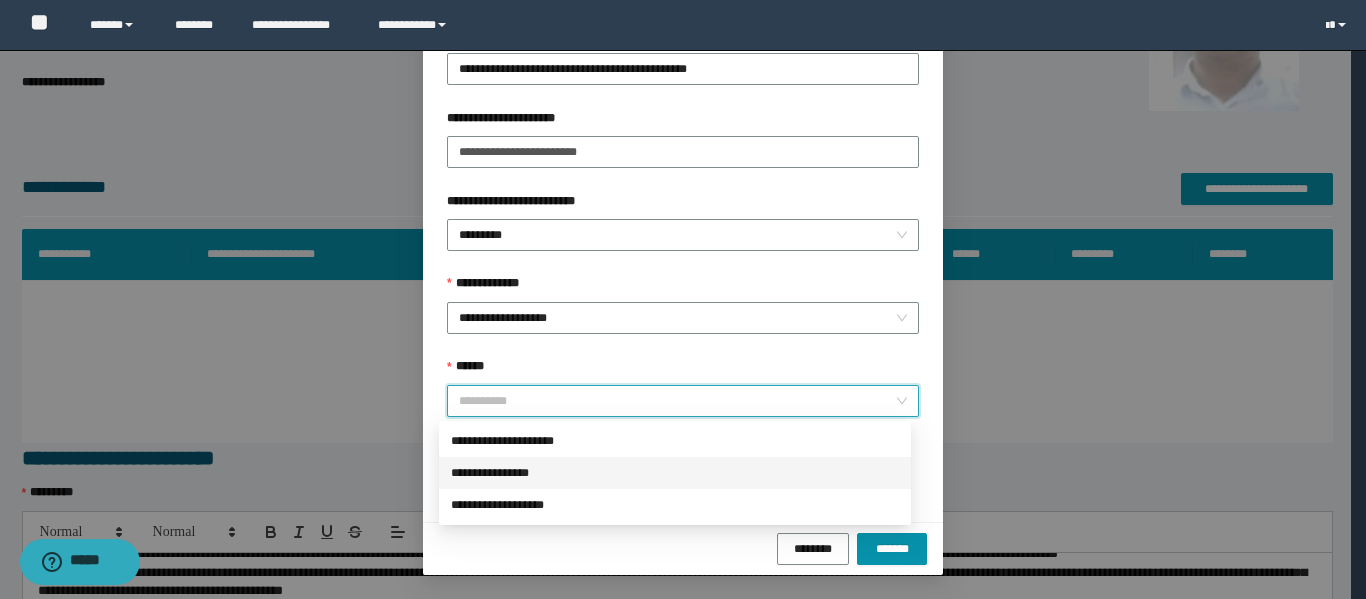 click on "**********" at bounding box center [675, 473] 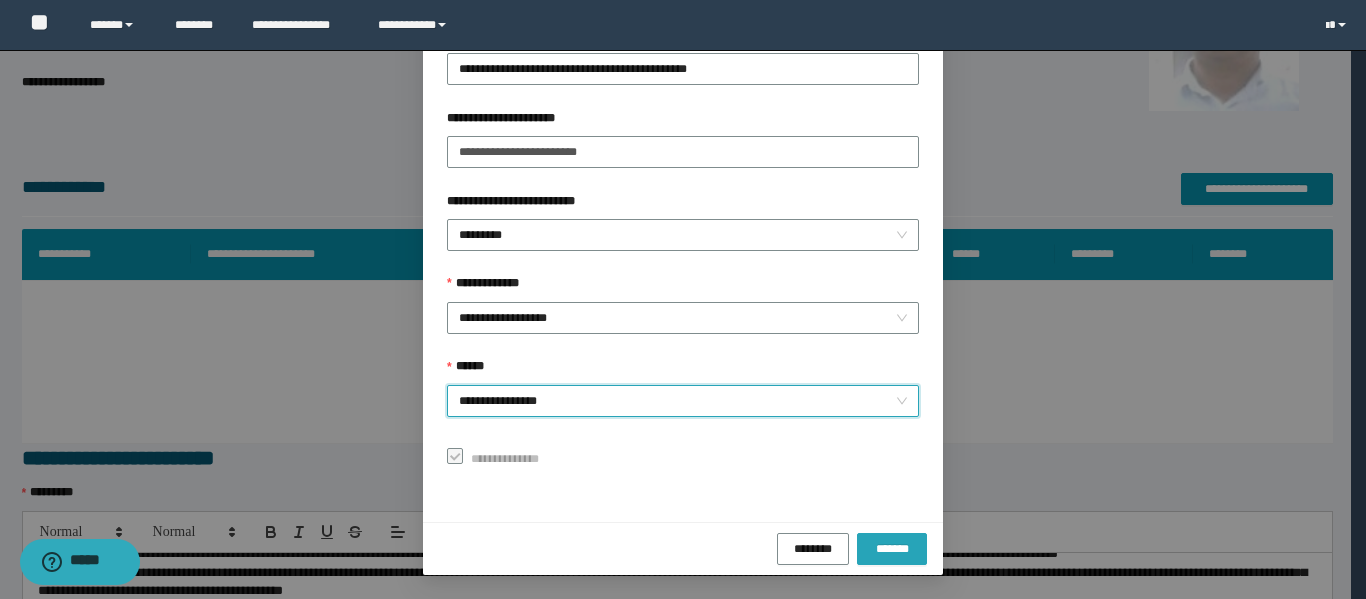 click on "*******" at bounding box center (892, 548) 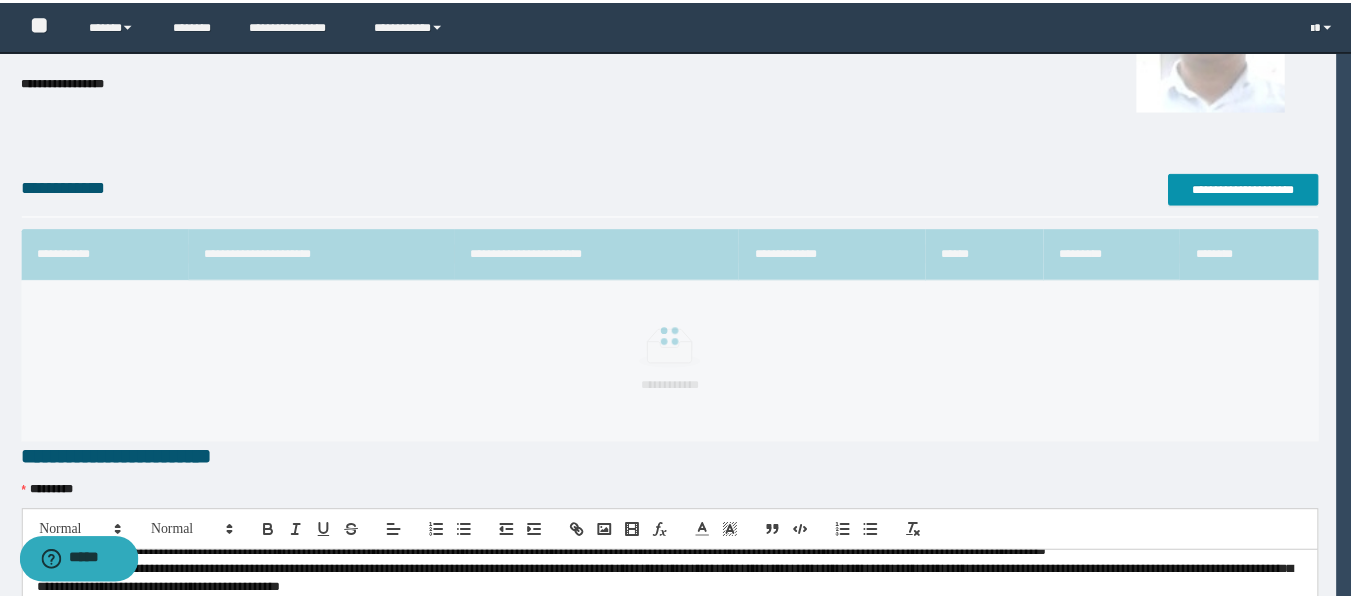 scroll, scrollTop: 106, scrollLeft: 0, axis: vertical 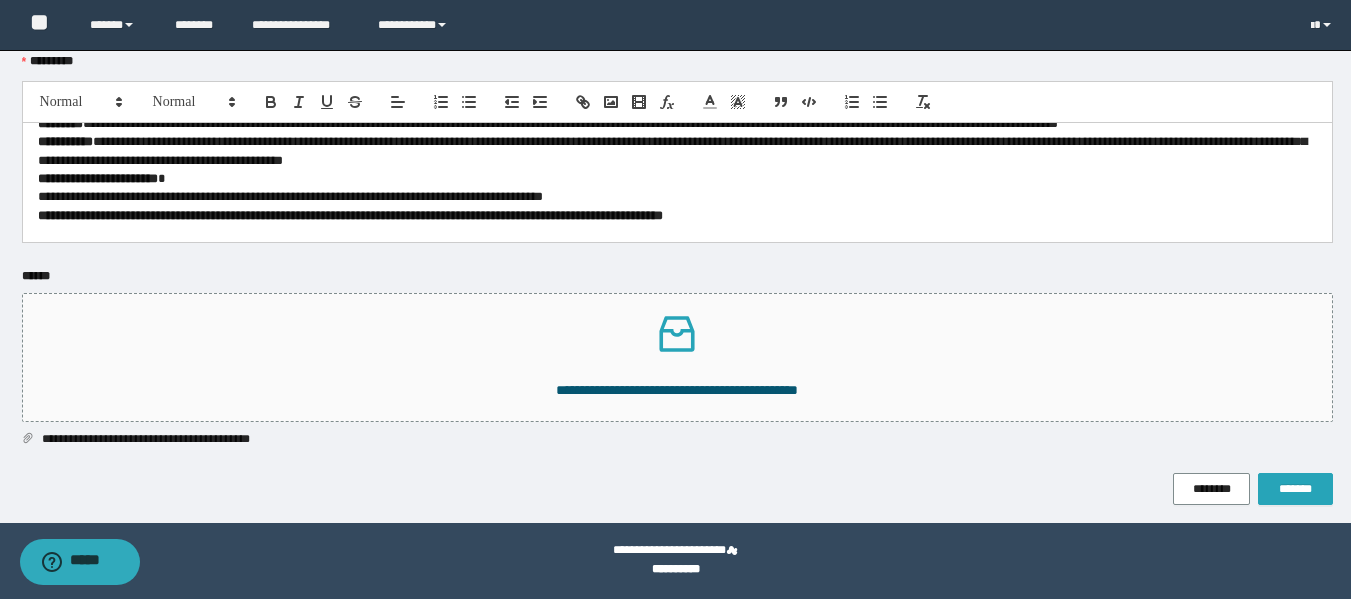click on "*******" at bounding box center [1295, 489] 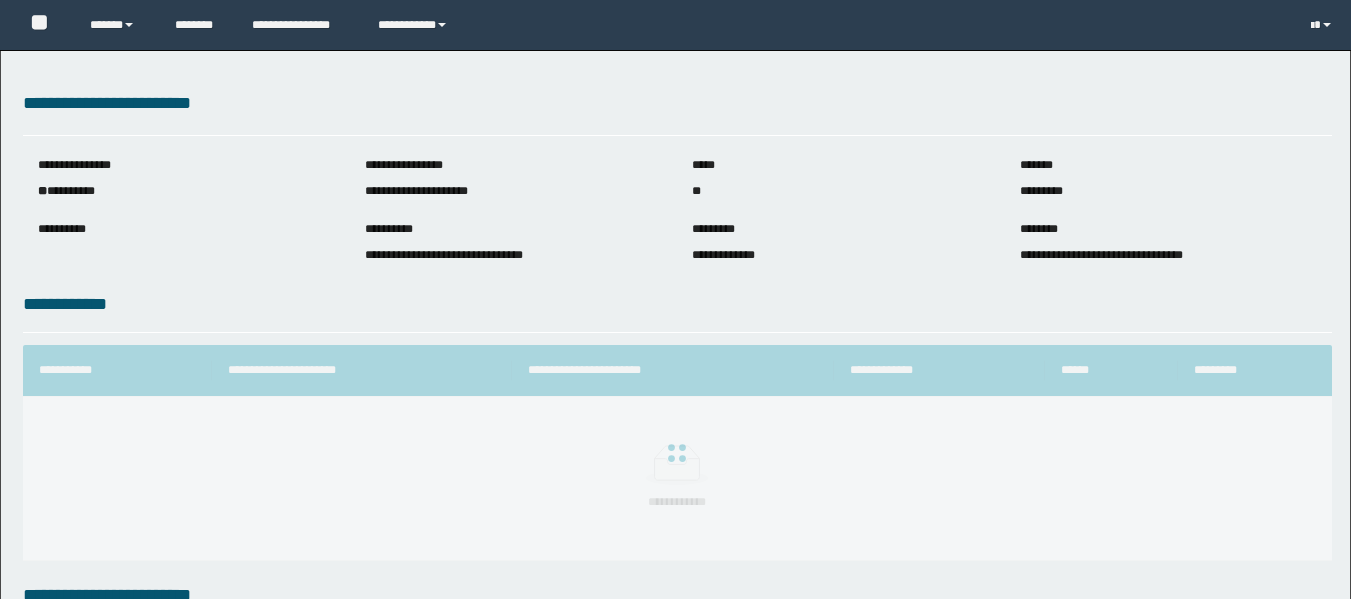 scroll, scrollTop: 0, scrollLeft: 0, axis: both 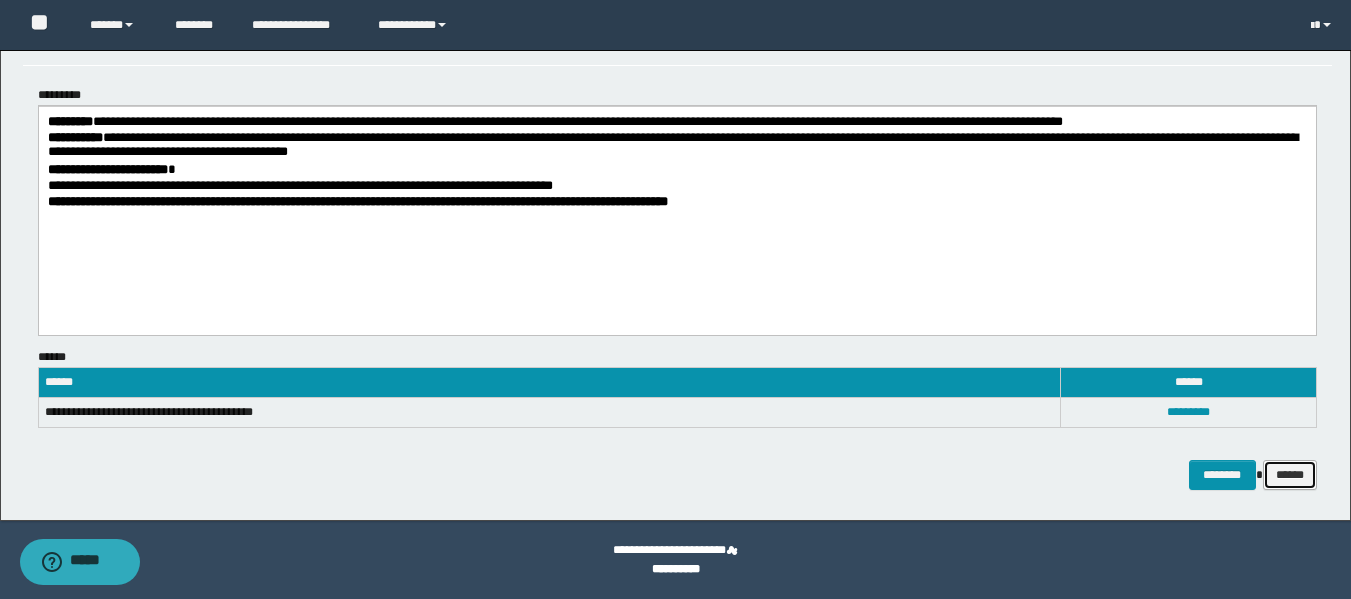 click on "******" at bounding box center (1290, 475) 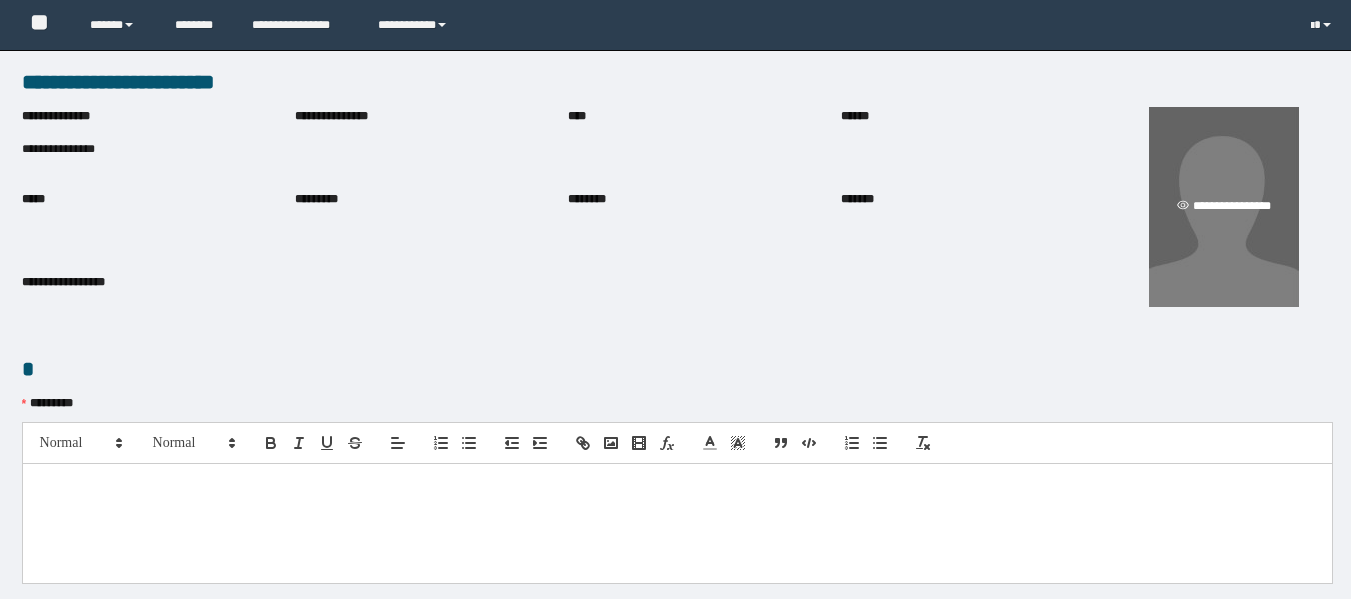 scroll, scrollTop: 0, scrollLeft: 0, axis: both 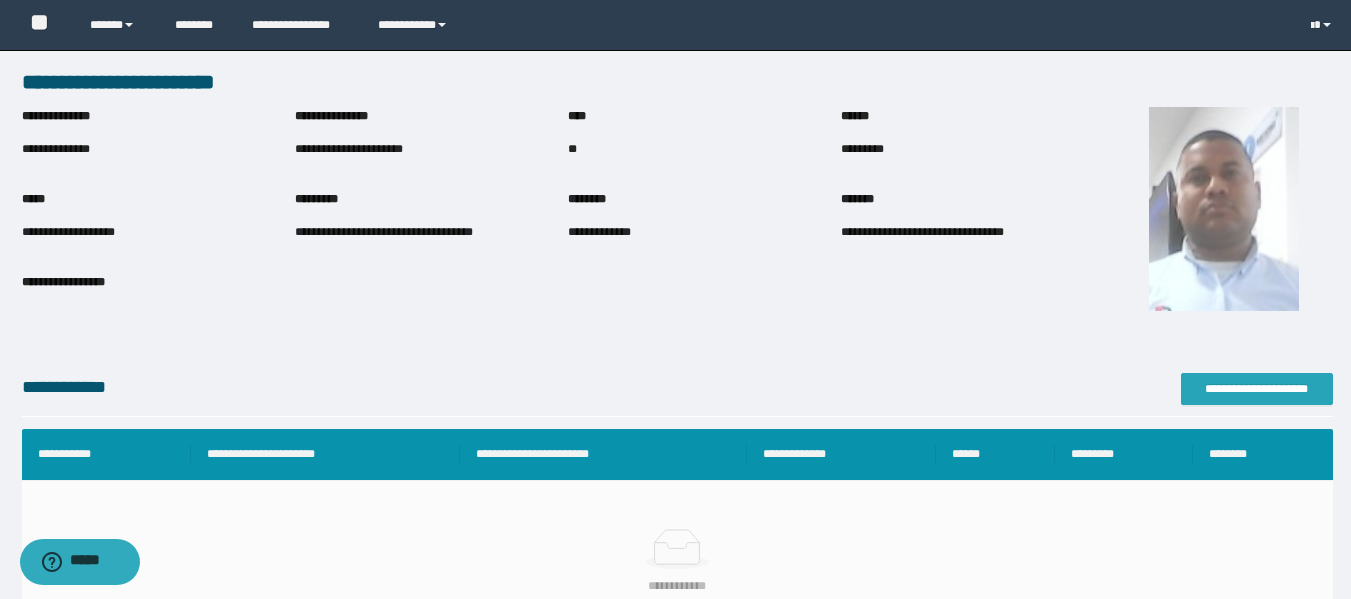 click on "**********" at bounding box center [1257, 389] 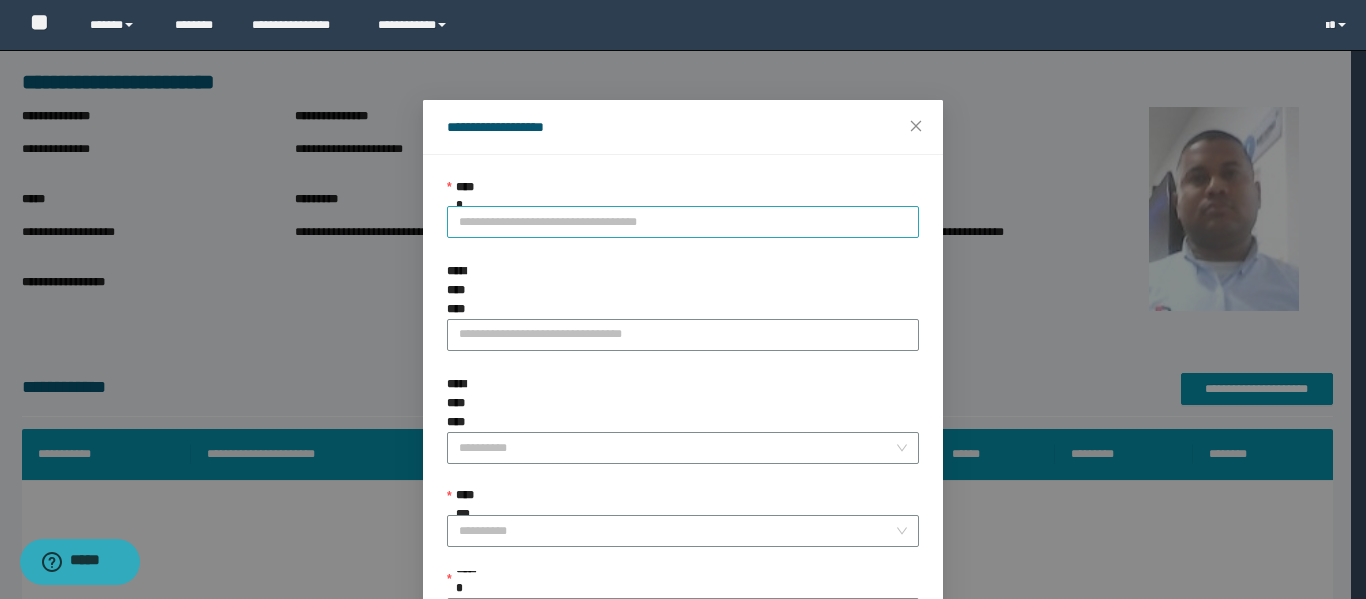 click on "**********" at bounding box center (683, 222) 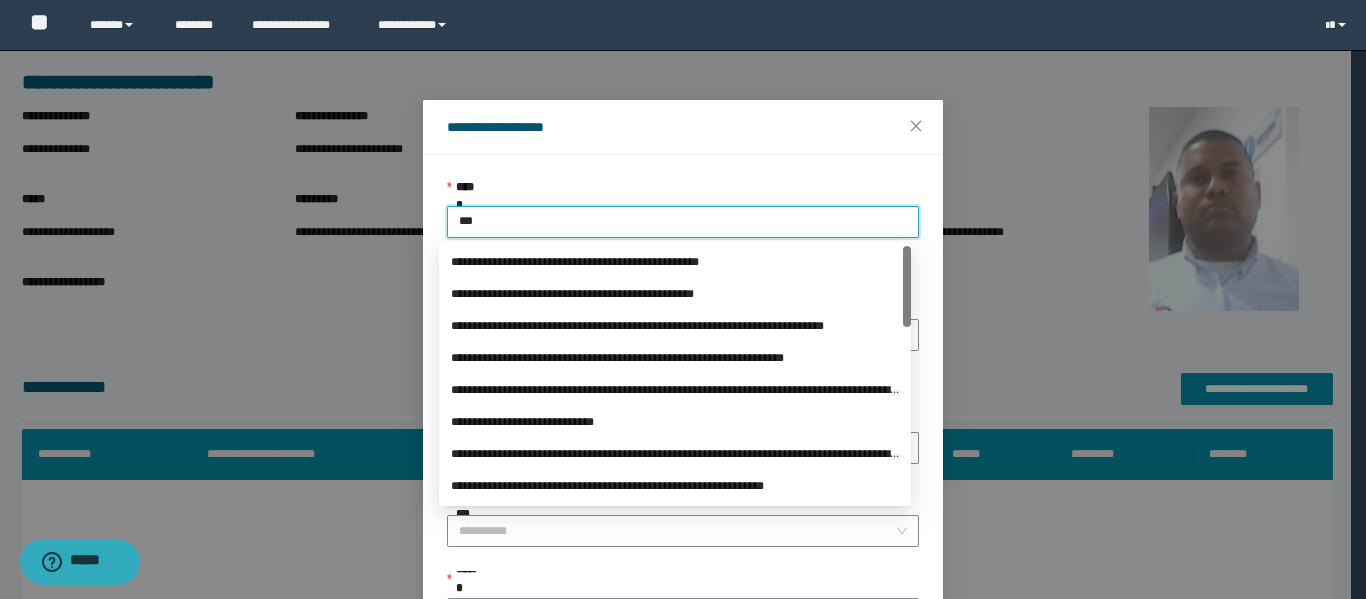 type on "****" 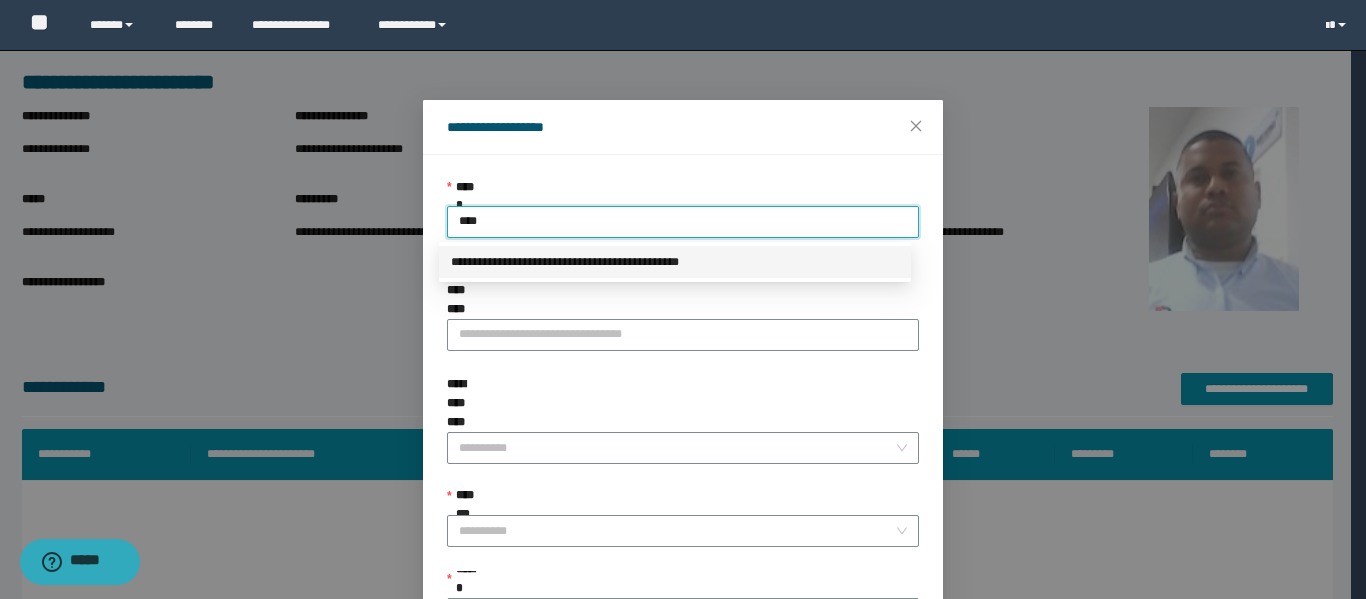 click on "**********" at bounding box center [675, 262] 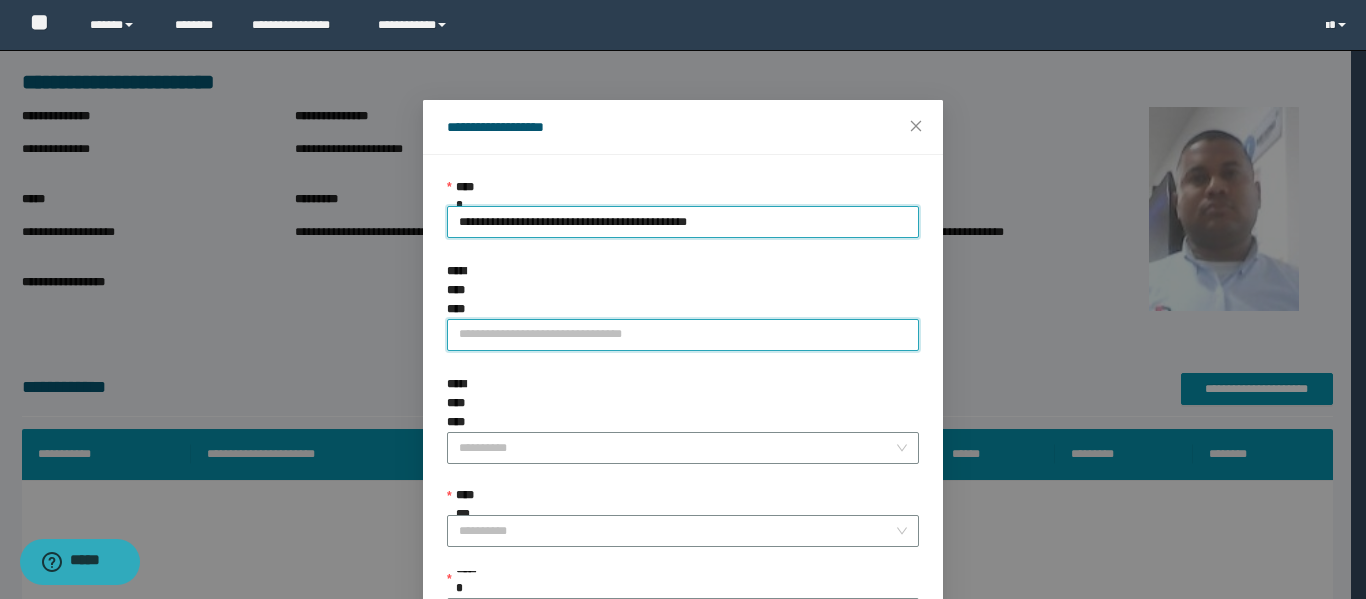 click on "**********" at bounding box center (683, 335) 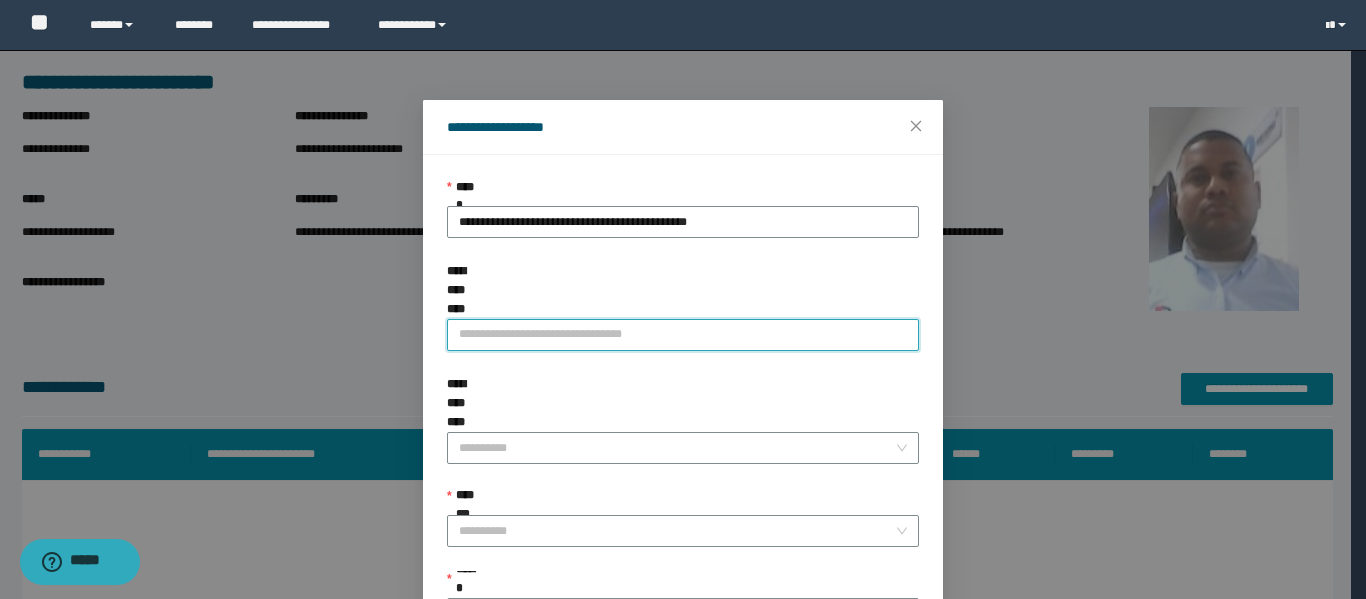 type on "**********" 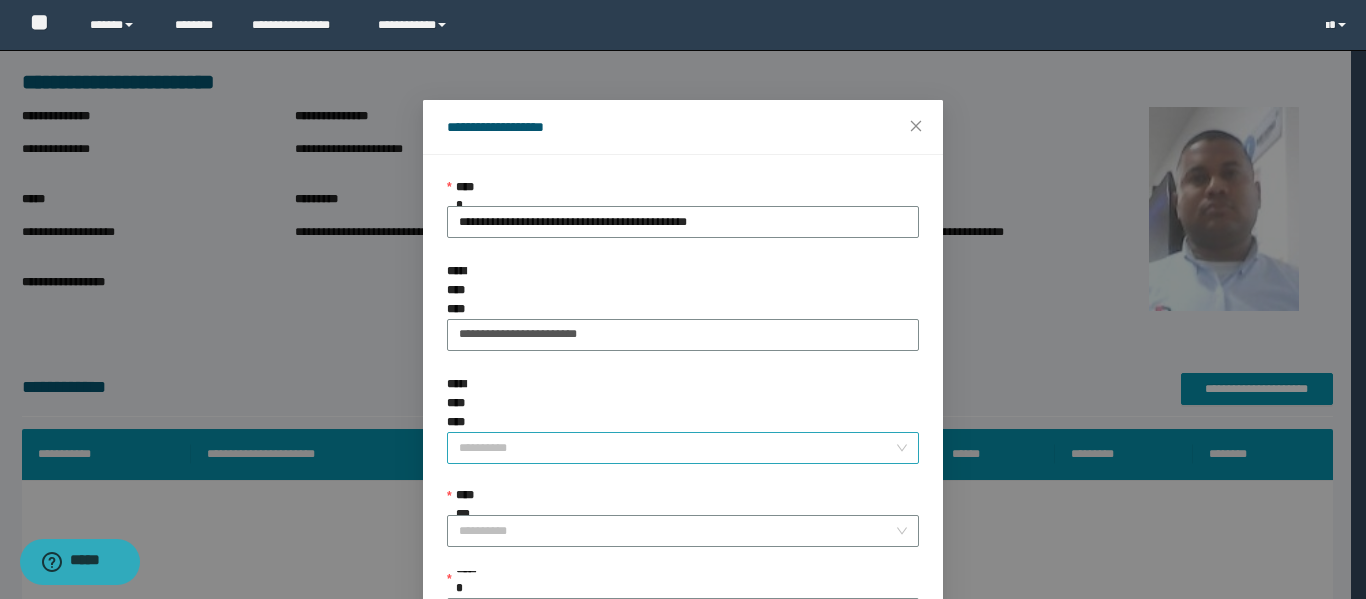 click on "**********" at bounding box center [677, 448] 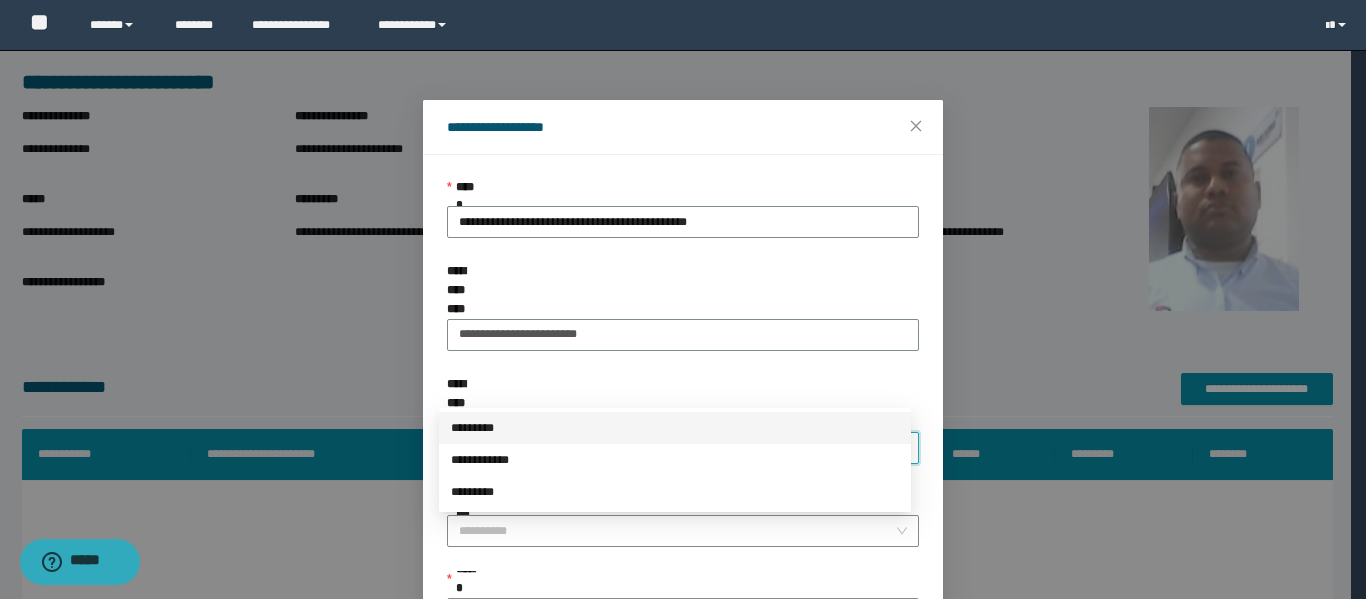 click on "*********" at bounding box center [675, 428] 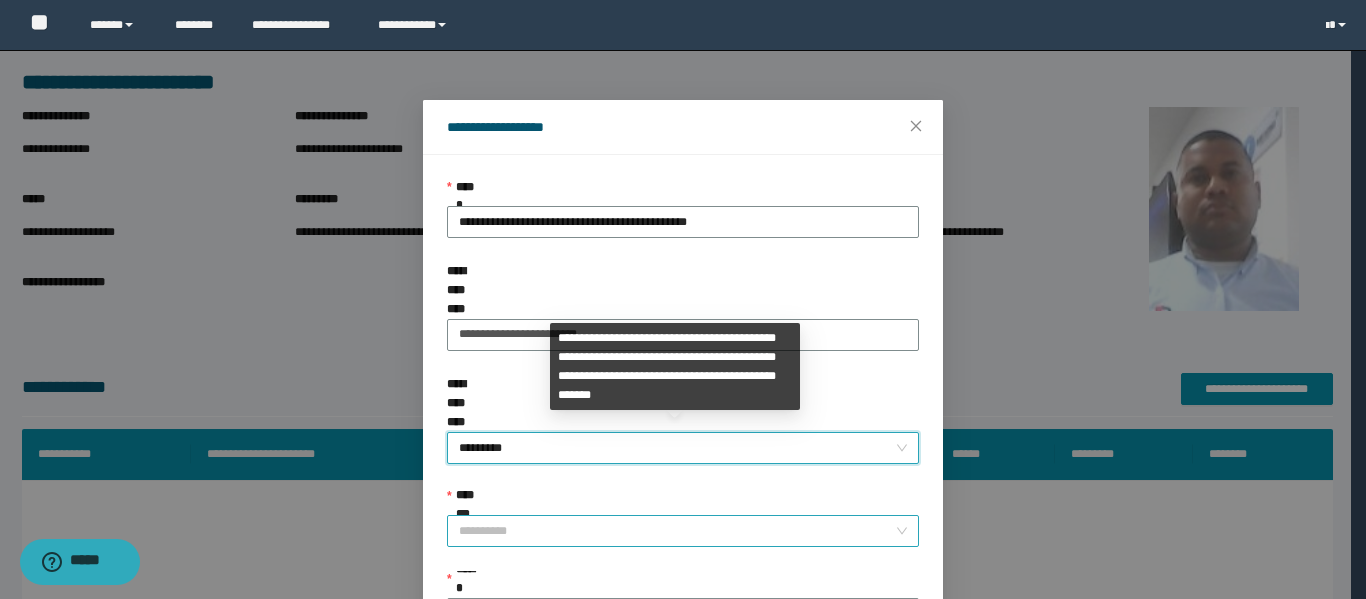 click on "**********" at bounding box center (677, 531) 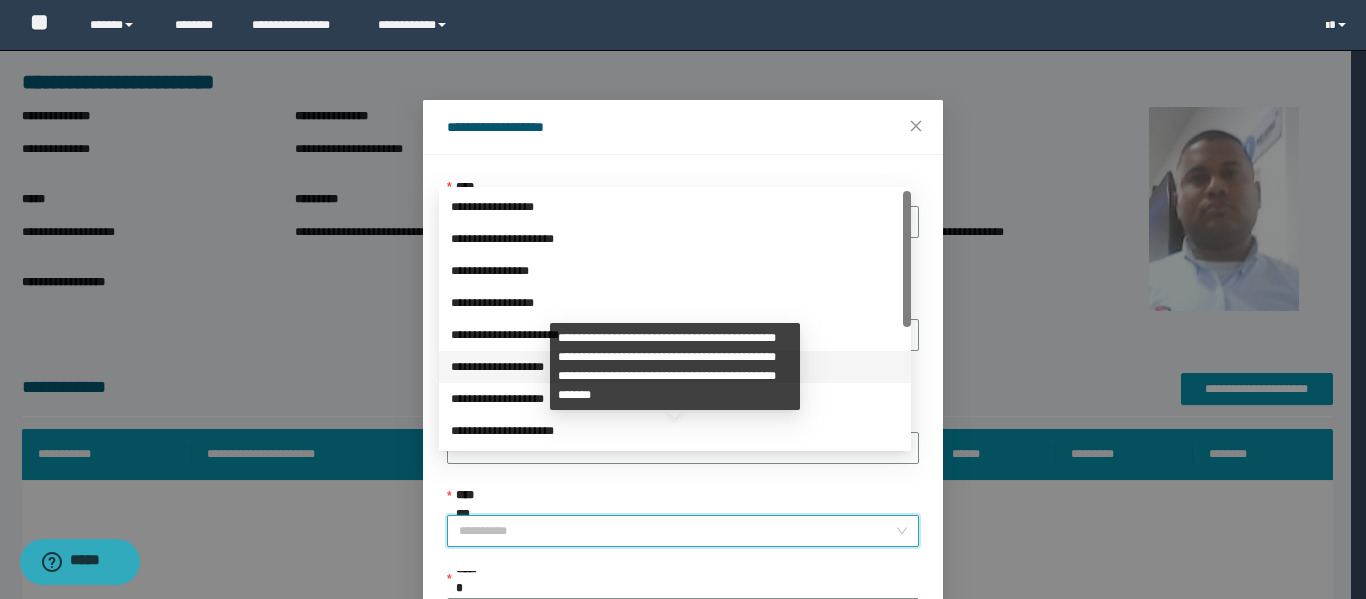 scroll, scrollTop: 224, scrollLeft: 0, axis: vertical 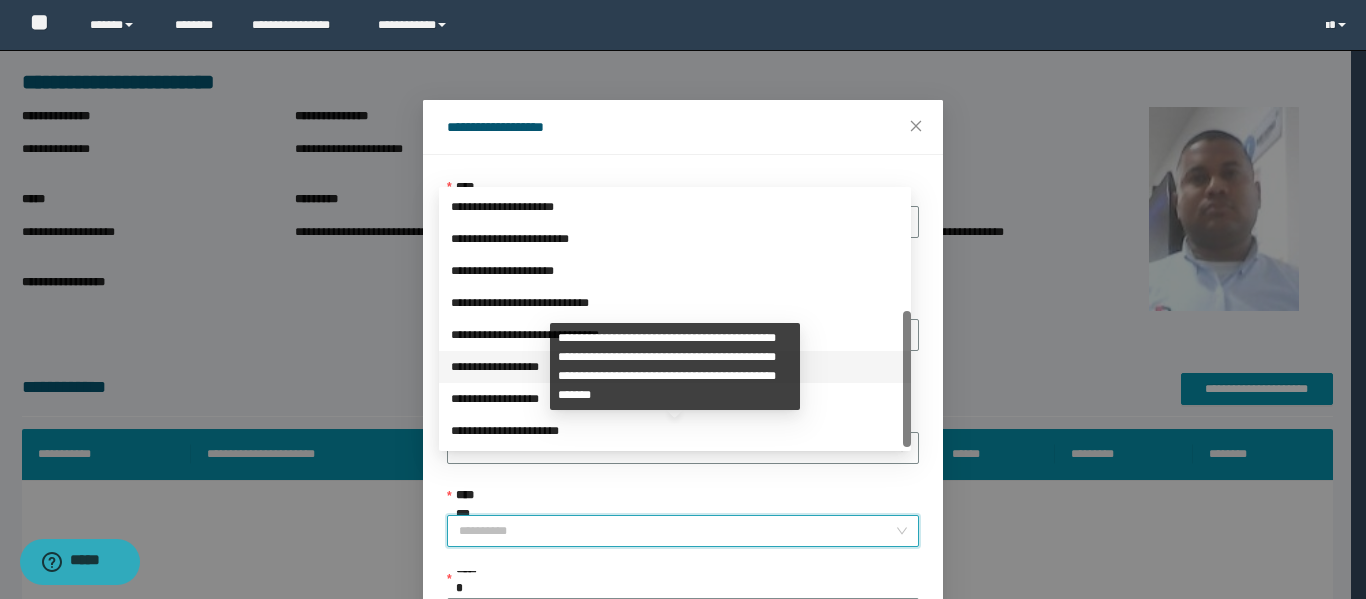 click on "**********" at bounding box center (675, 367) 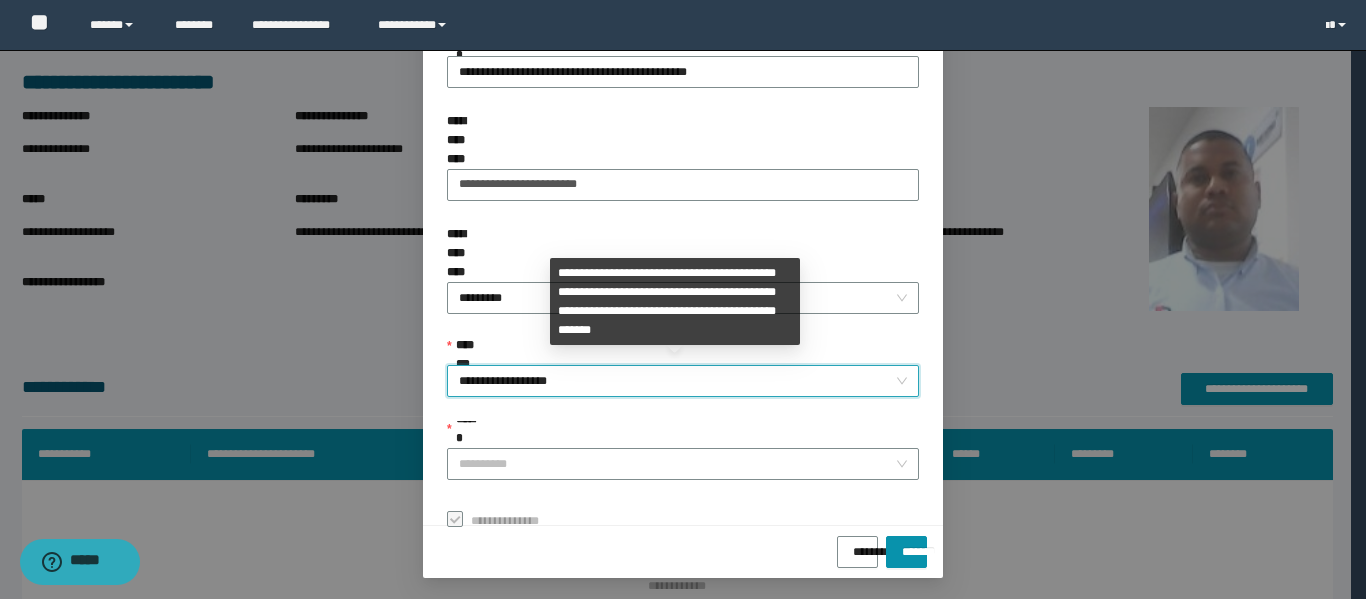 scroll, scrollTop: 153, scrollLeft: 0, axis: vertical 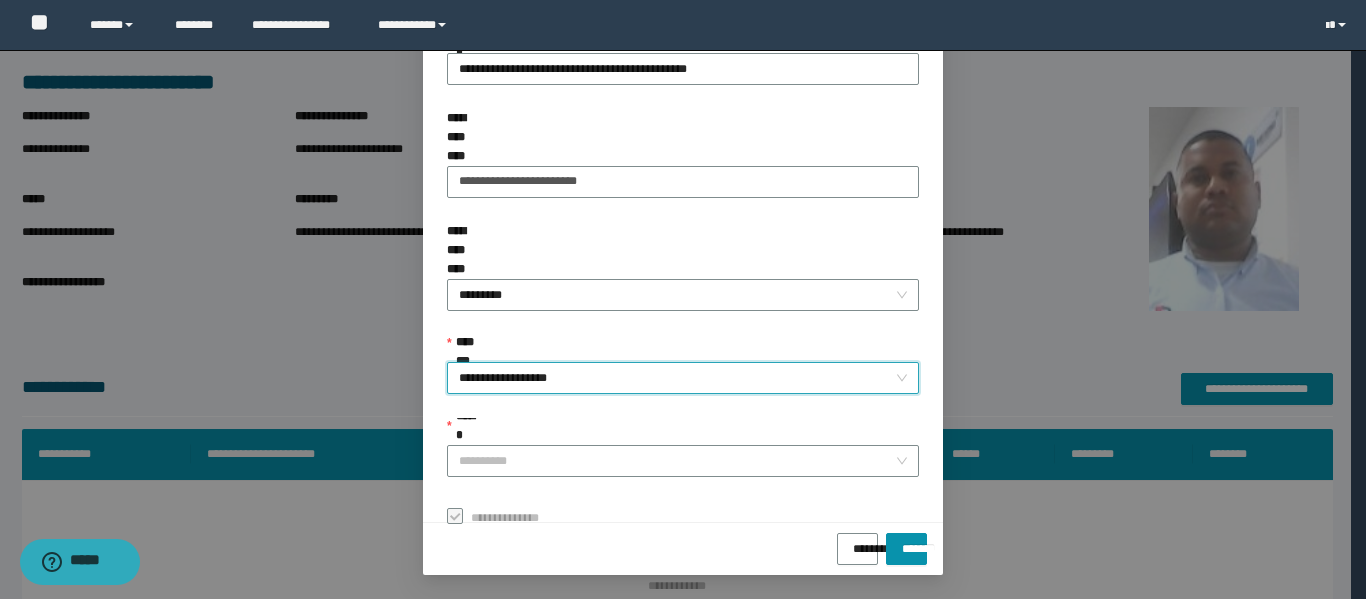 click on "******" at bounding box center [683, 431] 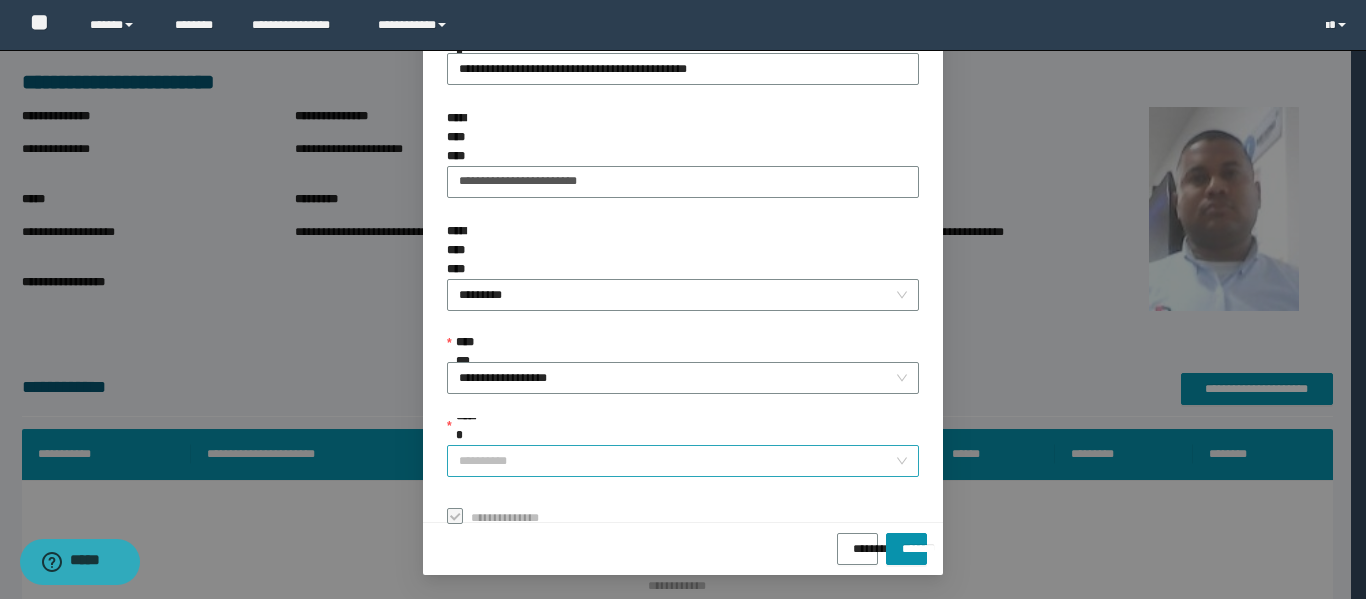 click on "******" at bounding box center [677, 461] 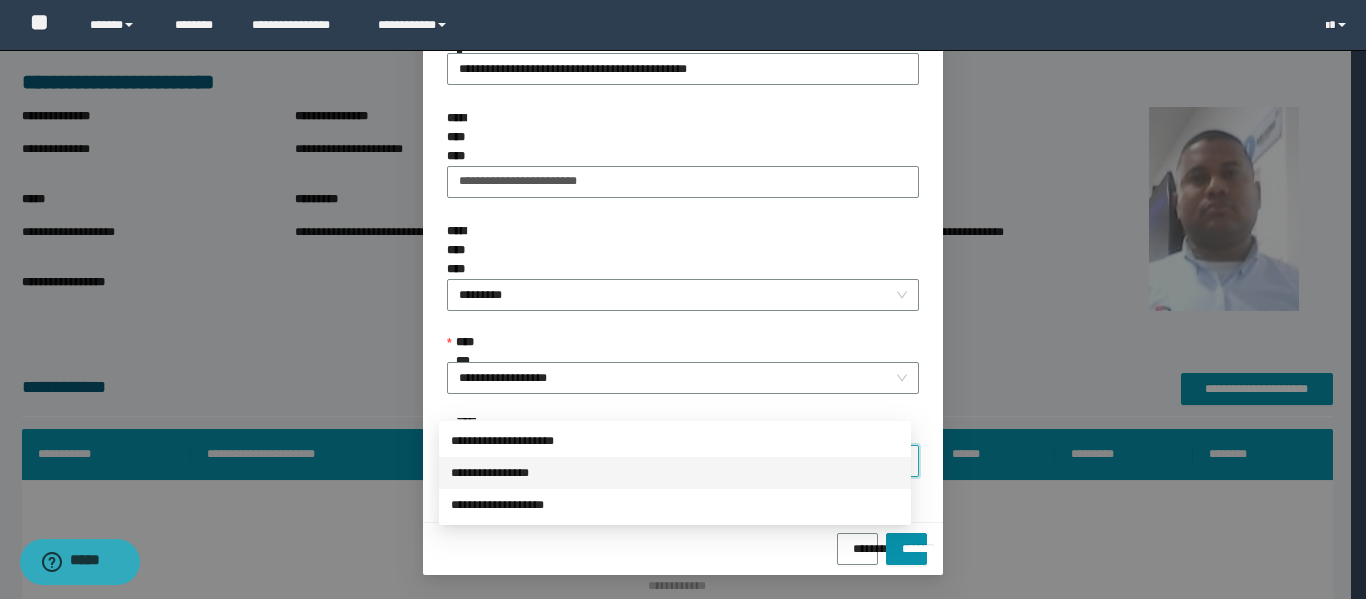 click on "**********" at bounding box center [675, 473] 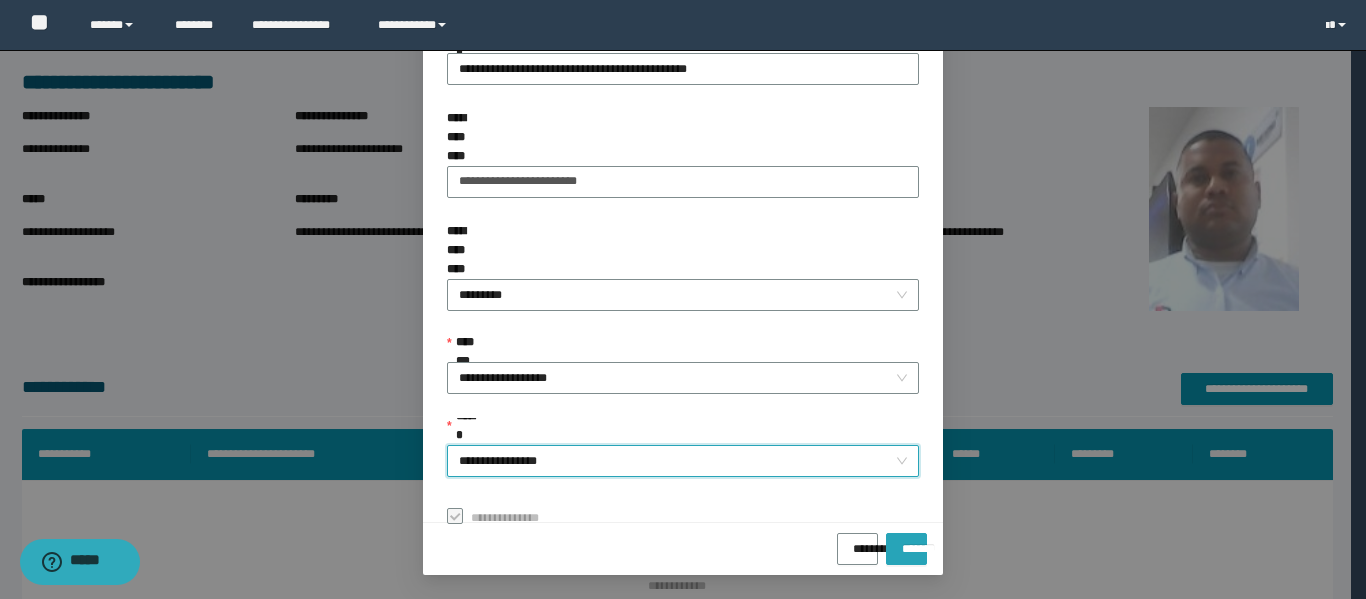 click on "*******" at bounding box center (906, 542) 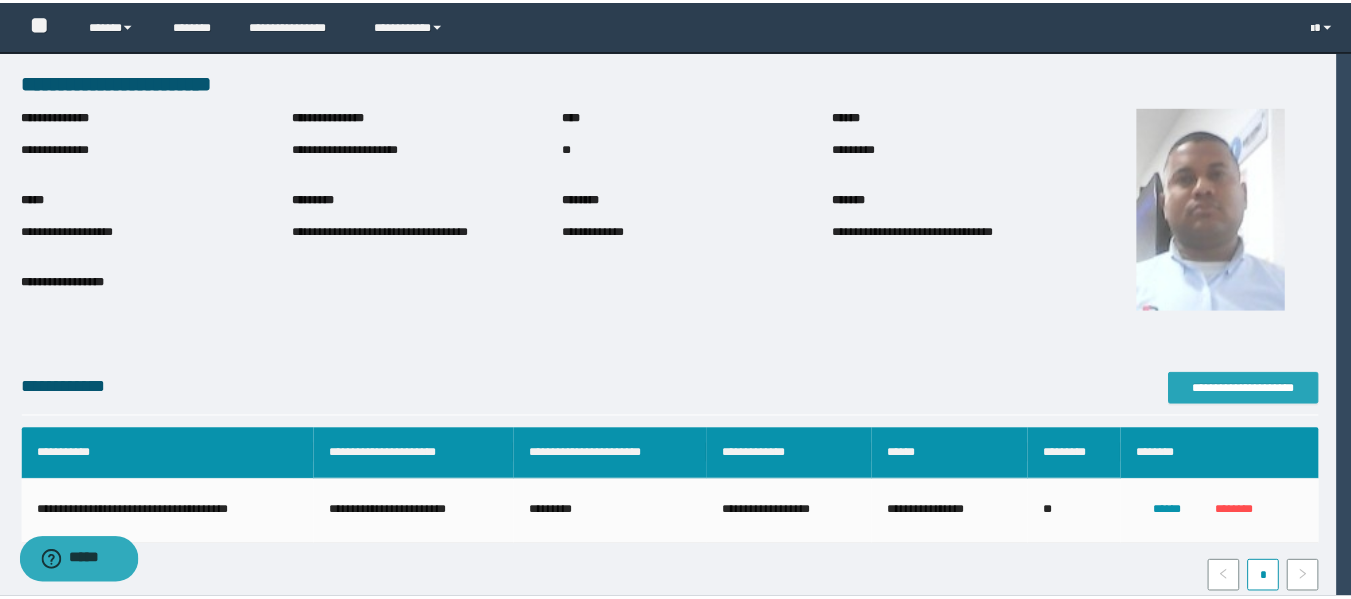 scroll, scrollTop: 0, scrollLeft: 0, axis: both 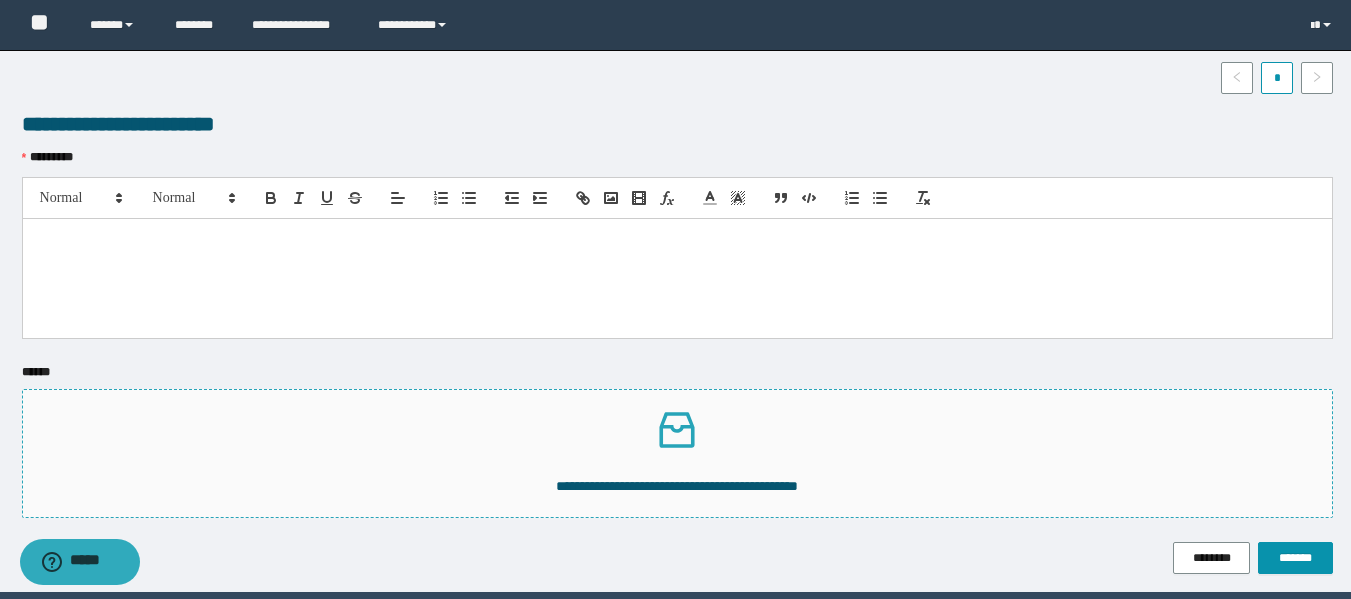 click on "**********" at bounding box center [677, 486] 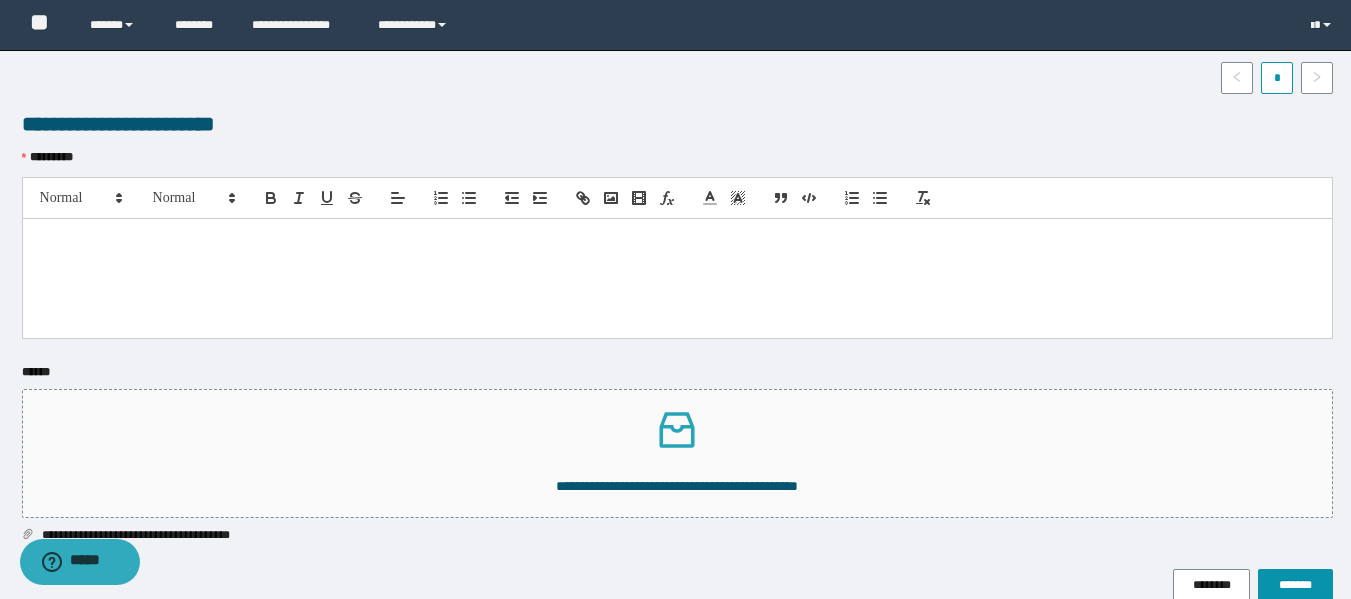 click at bounding box center [677, 278] 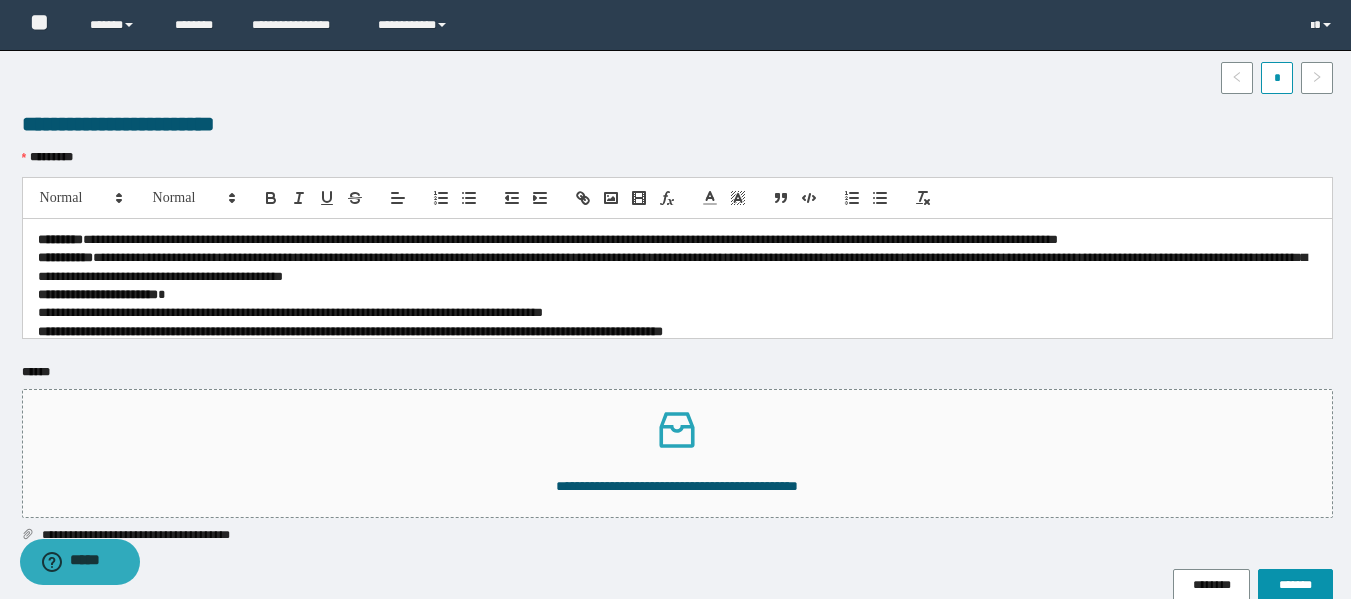 scroll, scrollTop: 0, scrollLeft: 0, axis: both 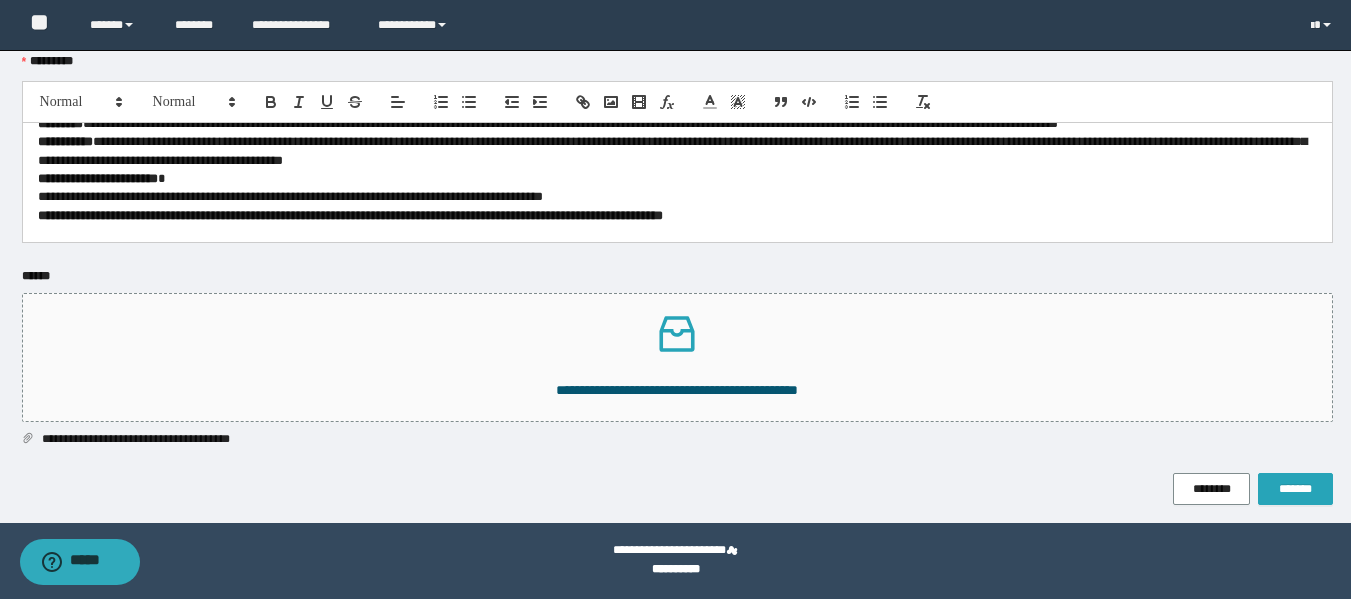 click on "*******" at bounding box center [1295, 489] 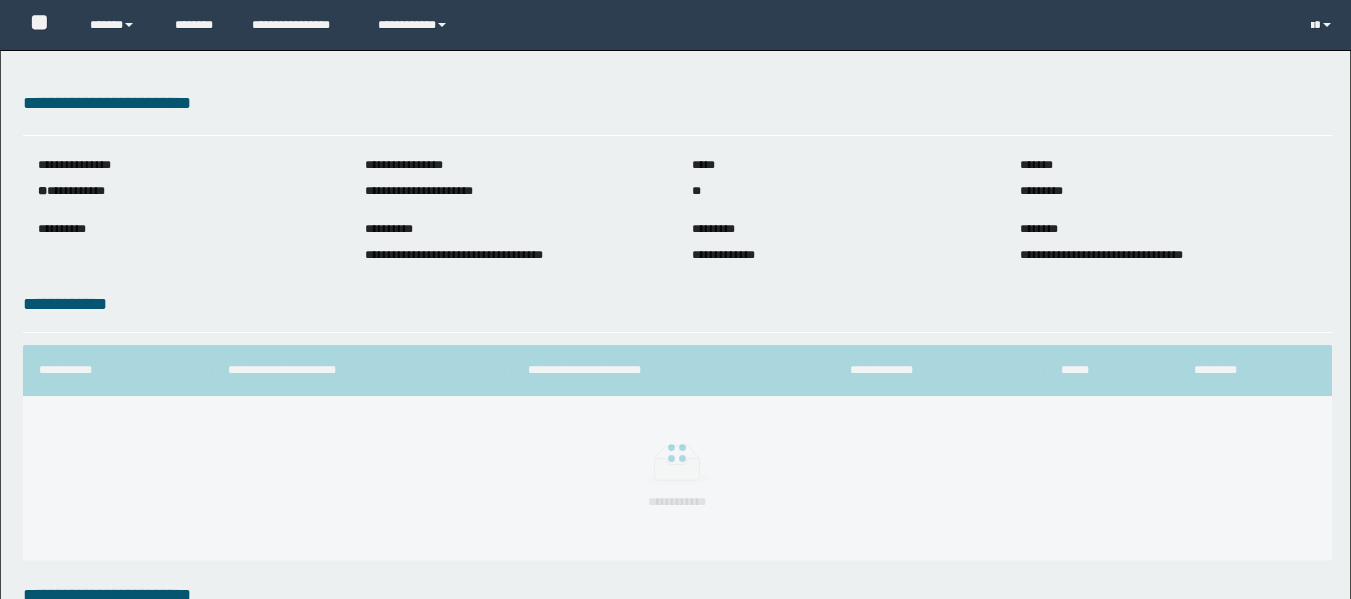 scroll, scrollTop: 0, scrollLeft: 0, axis: both 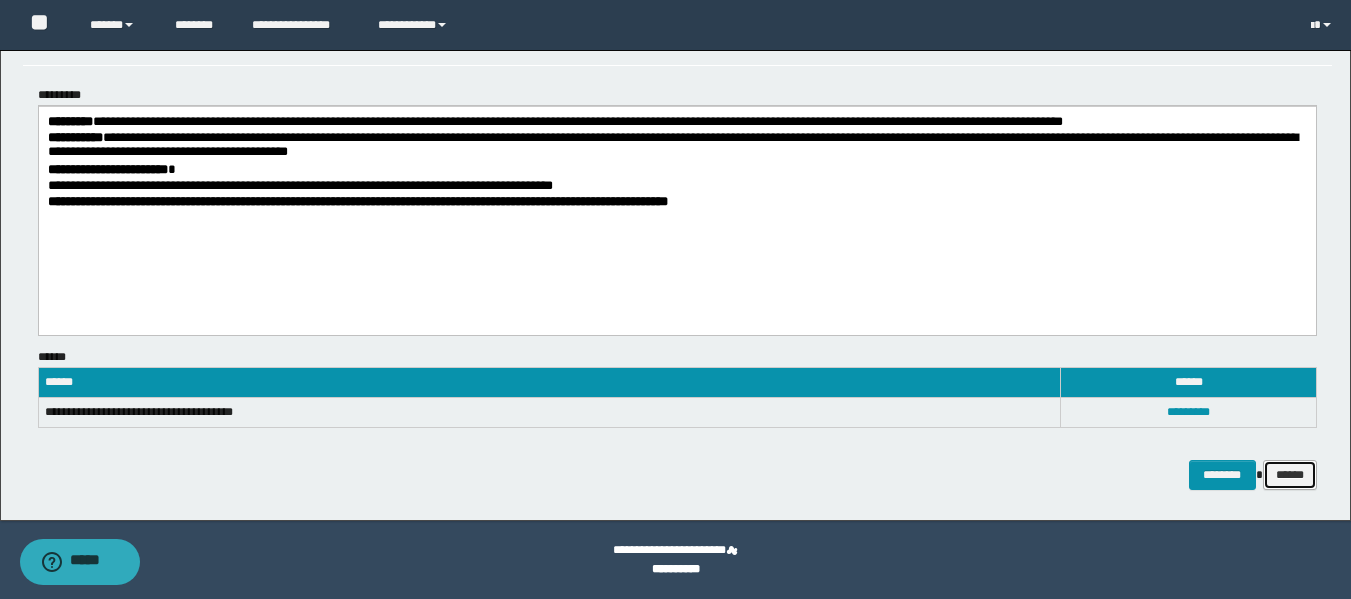 click on "******" at bounding box center [1290, 475] 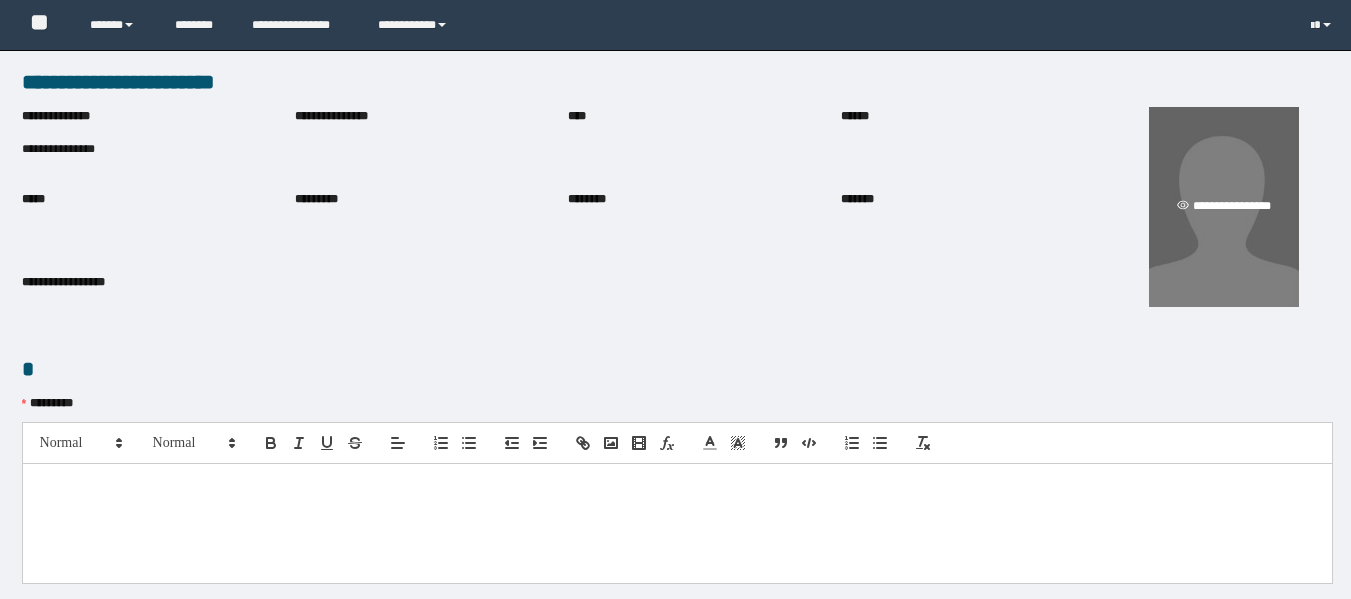 scroll, scrollTop: 0, scrollLeft: 0, axis: both 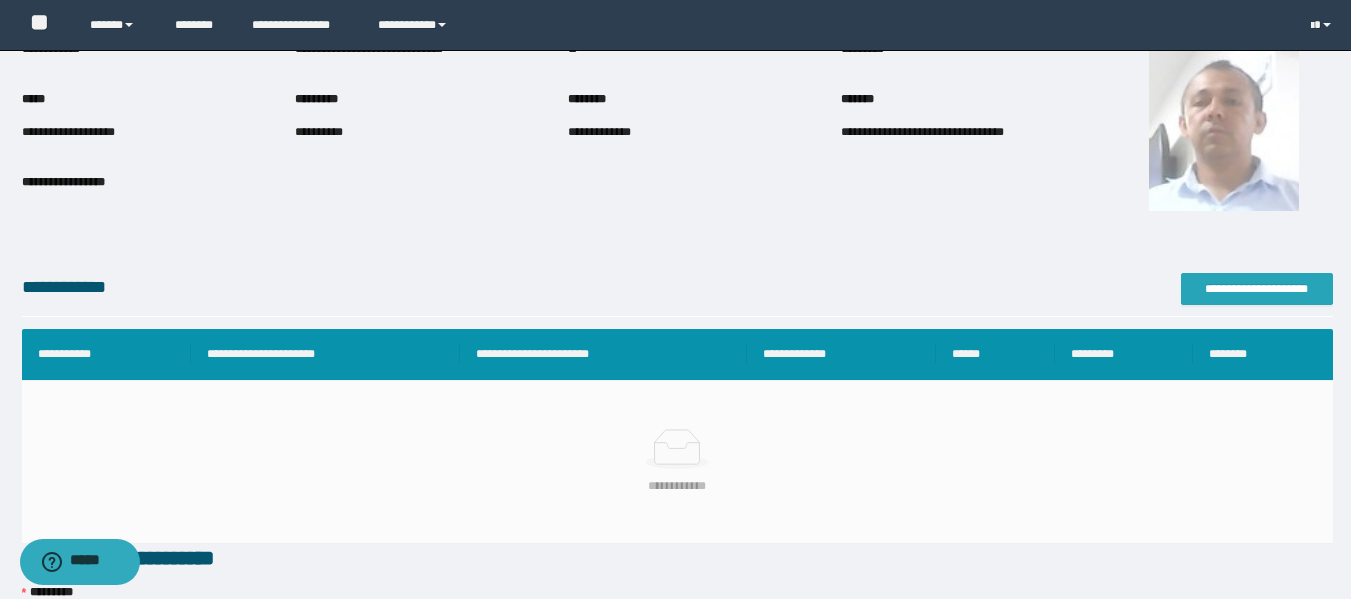 click on "**********" at bounding box center (1257, 289) 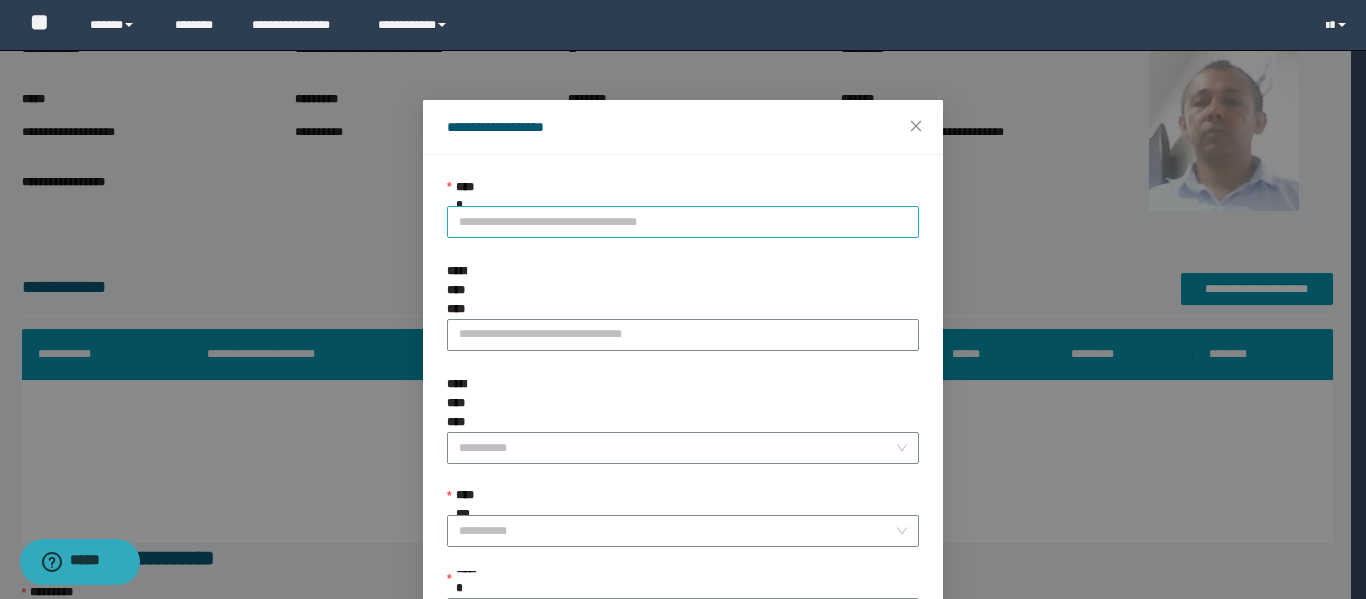 click on "**********" at bounding box center [683, 222] 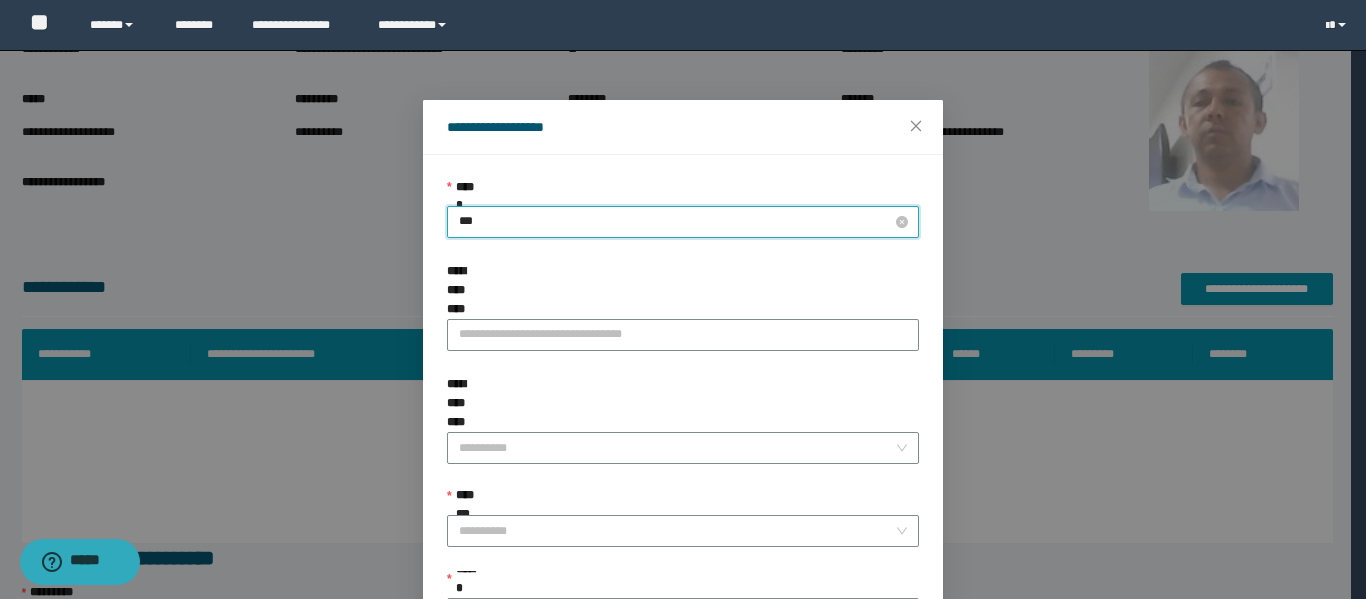 type on "****" 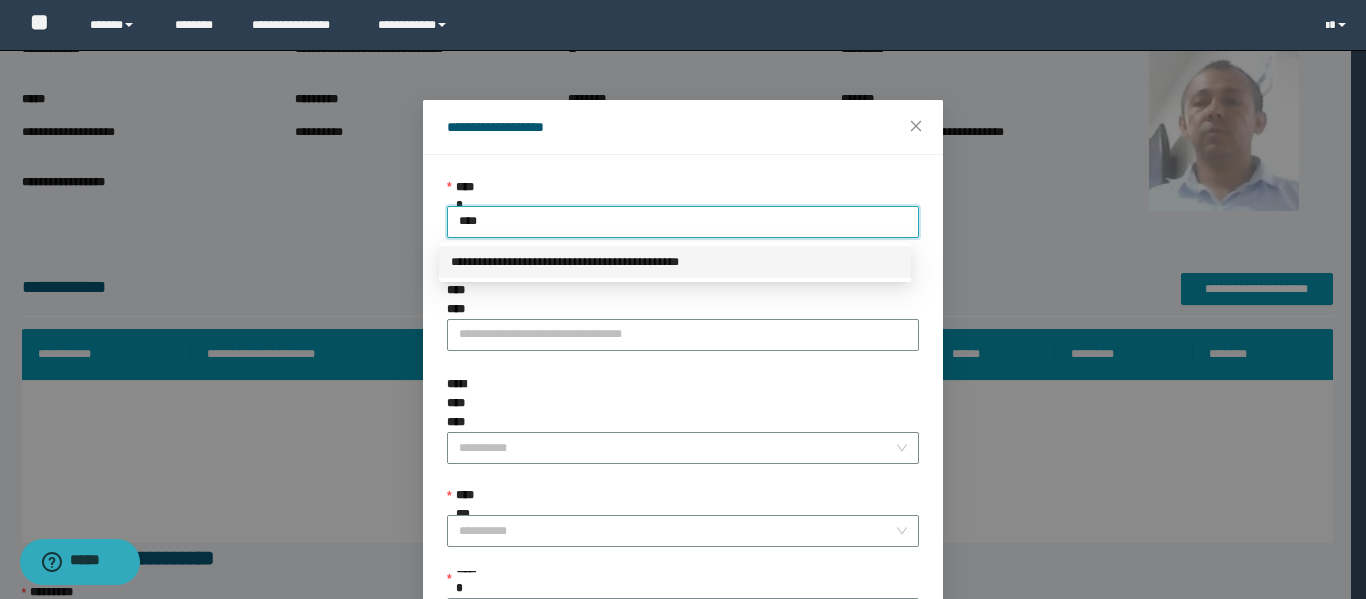 click on "**********" at bounding box center [675, 262] 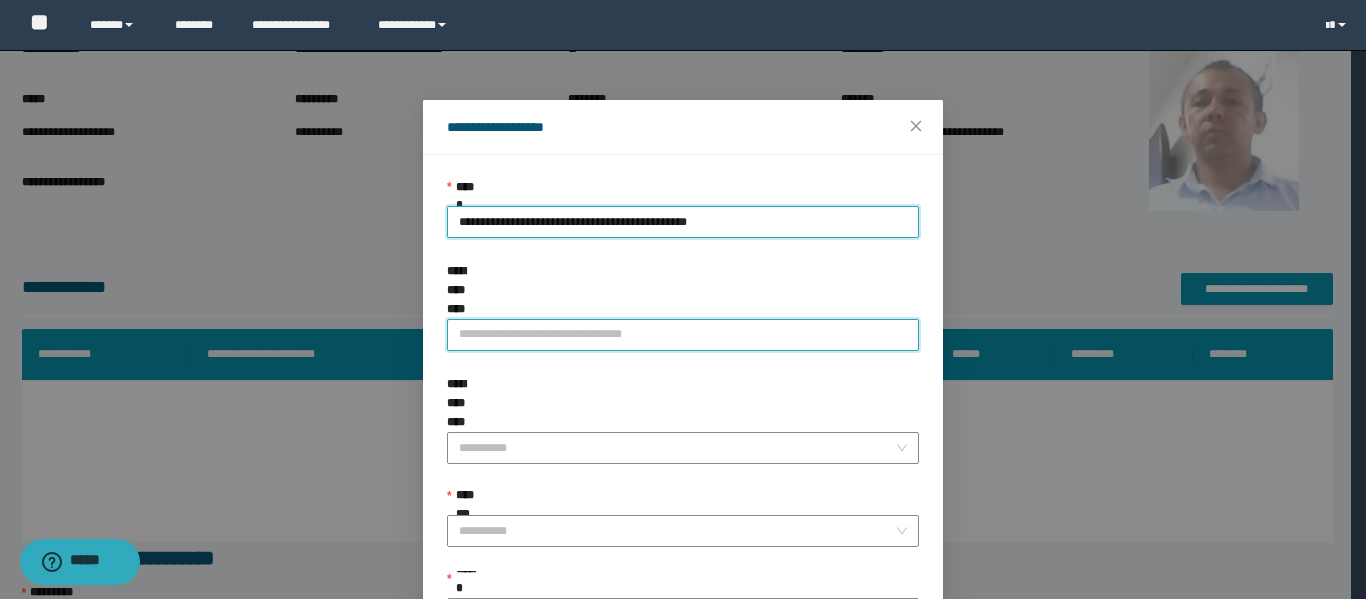 click on "**********" at bounding box center (683, 335) 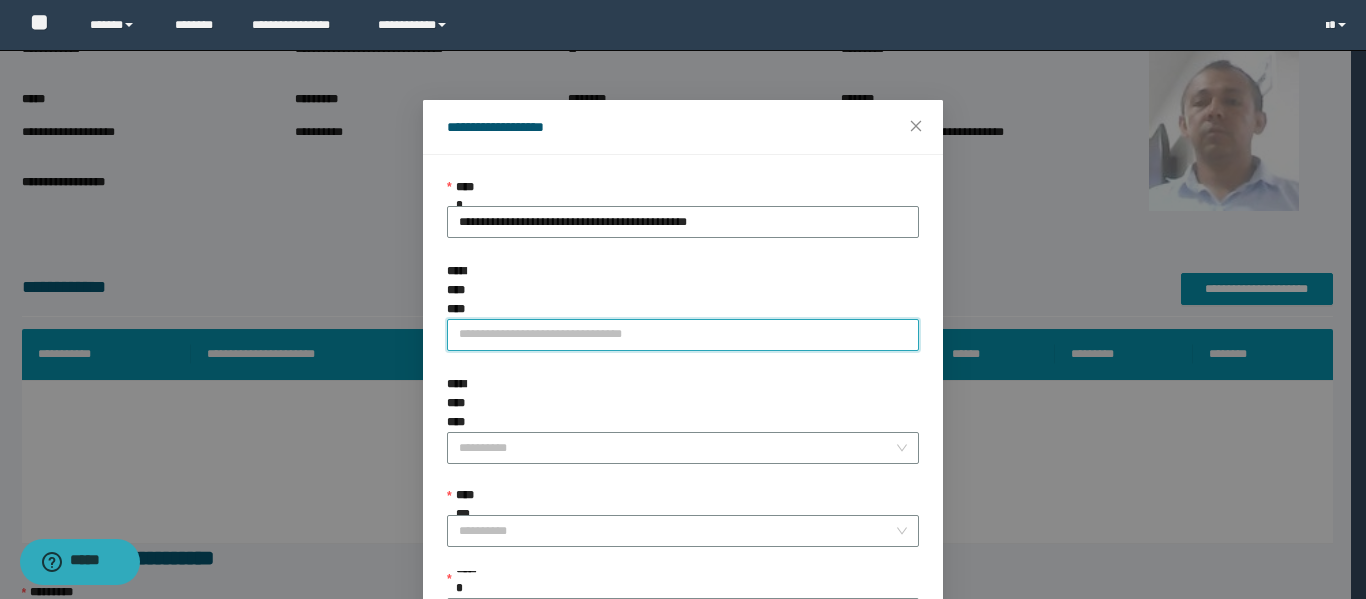 type on "**********" 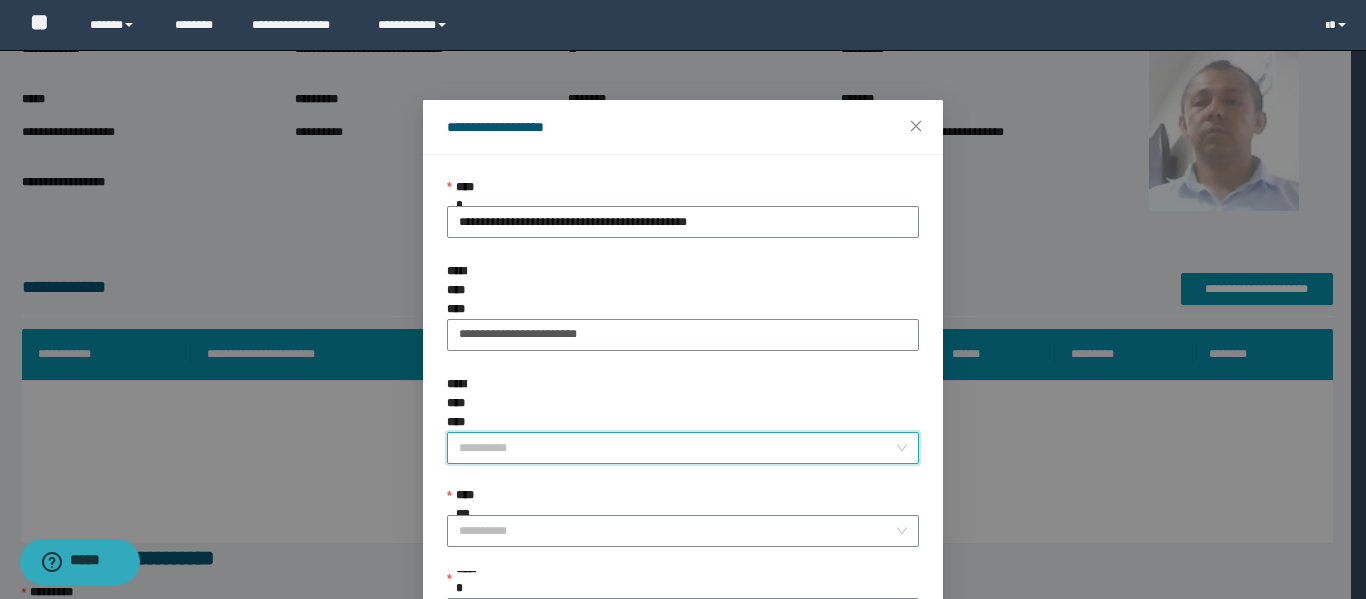 click on "**********" at bounding box center (677, 448) 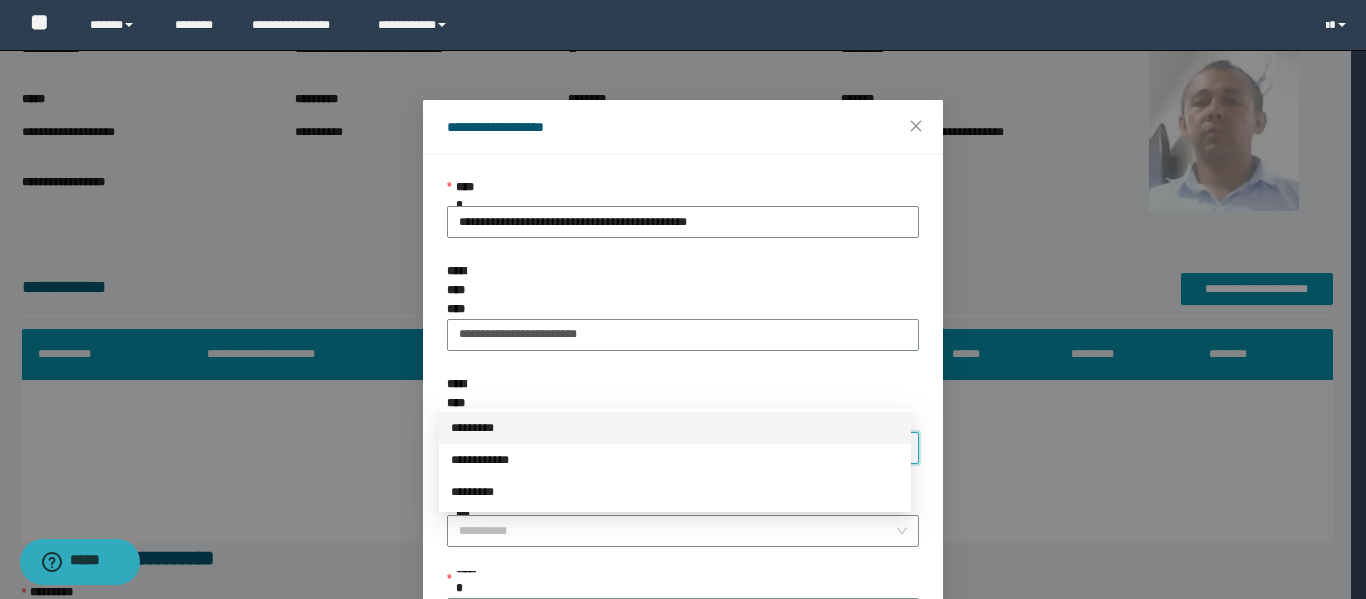 click on "*********" at bounding box center [675, 428] 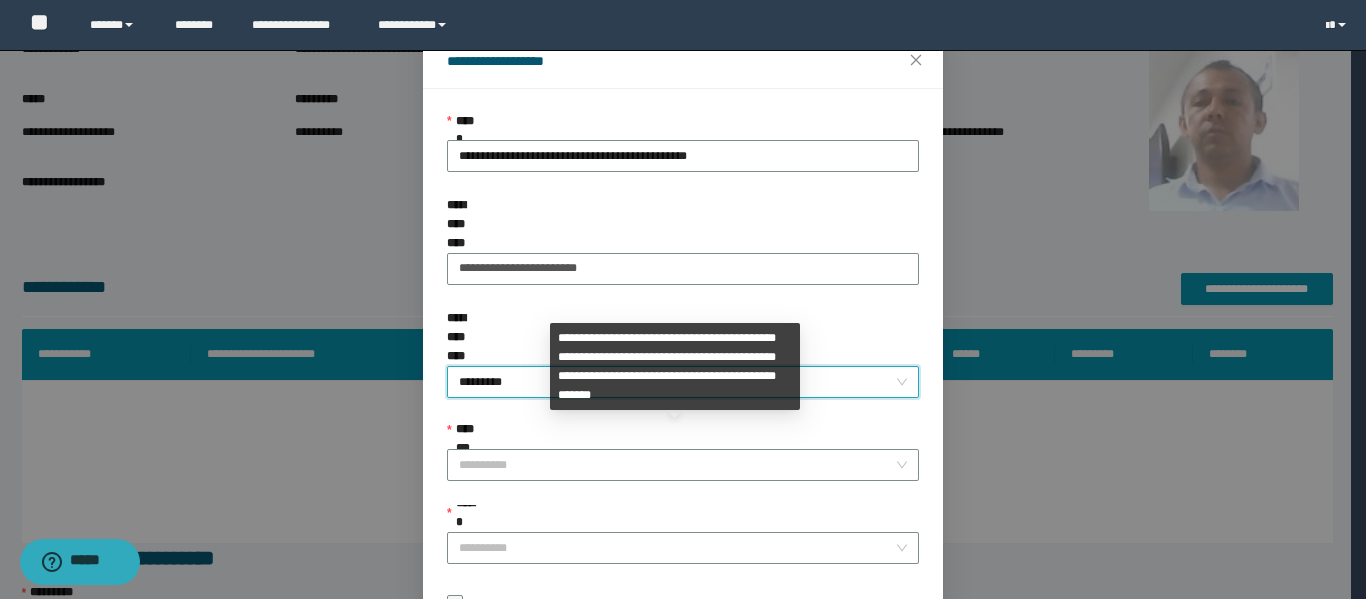 scroll, scrollTop: 100, scrollLeft: 0, axis: vertical 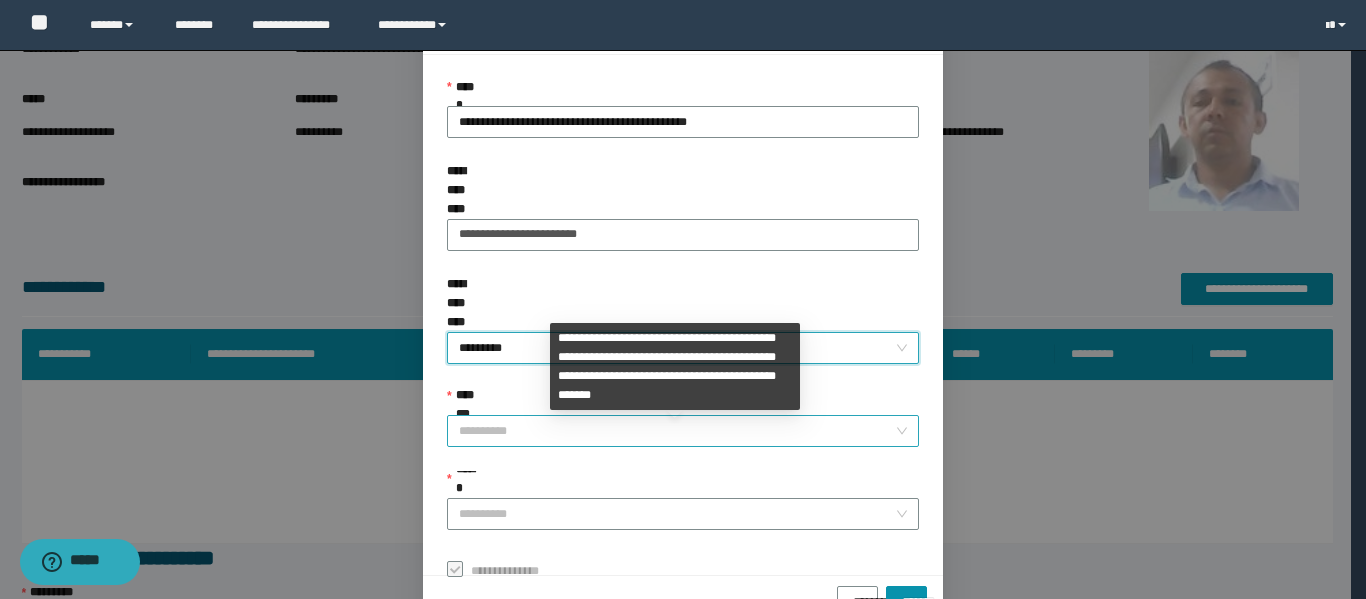click on "**********" at bounding box center [677, 431] 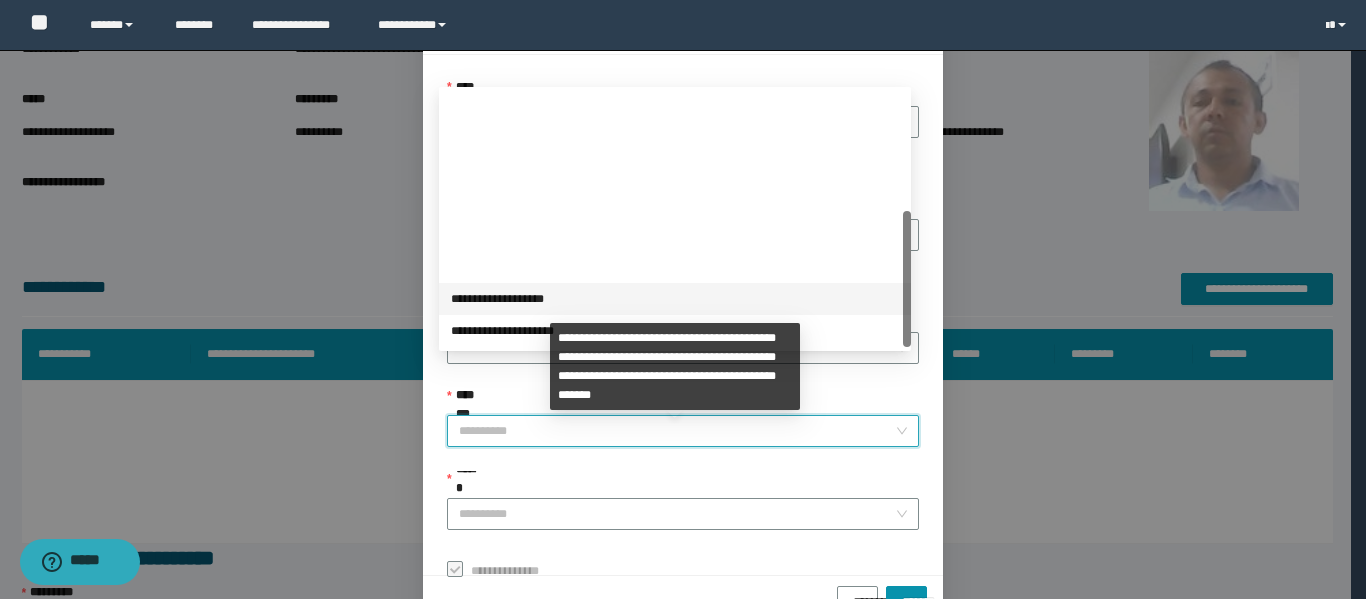scroll, scrollTop: 224, scrollLeft: 0, axis: vertical 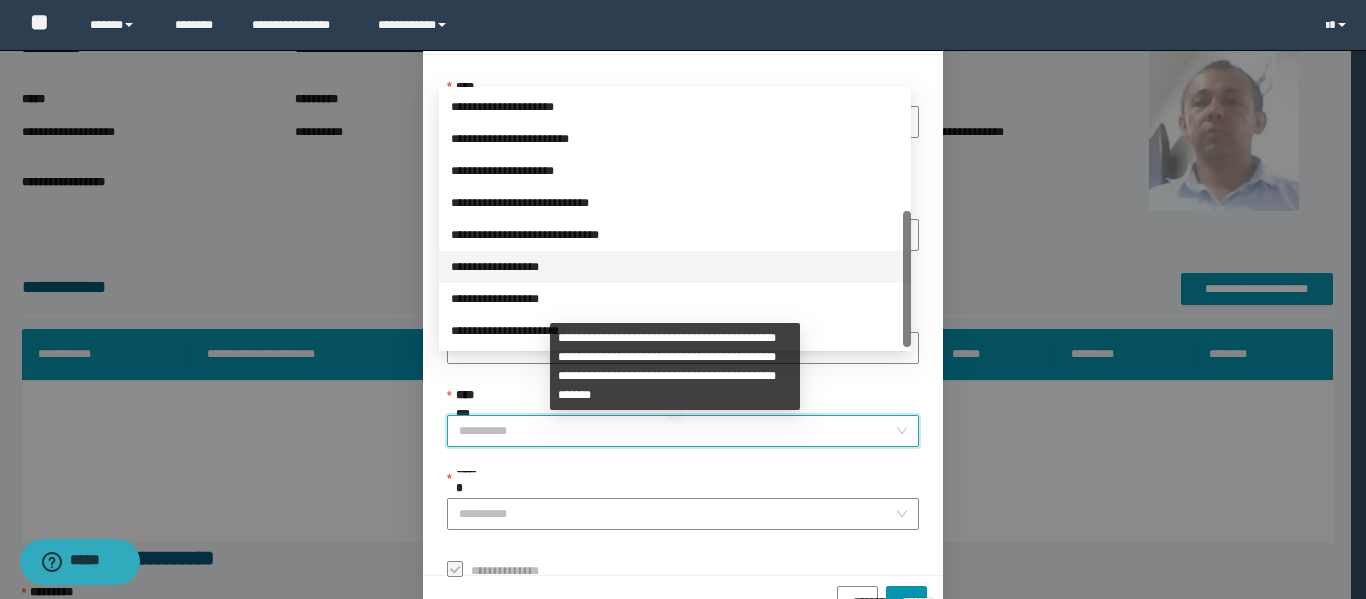 click on "**********" at bounding box center (675, 267) 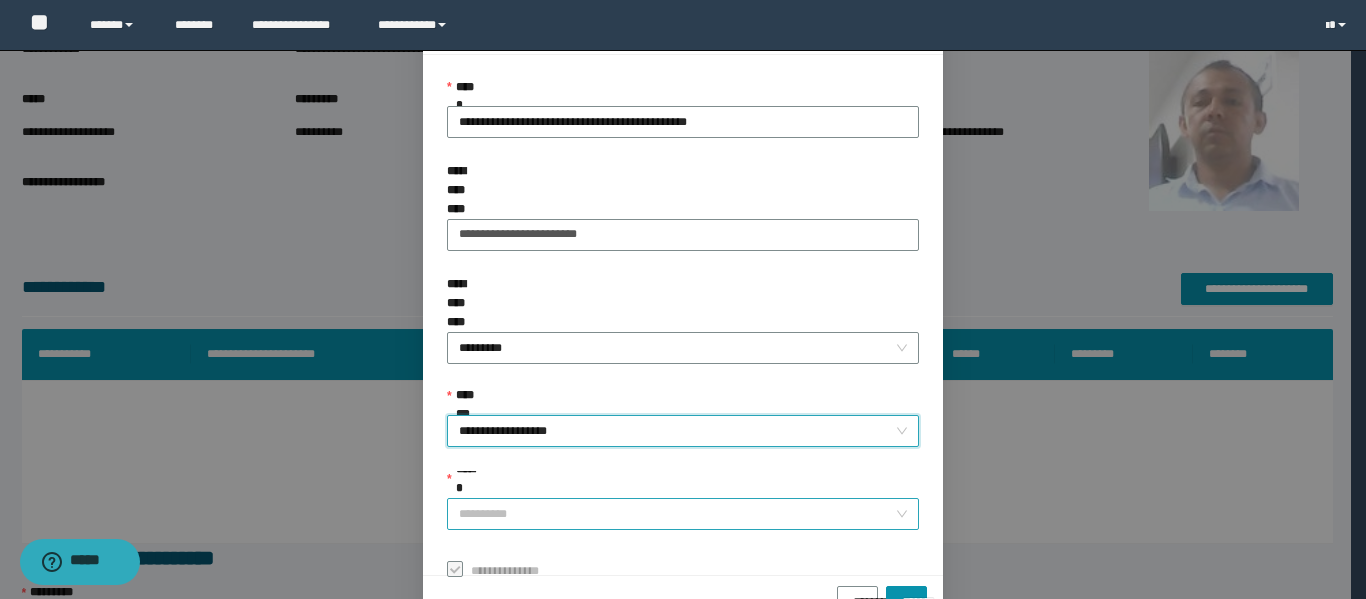 click on "******" at bounding box center [677, 514] 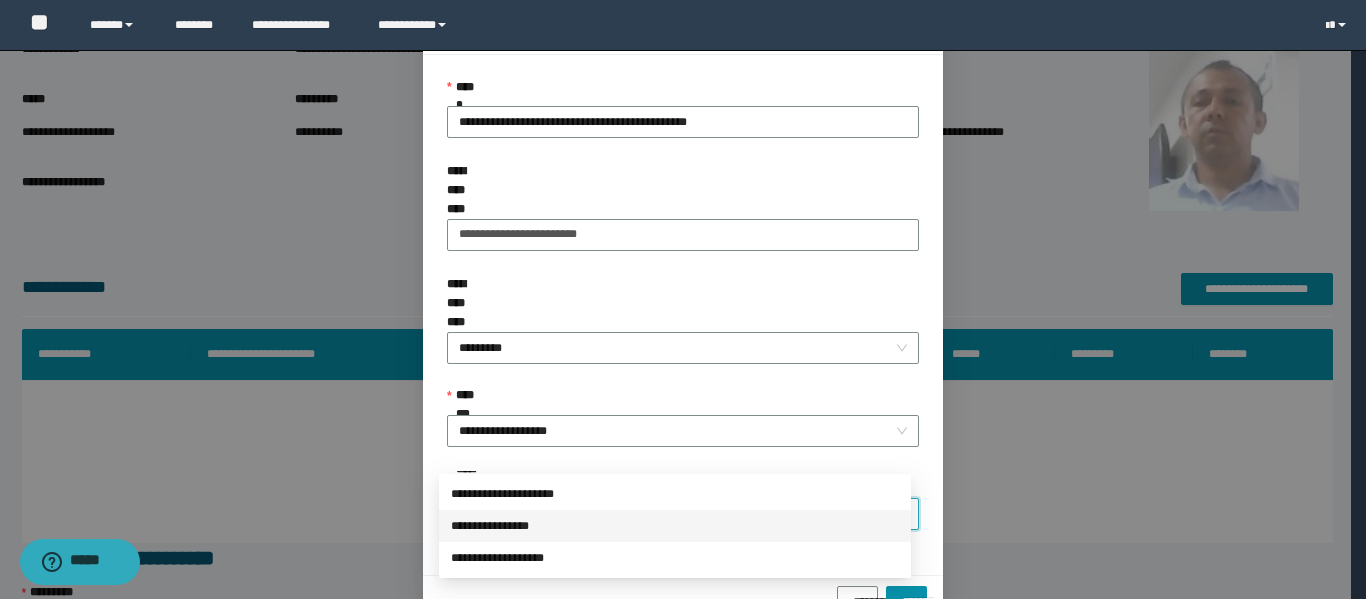 click on "**********" at bounding box center [675, 526] 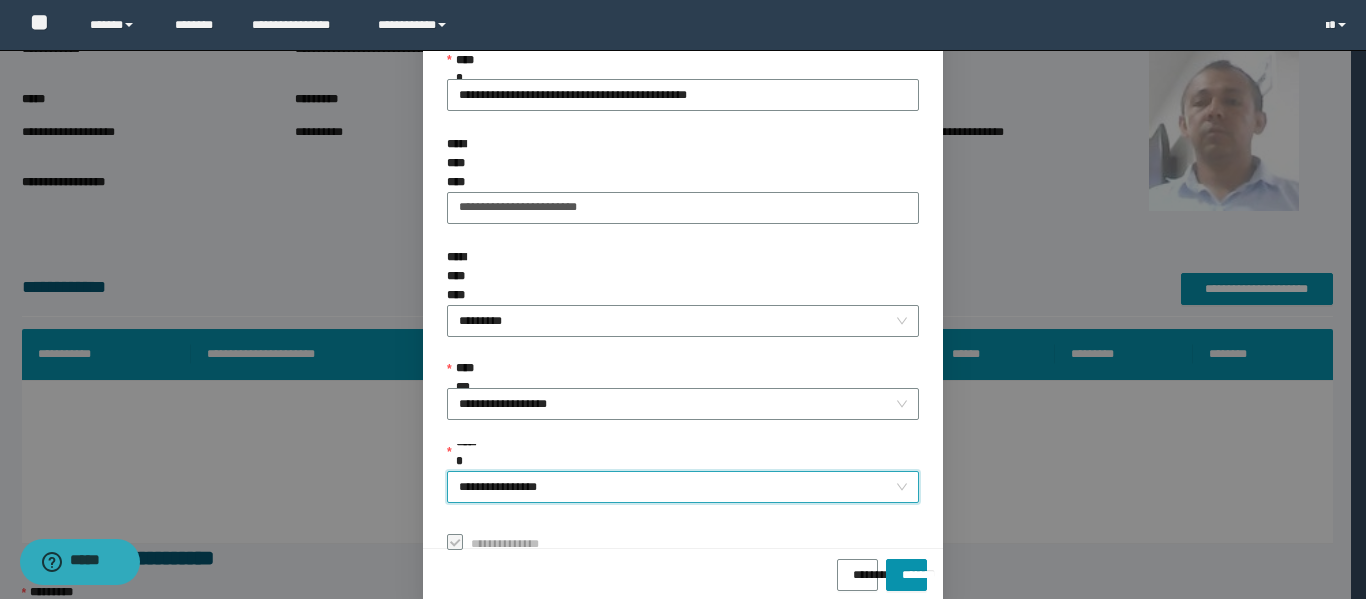 scroll, scrollTop: 153, scrollLeft: 0, axis: vertical 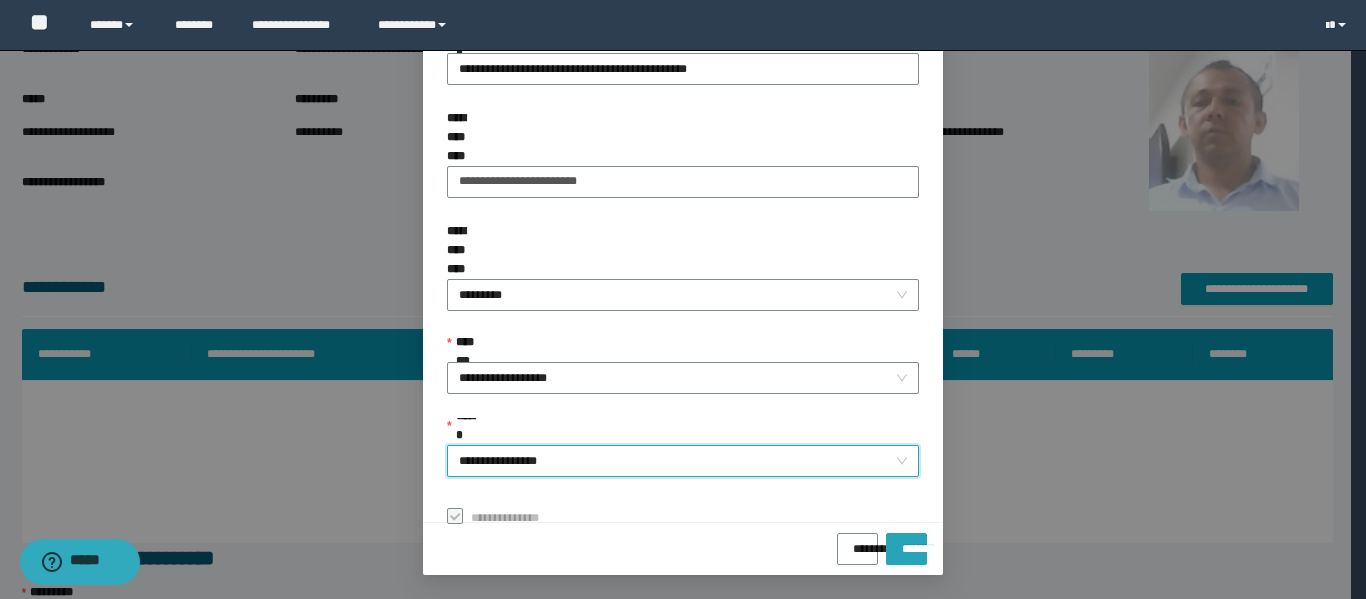 click on "*******" at bounding box center [906, 549] 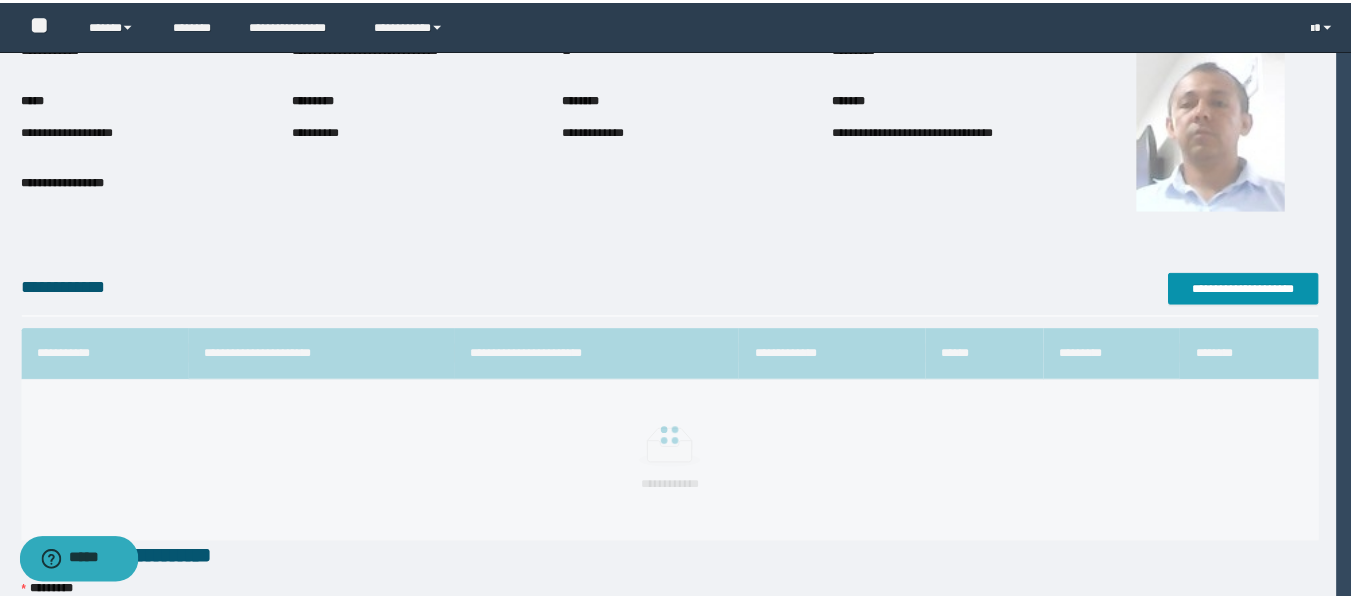 scroll, scrollTop: 106, scrollLeft: 0, axis: vertical 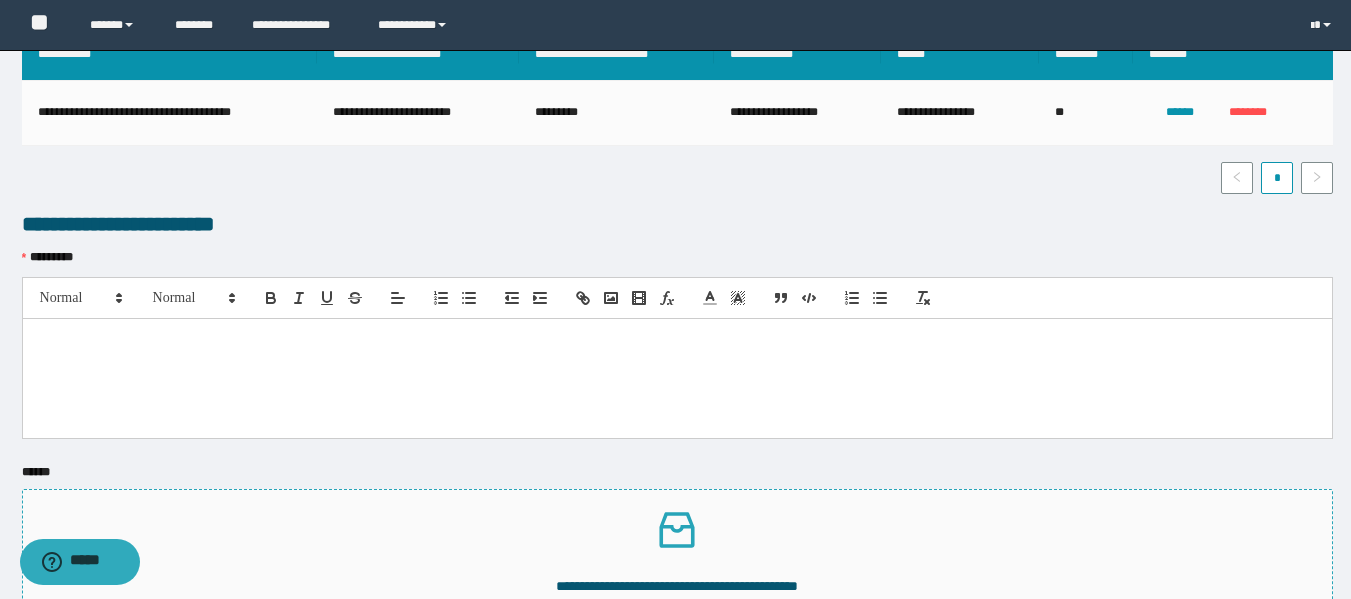 click on "**********" at bounding box center (677, 586) 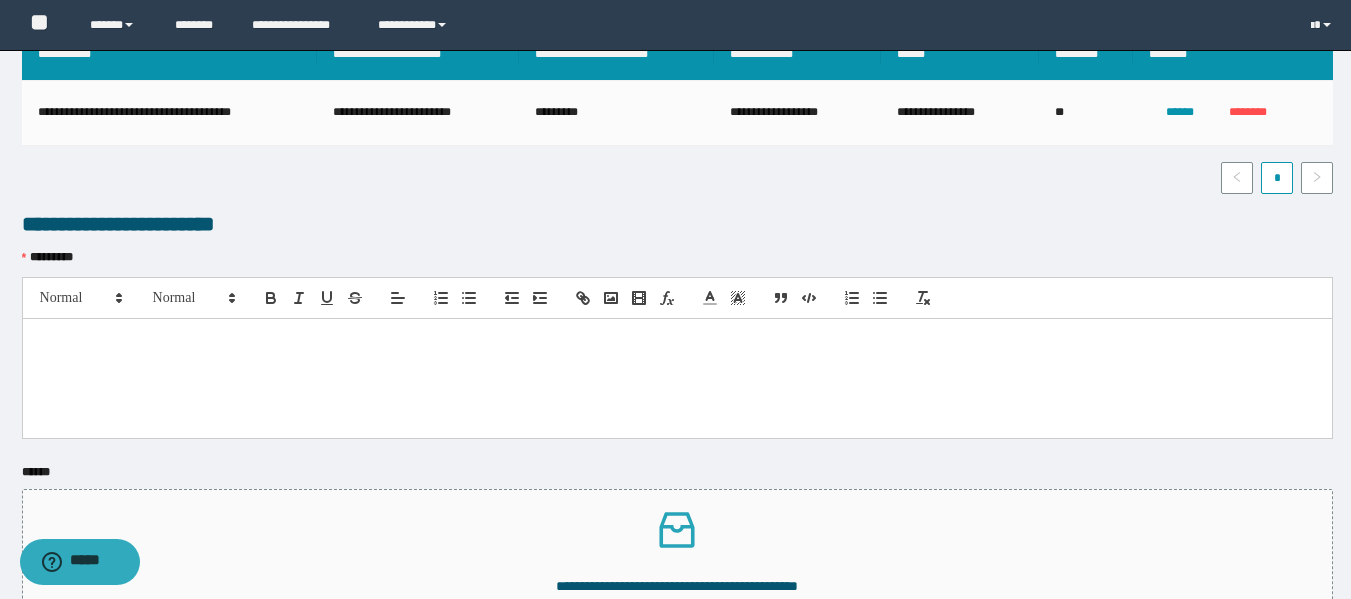 click at bounding box center [677, 378] 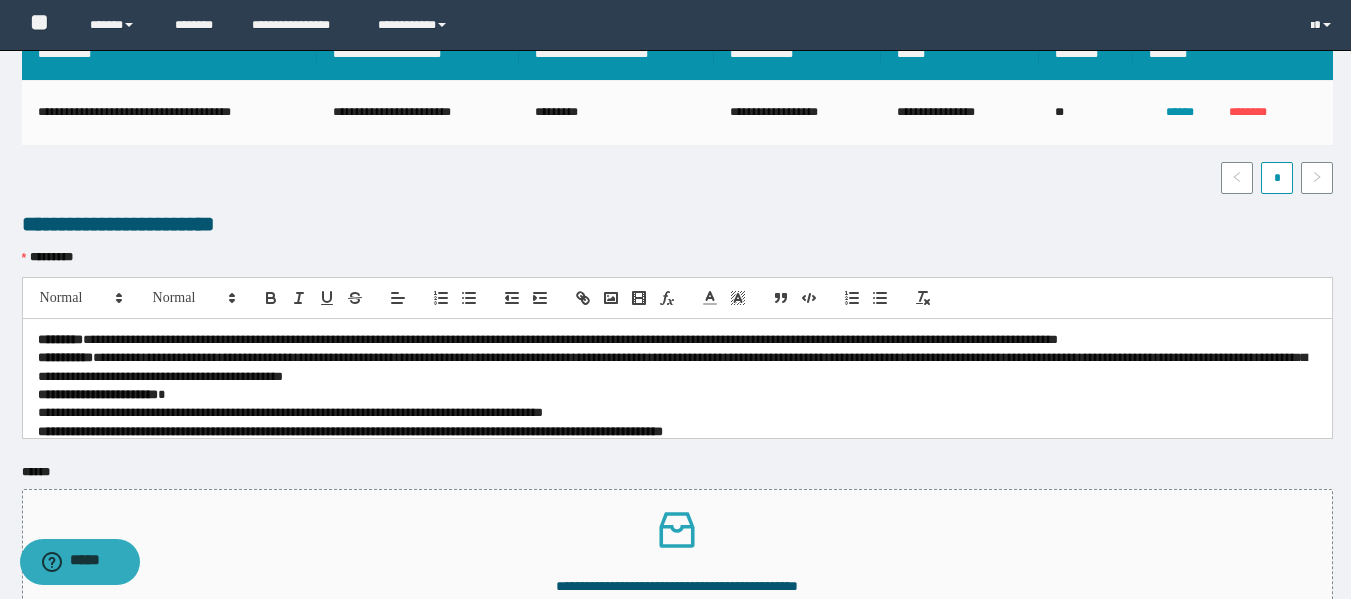 scroll, scrollTop: 0, scrollLeft: 0, axis: both 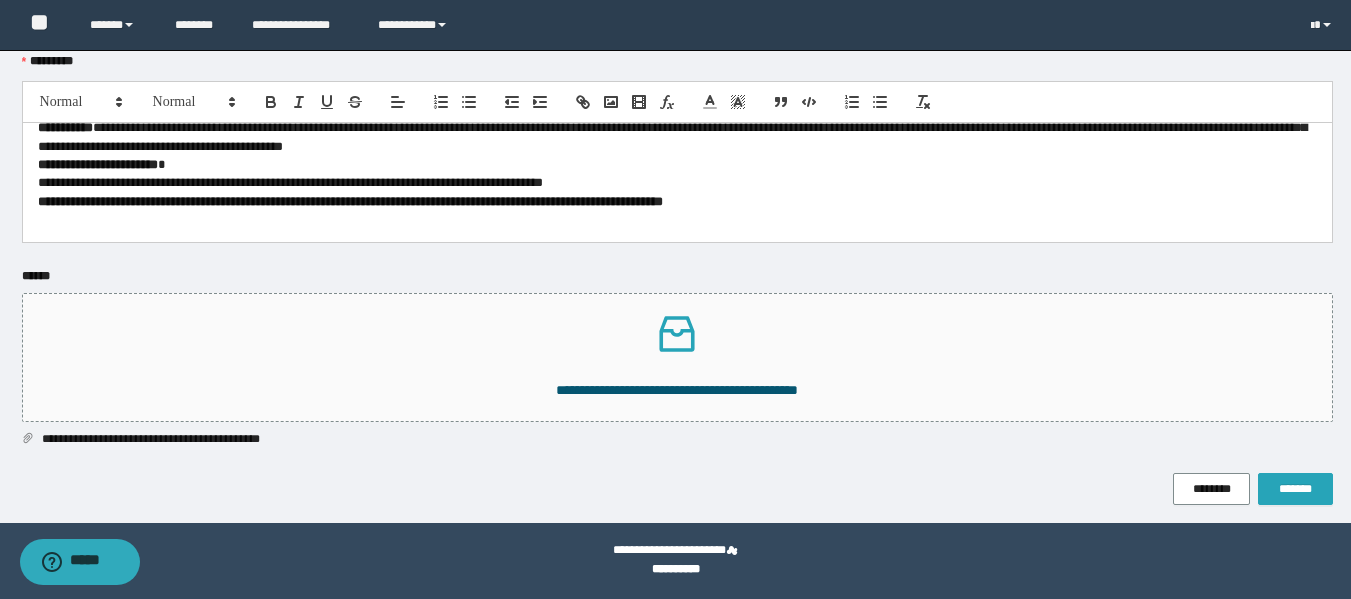 click on "*******" at bounding box center (1295, 489) 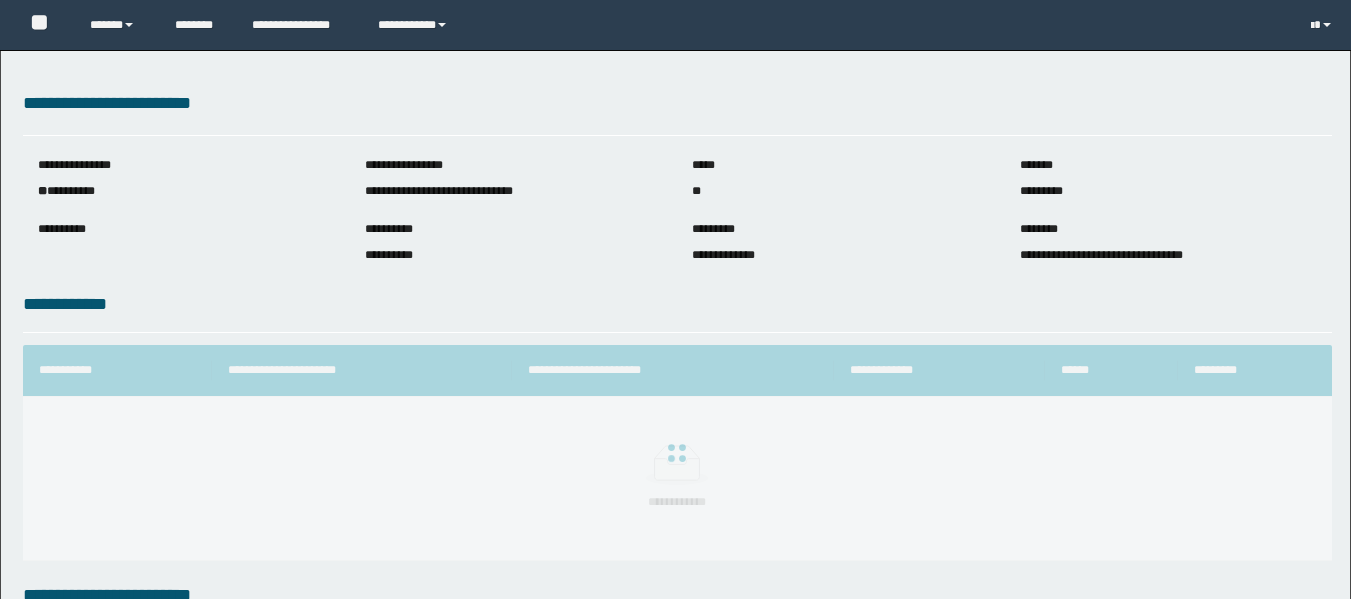 scroll, scrollTop: 0, scrollLeft: 0, axis: both 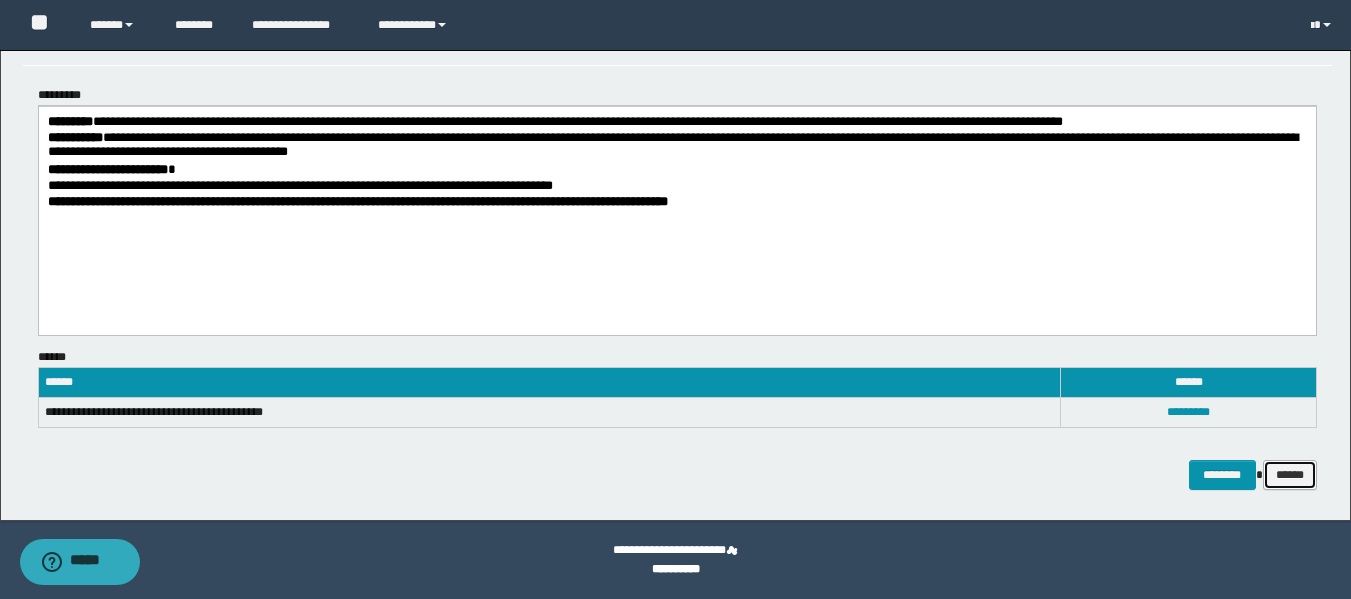 click on "******" at bounding box center [1290, 475] 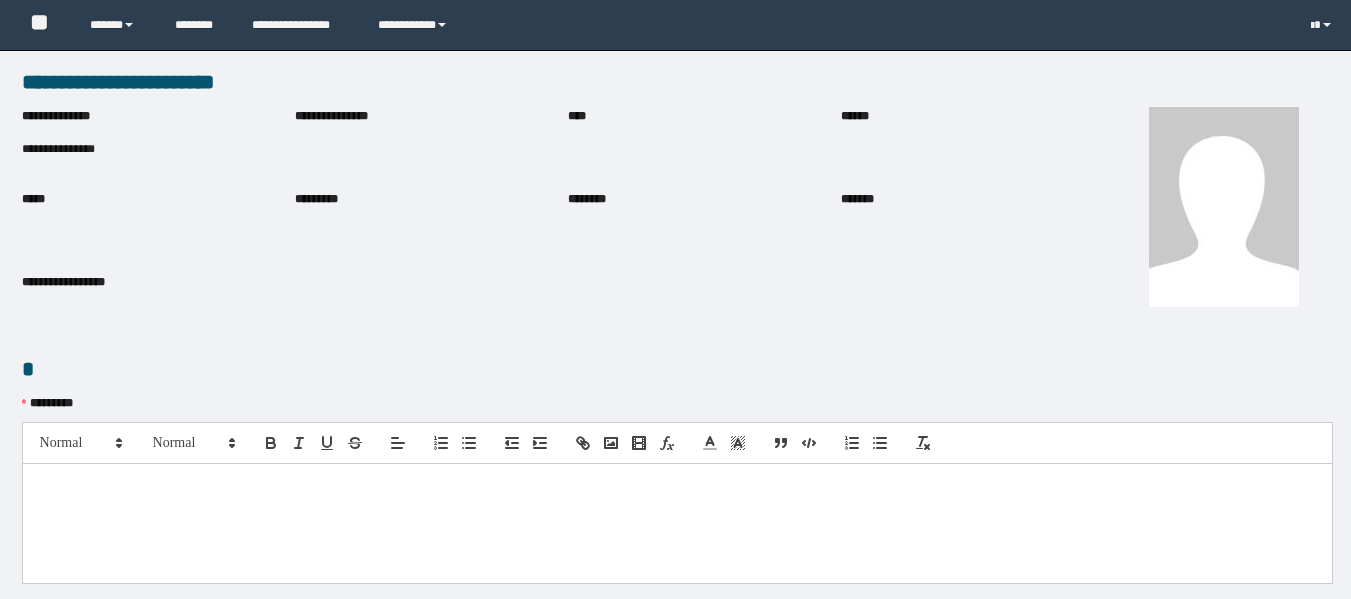 scroll, scrollTop: 0, scrollLeft: 0, axis: both 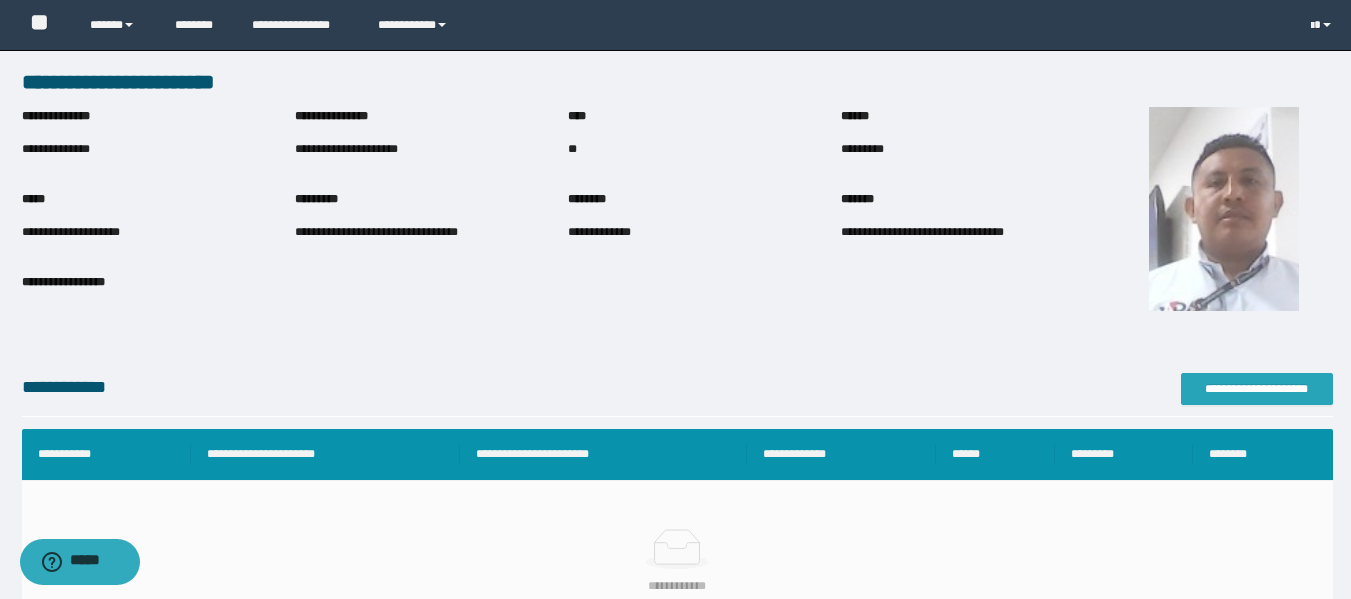 click on "**********" at bounding box center [1257, 389] 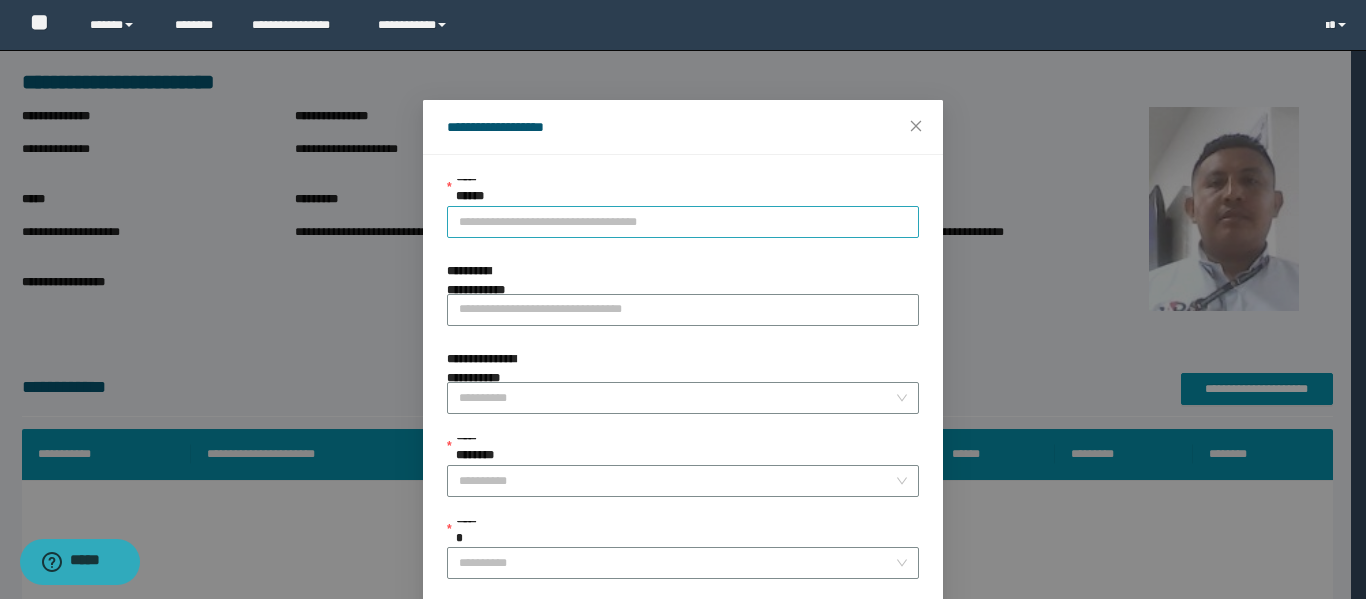 click on "**********" at bounding box center [683, 222] 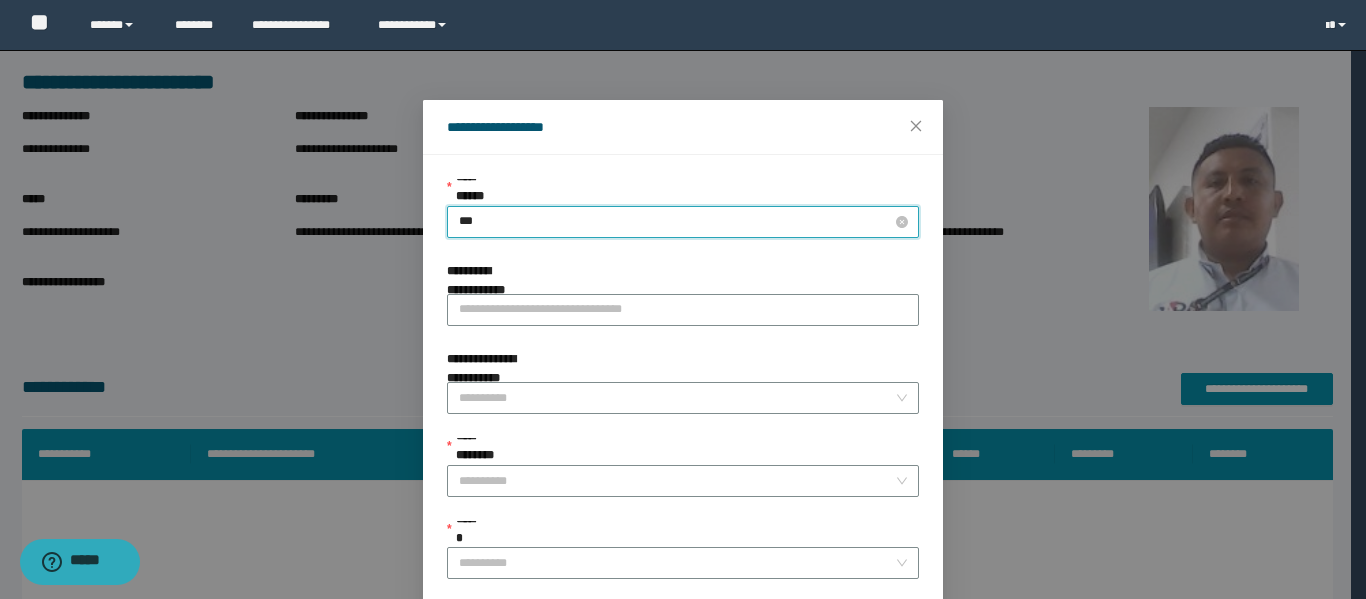 type on "****" 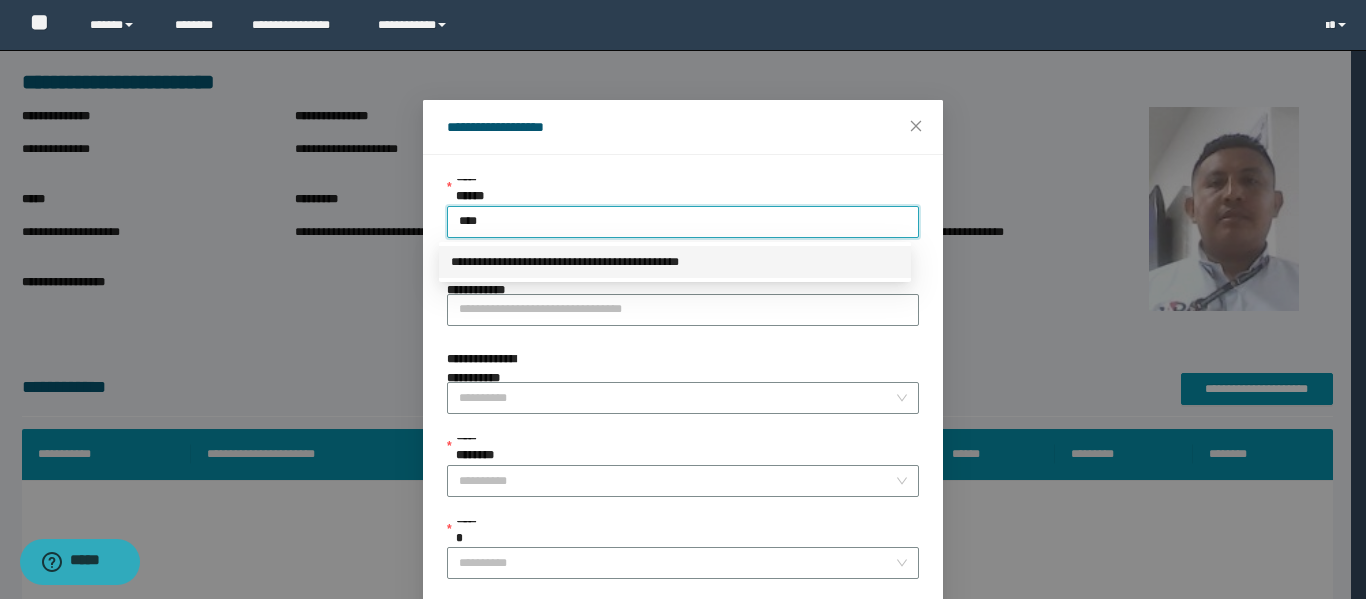 click on "**********" at bounding box center [675, 262] 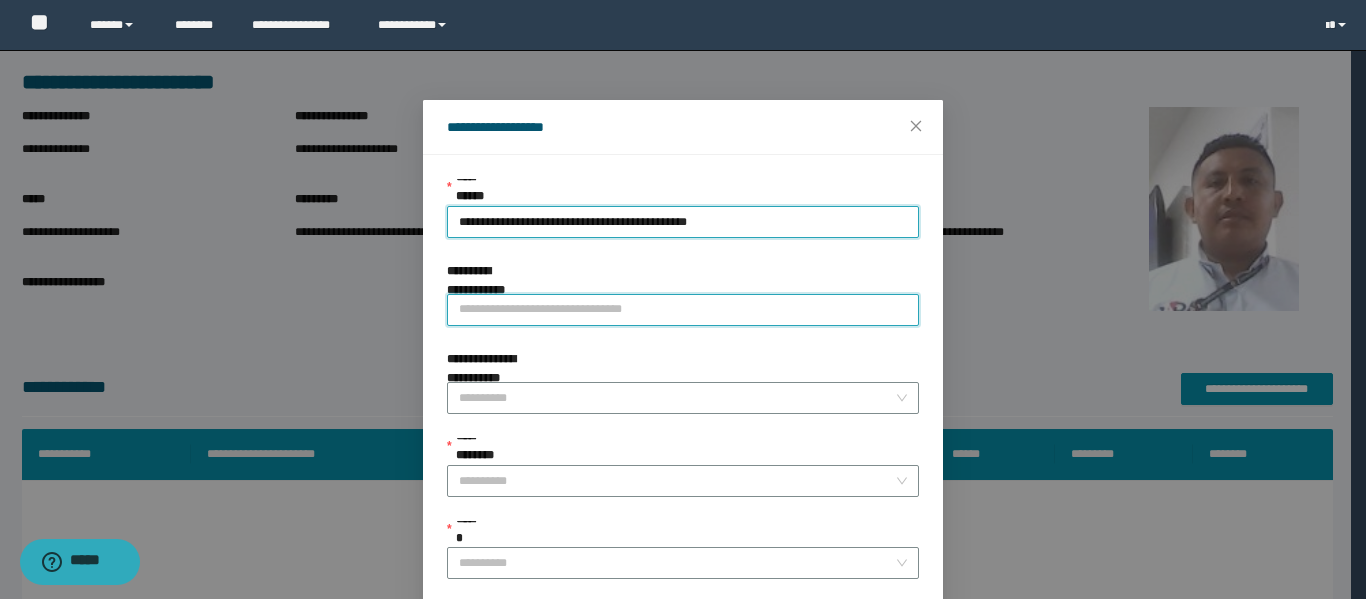 click on "**********" at bounding box center (683, 310) 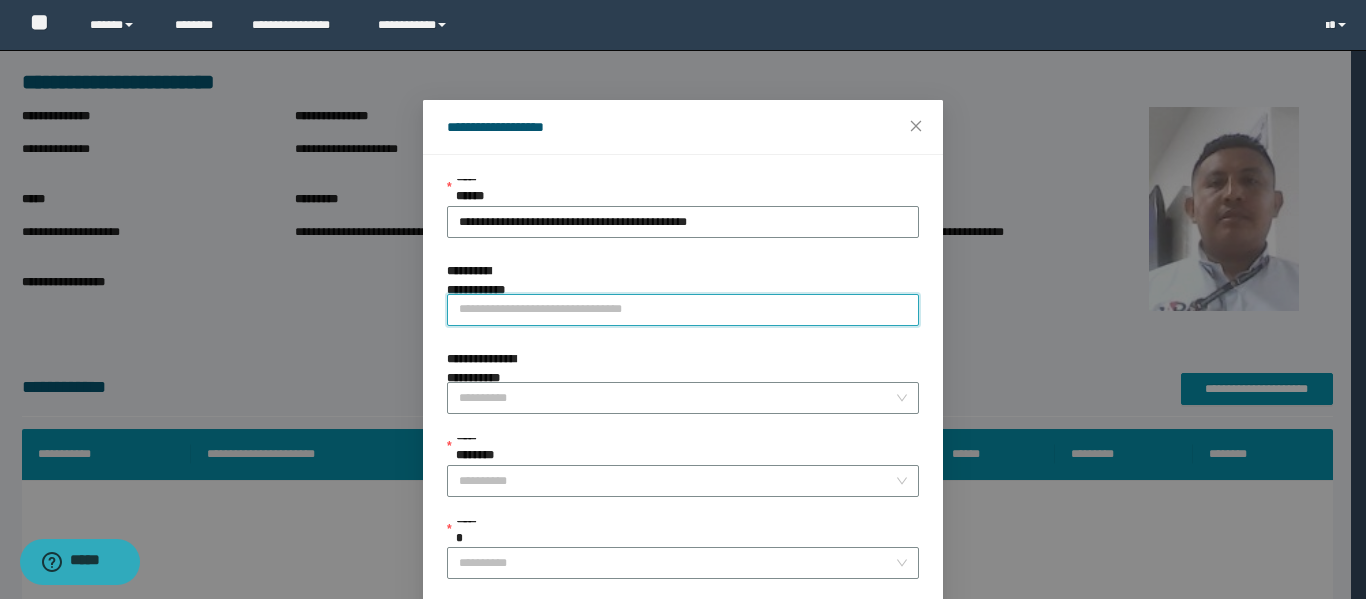 type on "**********" 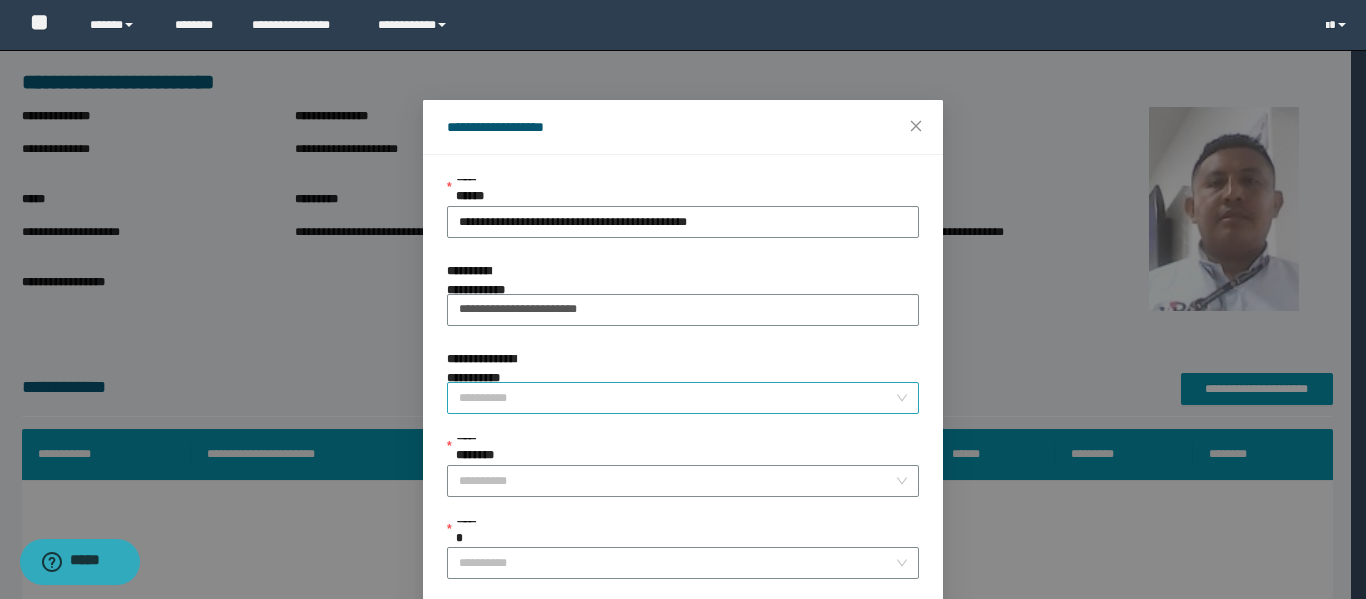 click on "**********" at bounding box center (677, 398) 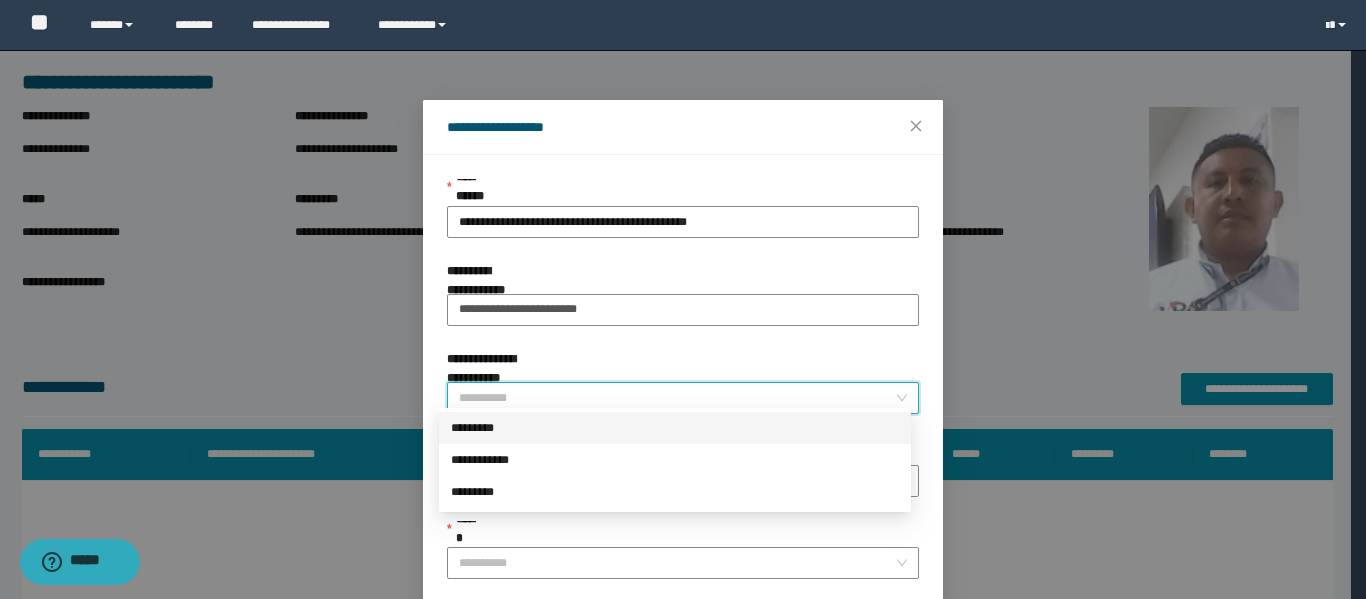 click on "*********" at bounding box center [675, 428] 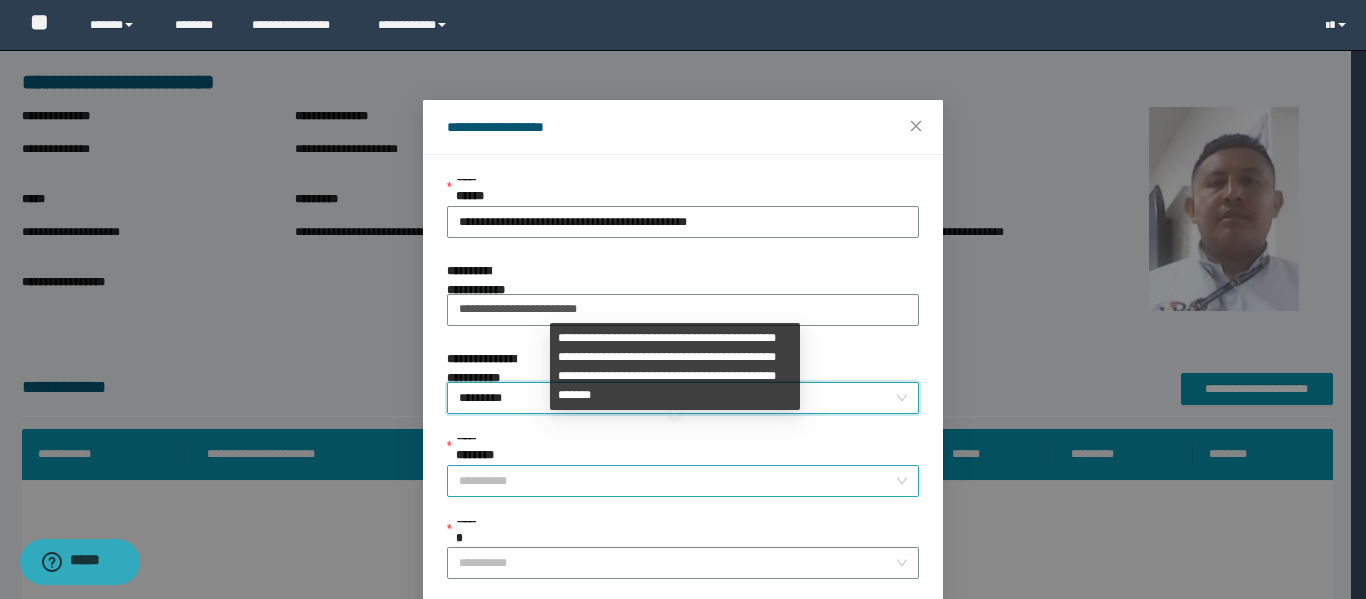 click on "**********" at bounding box center (677, 481) 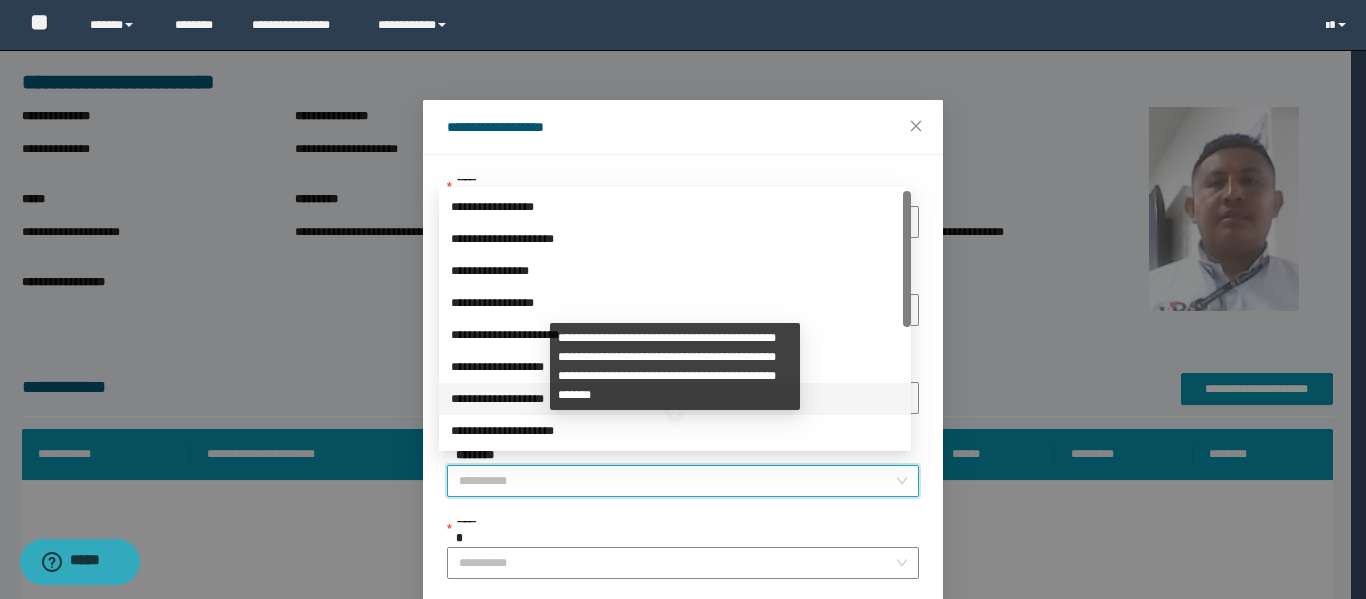 scroll, scrollTop: 224, scrollLeft: 0, axis: vertical 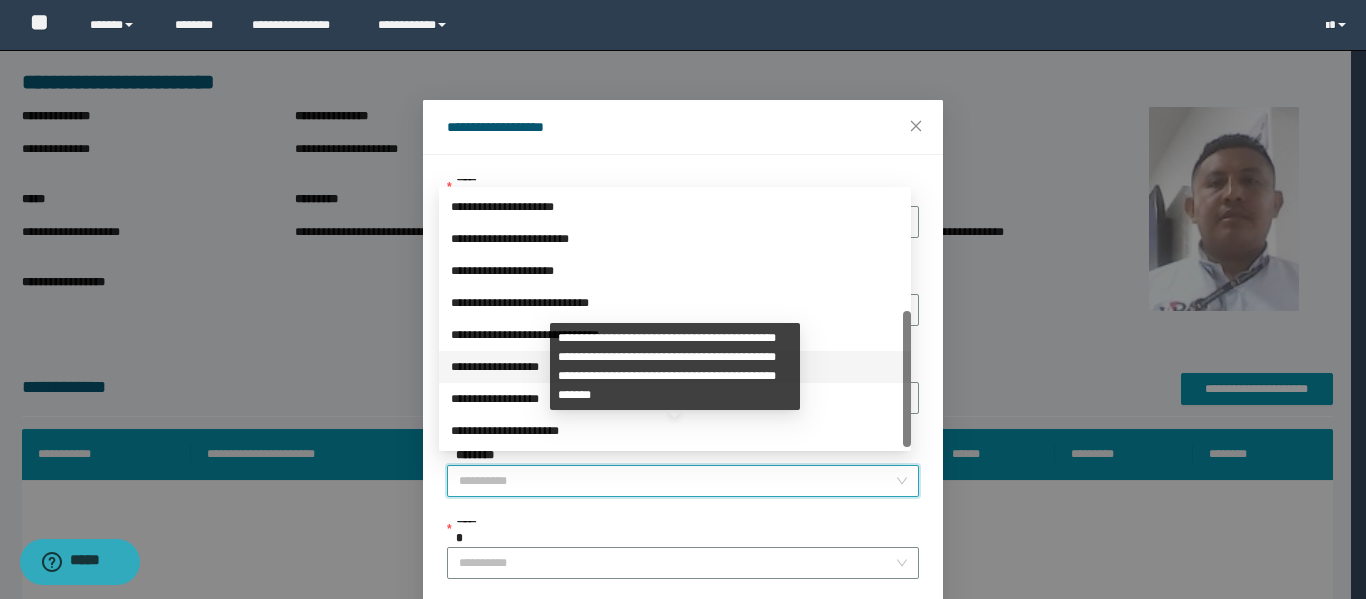 click on "**********" at bounding box center (675, 367) 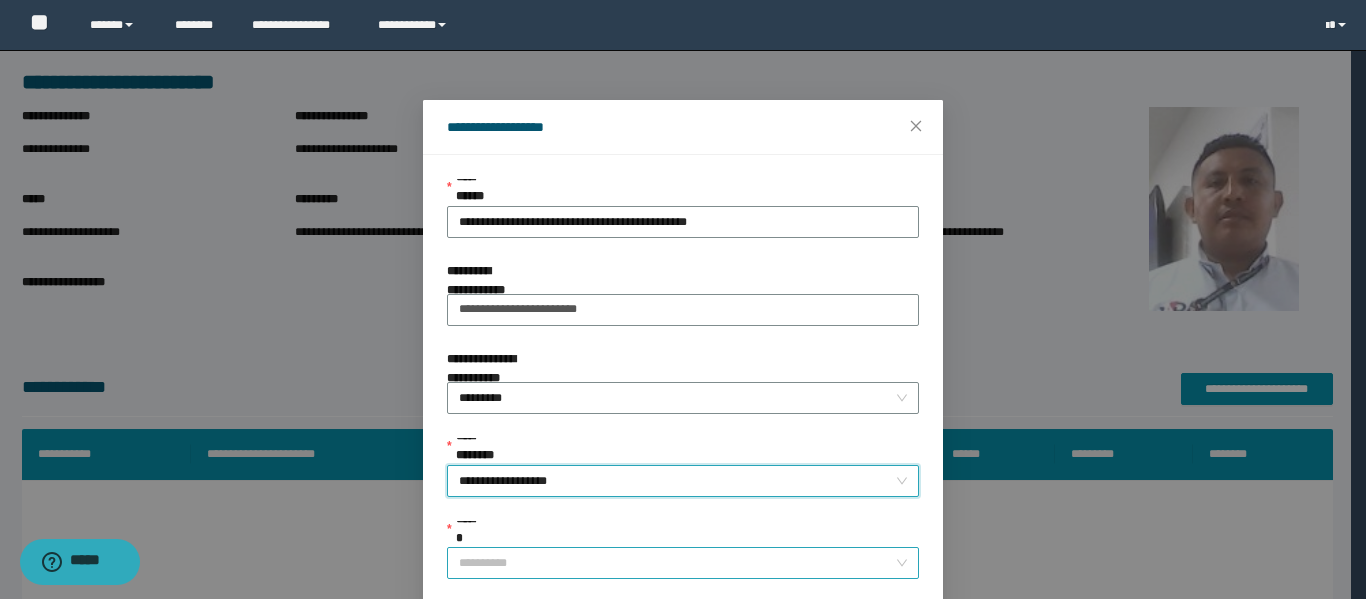 click on "******" at bounding box center [677, 563] 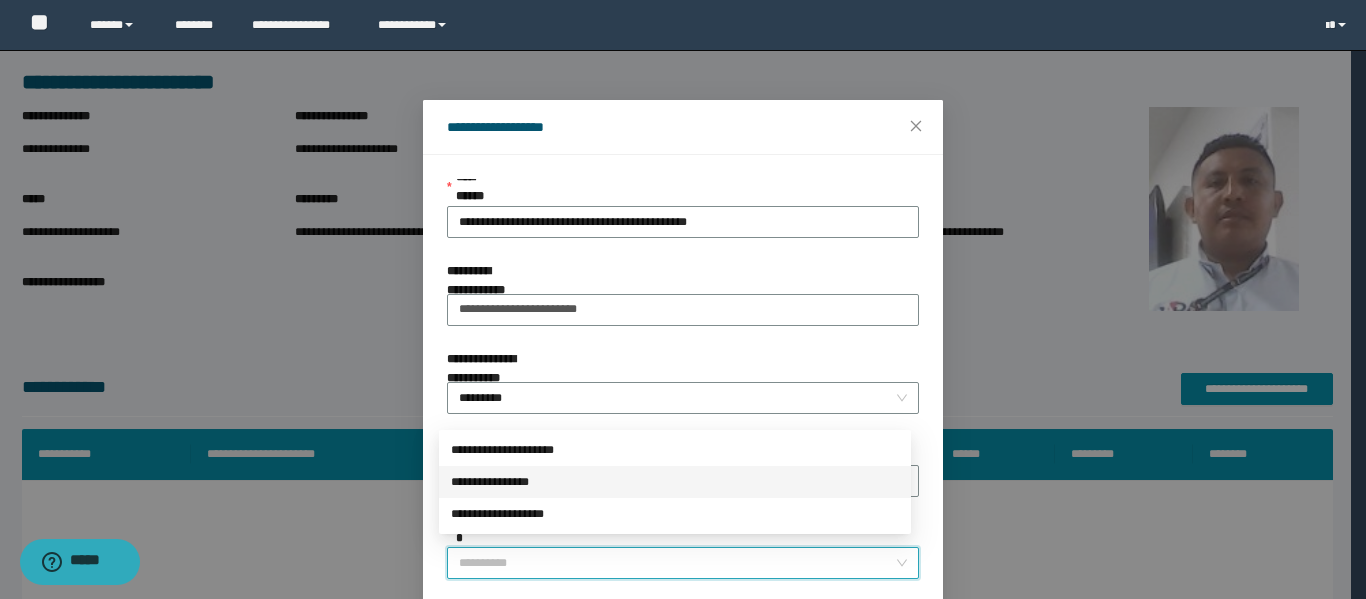 click on "**********" at bounding box center [675, 482] 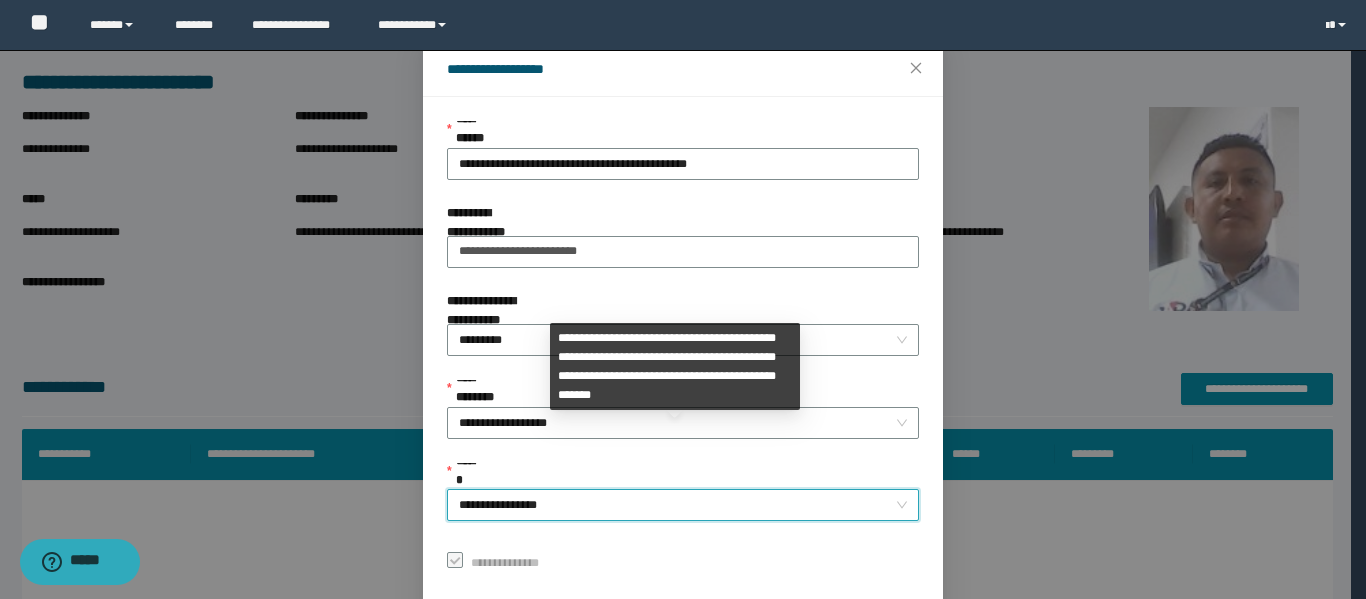 scroll, scrollTop: 153, scrollLeft: 0, axis: vertical 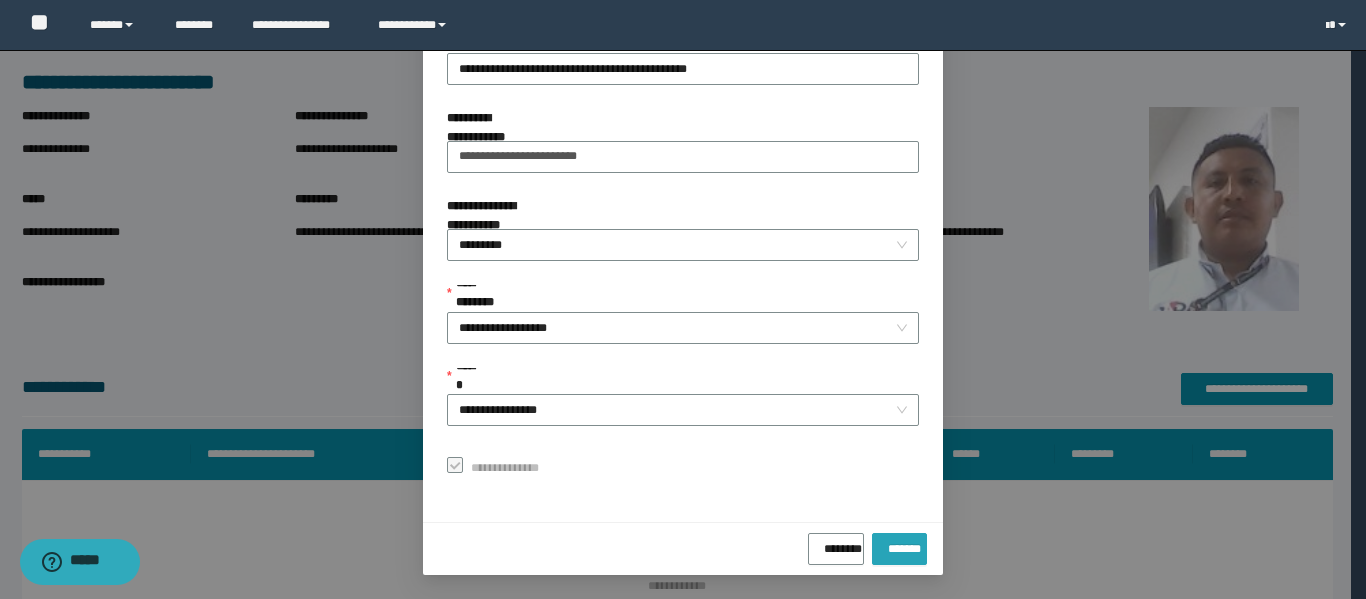 click on "*******" at bounding box center (899, 545) 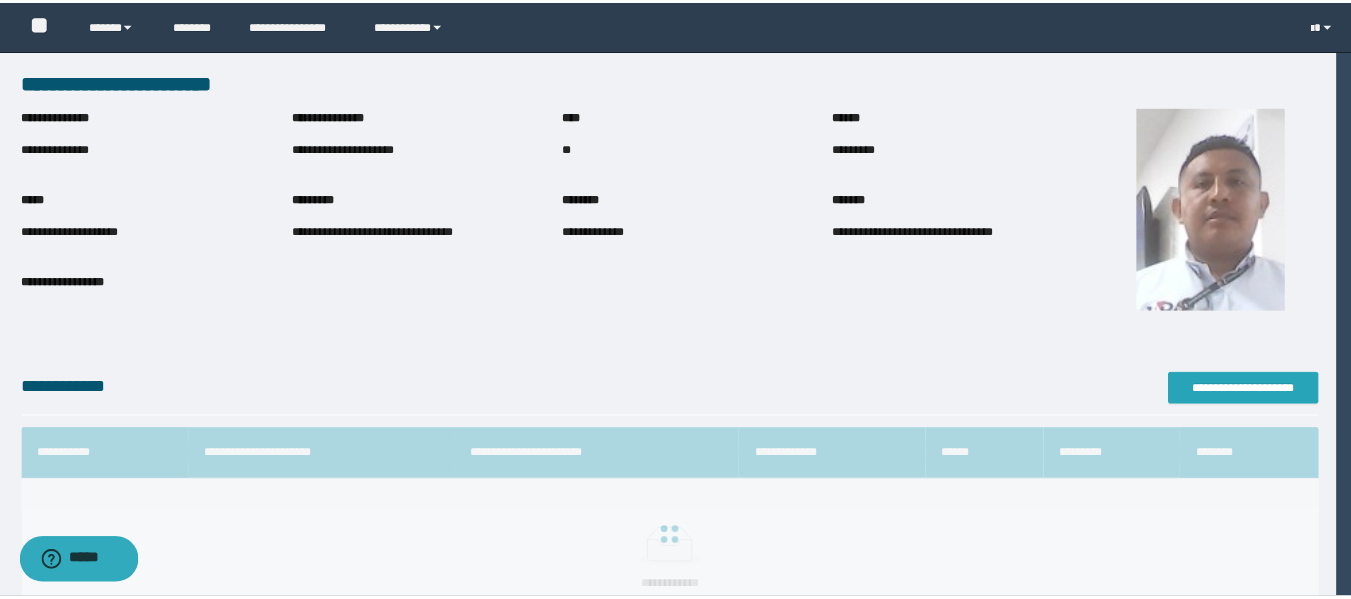 scroll, scrollTop: 0, scrollLeft: 0, axis: both 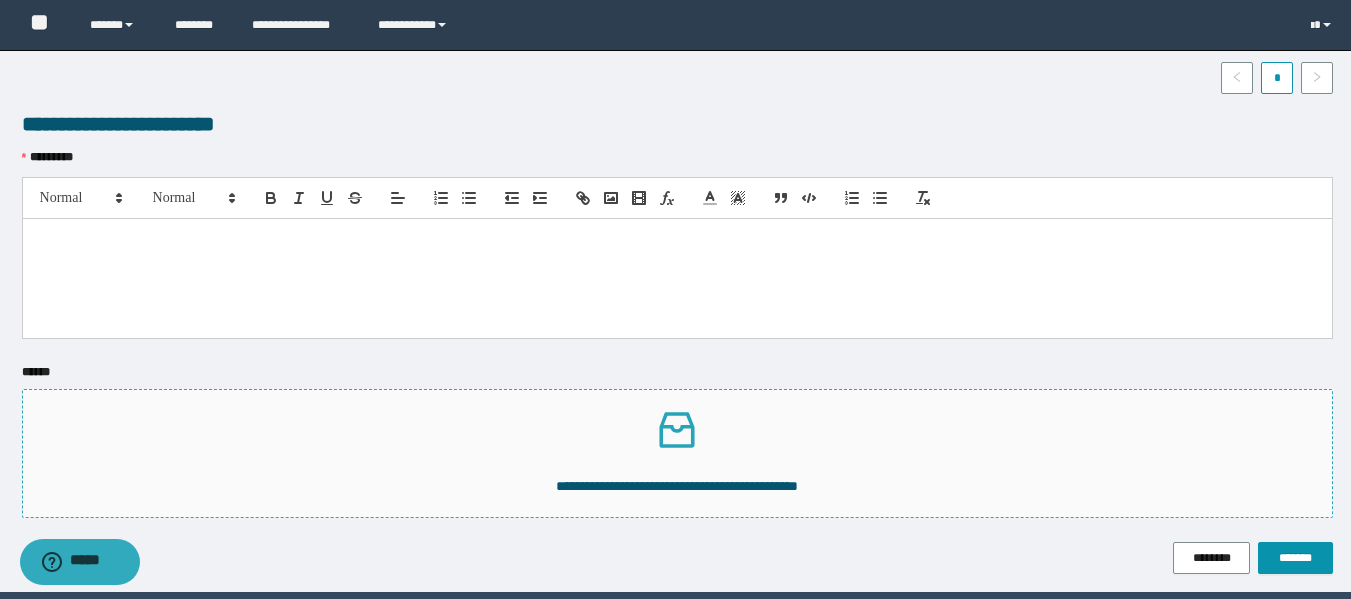 click on "**********" at bounding box center [677, 486] 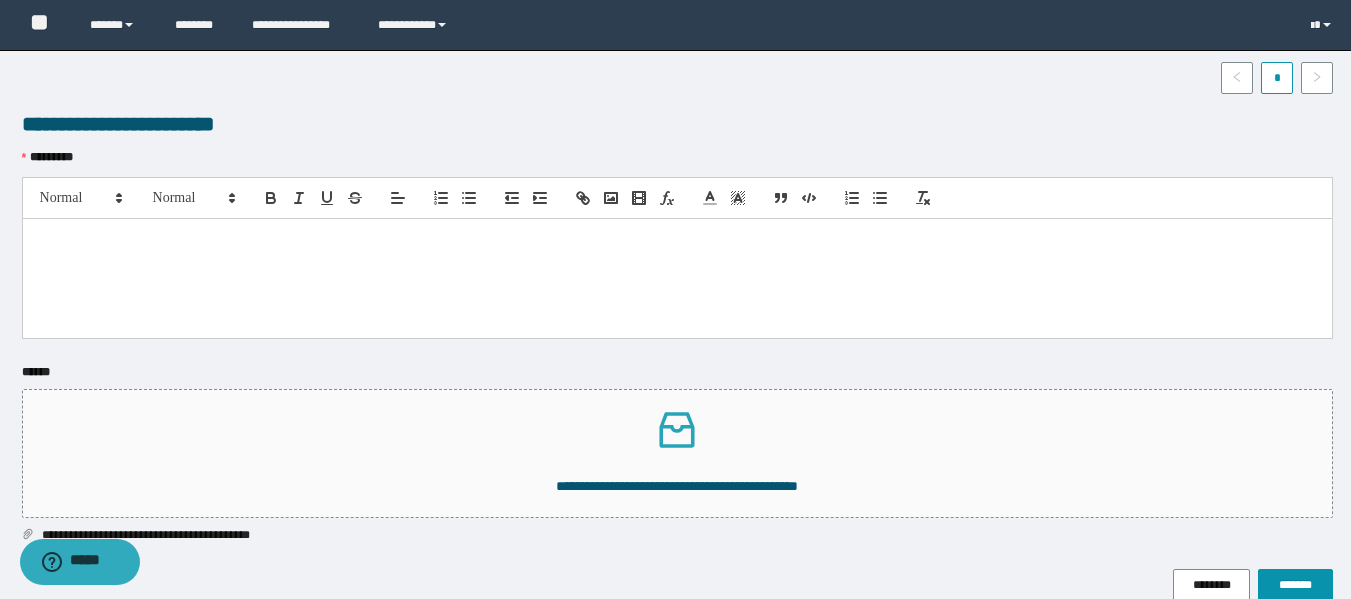 click at bounding box center (677, 240) 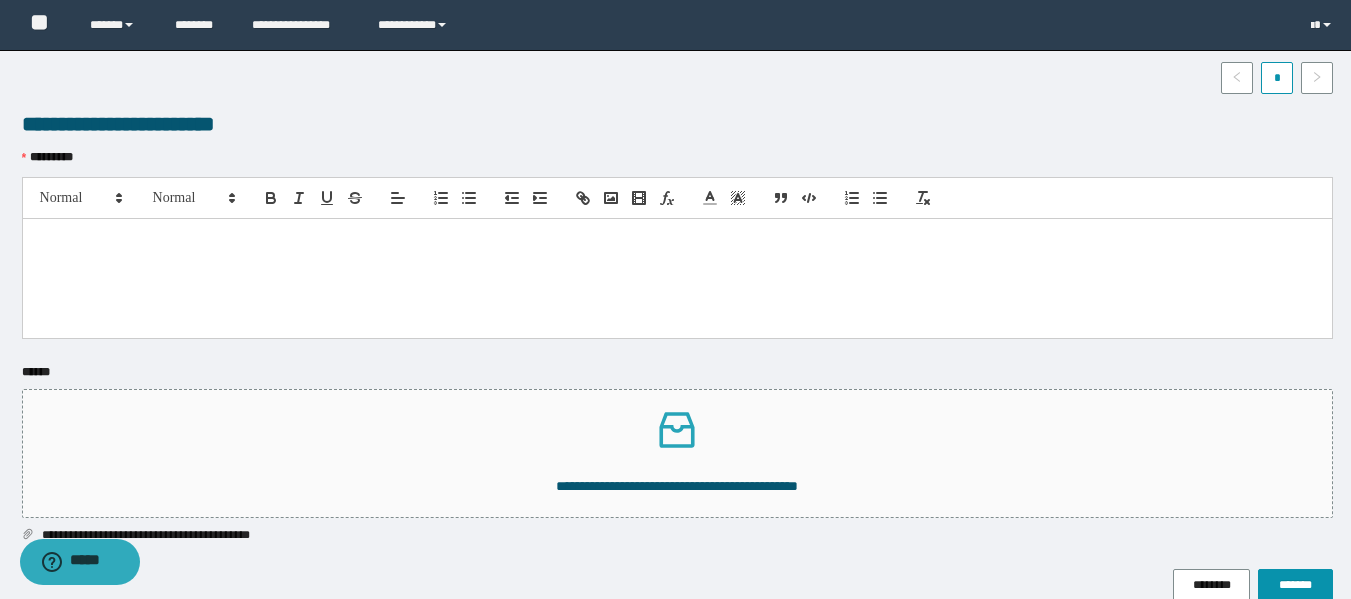 click at bounding box center (677, 278) 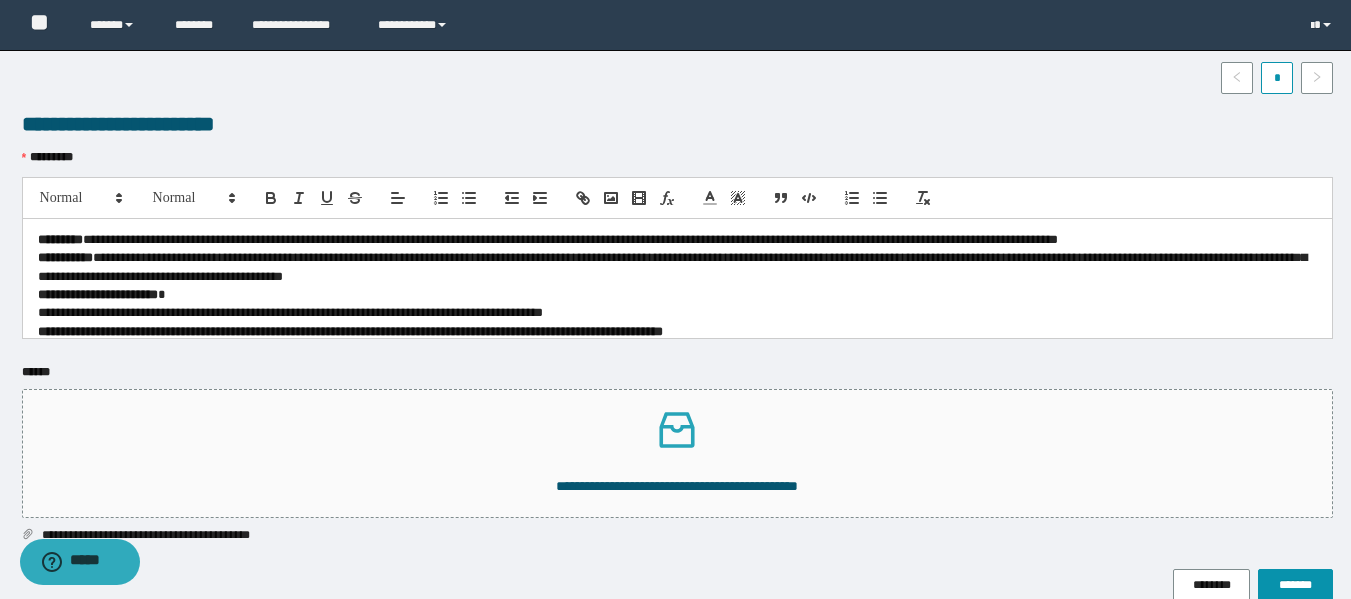 scroll, scrollTop: 0, scrollLeft: 0, axis: both 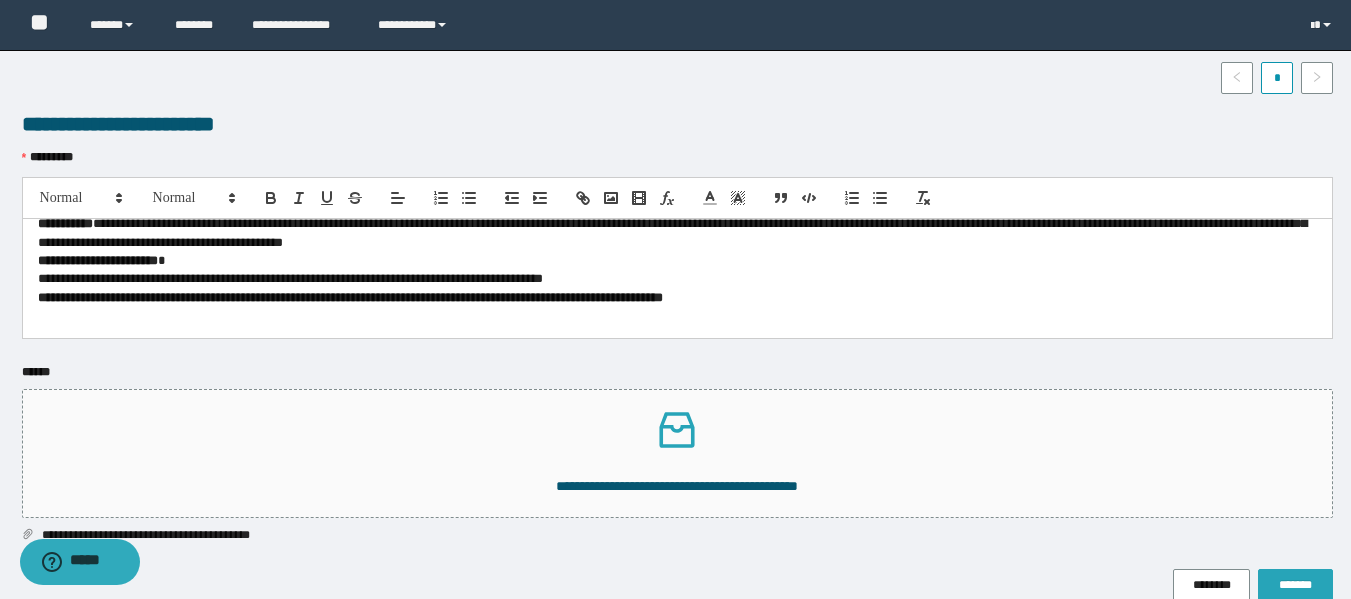 click on "*******" at bounding box center (1295, 585) 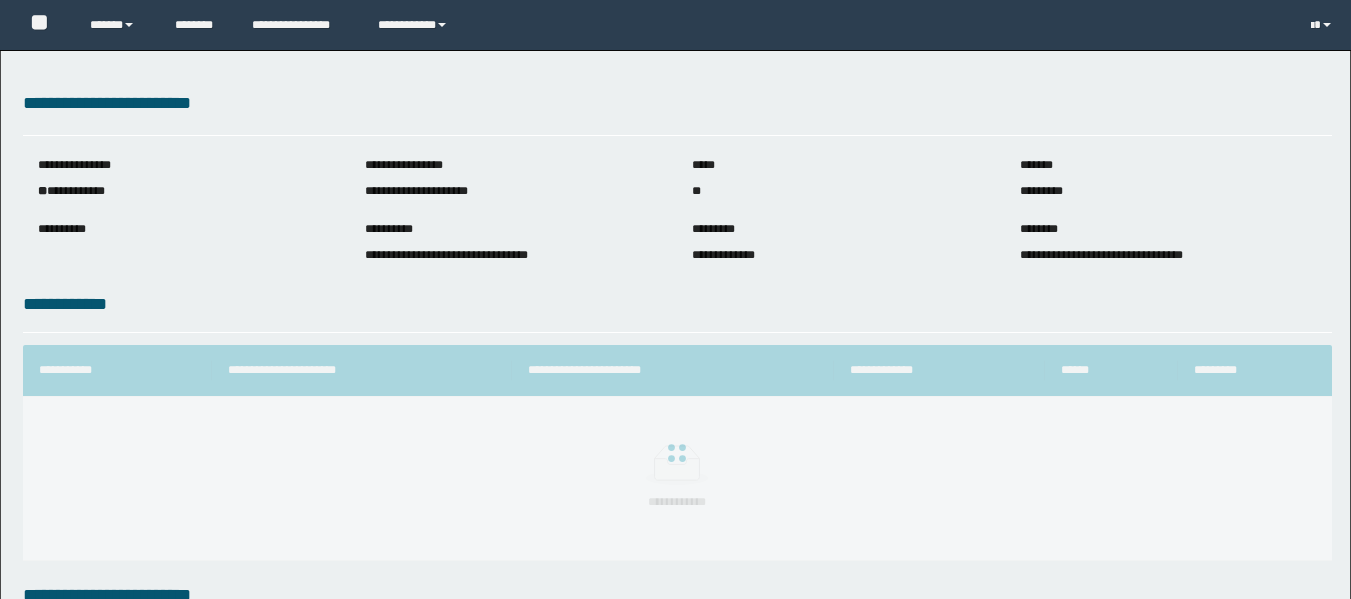 scroll, scrollTop: 0, scrollLeft: 0, axis: both 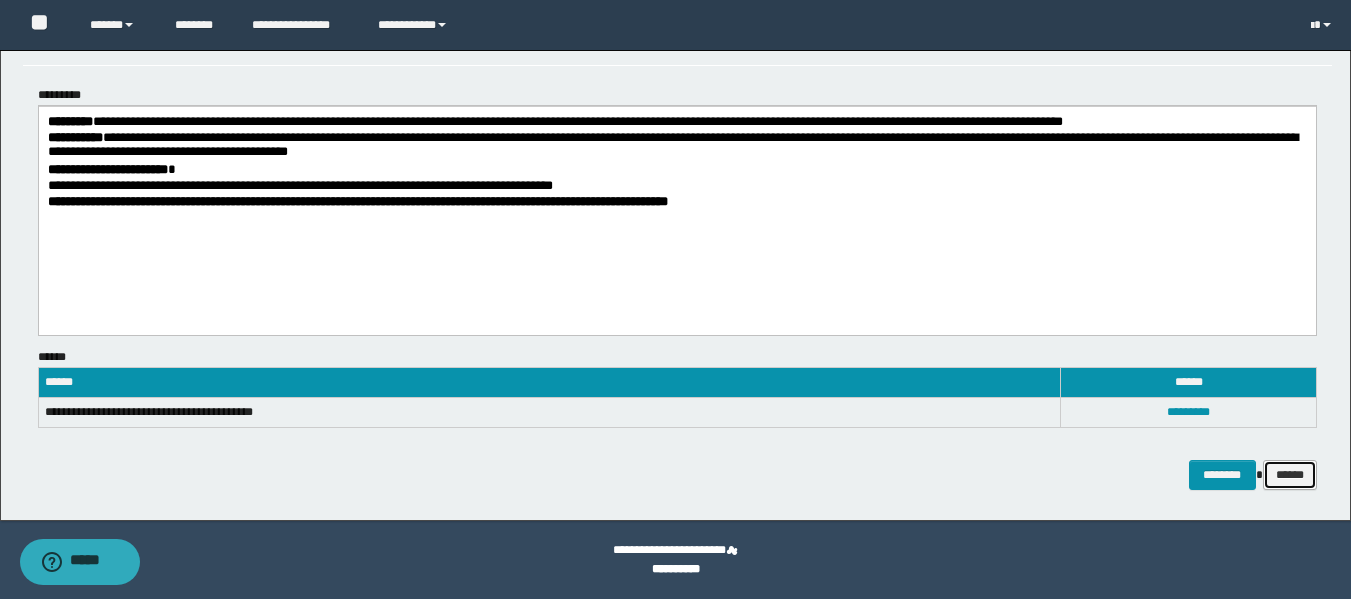 click on "******" at bounding box center (1290, 475) 